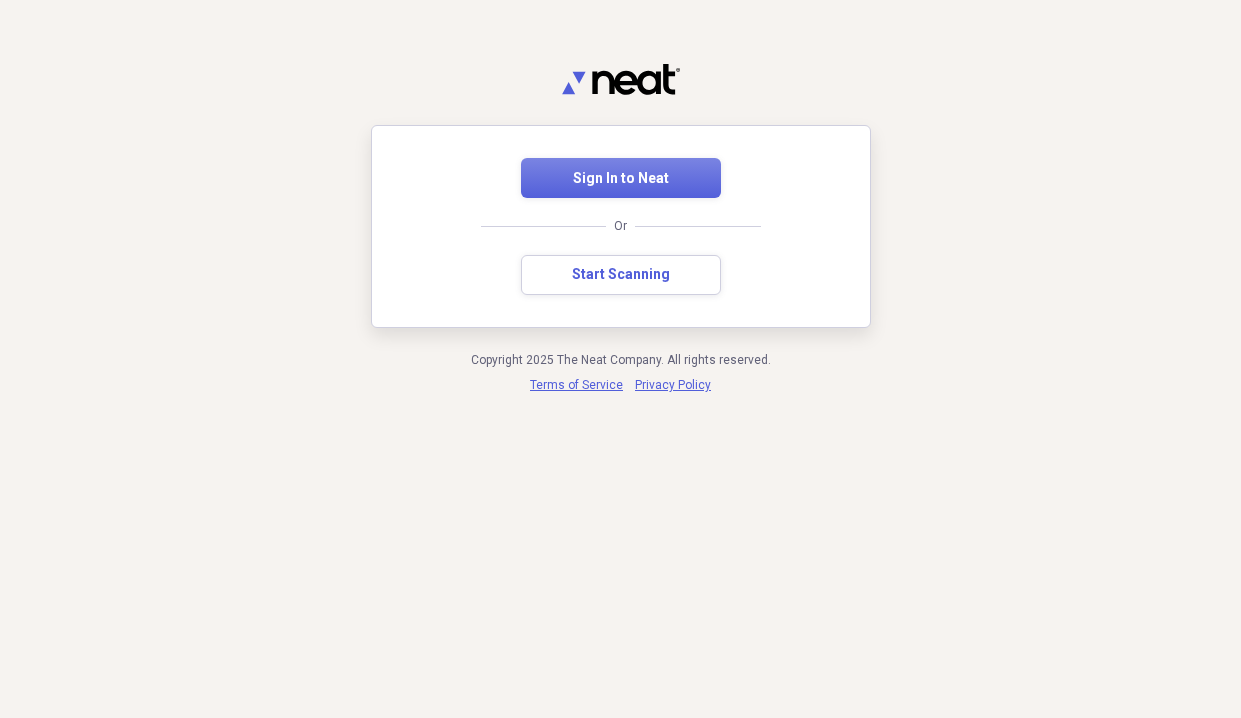 scroll, scrollTop: 0, scrollLeft: 0, axis: both 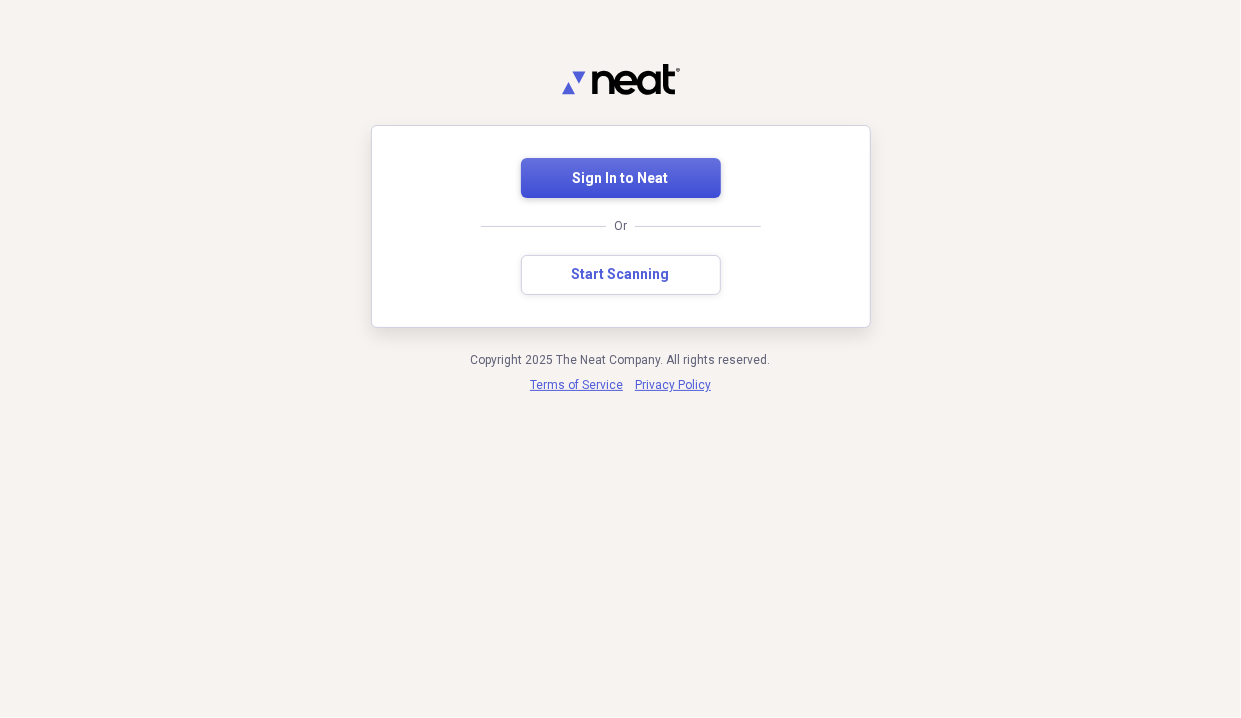 click on "Sign In to Neat" at bounding box center (621, 179) 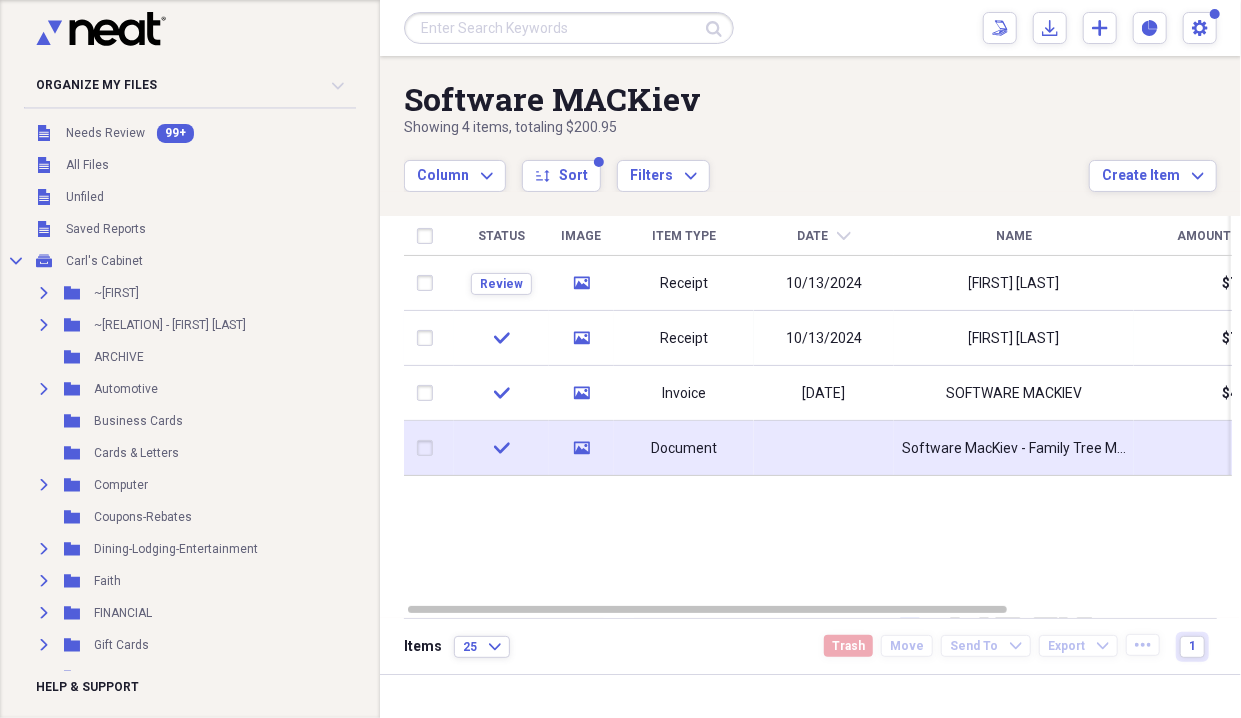click at bounding box center (824, 448) 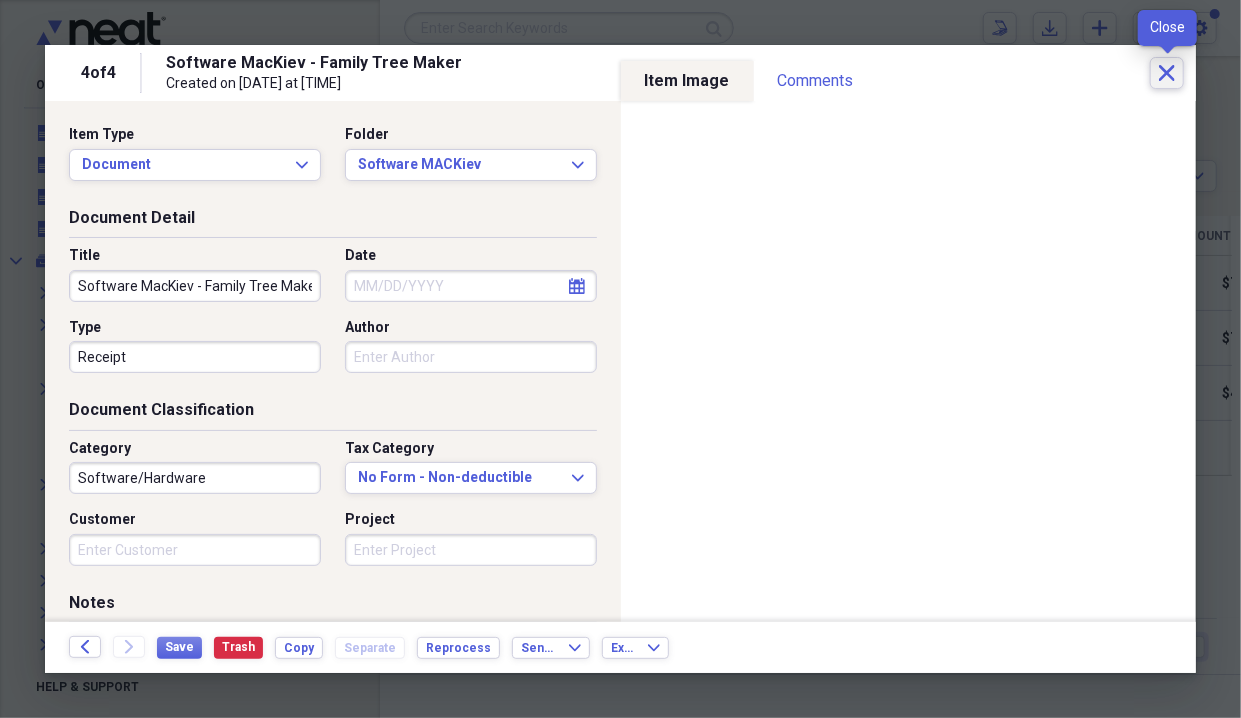 click on "Close" 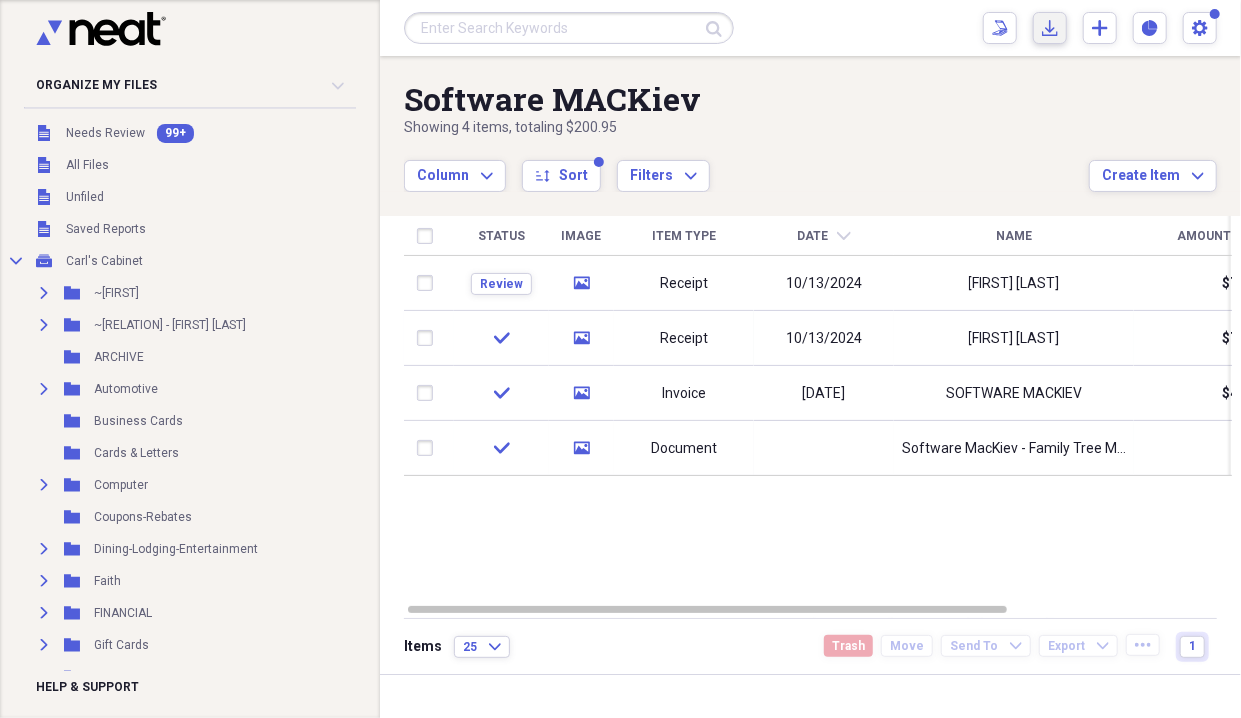 click on "Import" 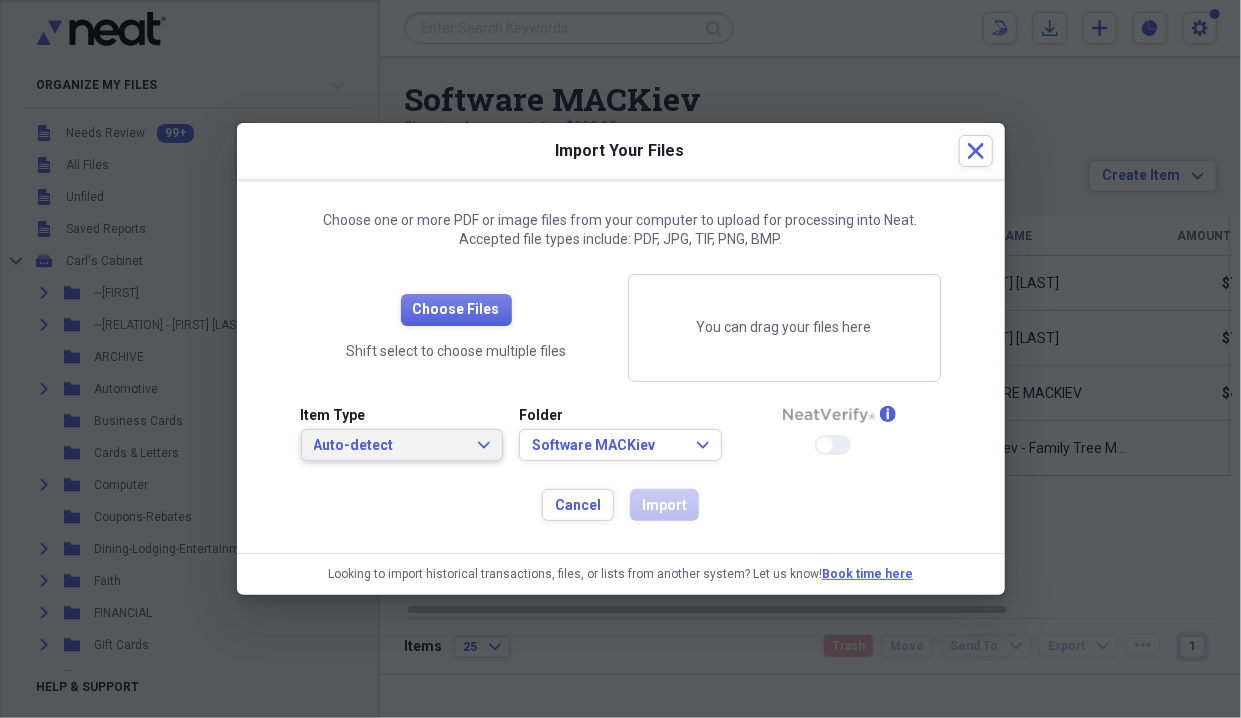 click on "Auto-detect Expand" at bounding box center (402, 446) 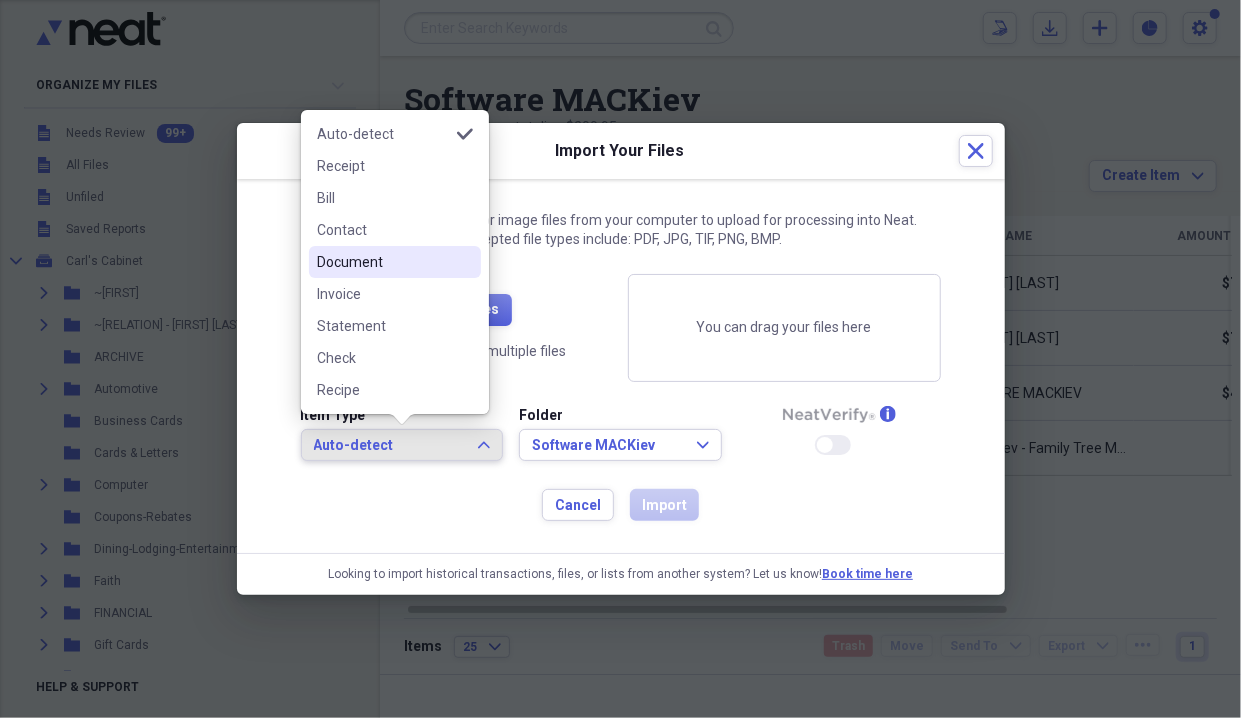 click on "Document" at bounding box center [383, 262] 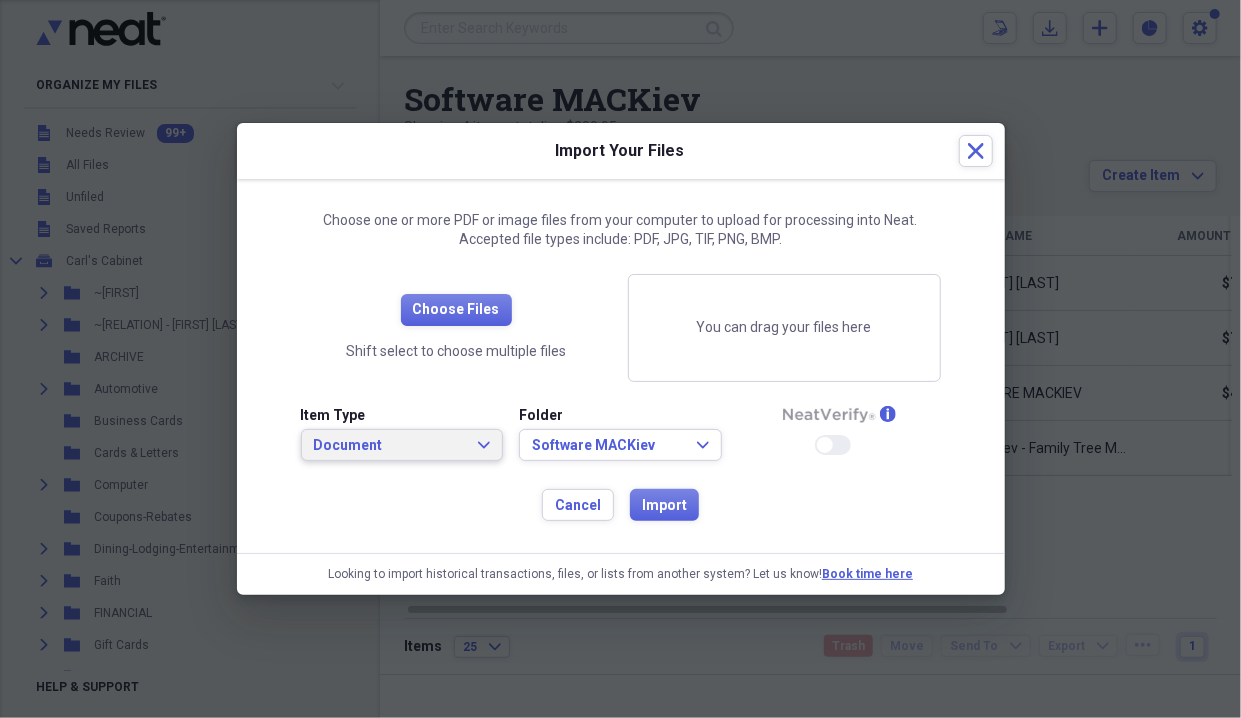 click on "Document" at bounding box center (390, 446) 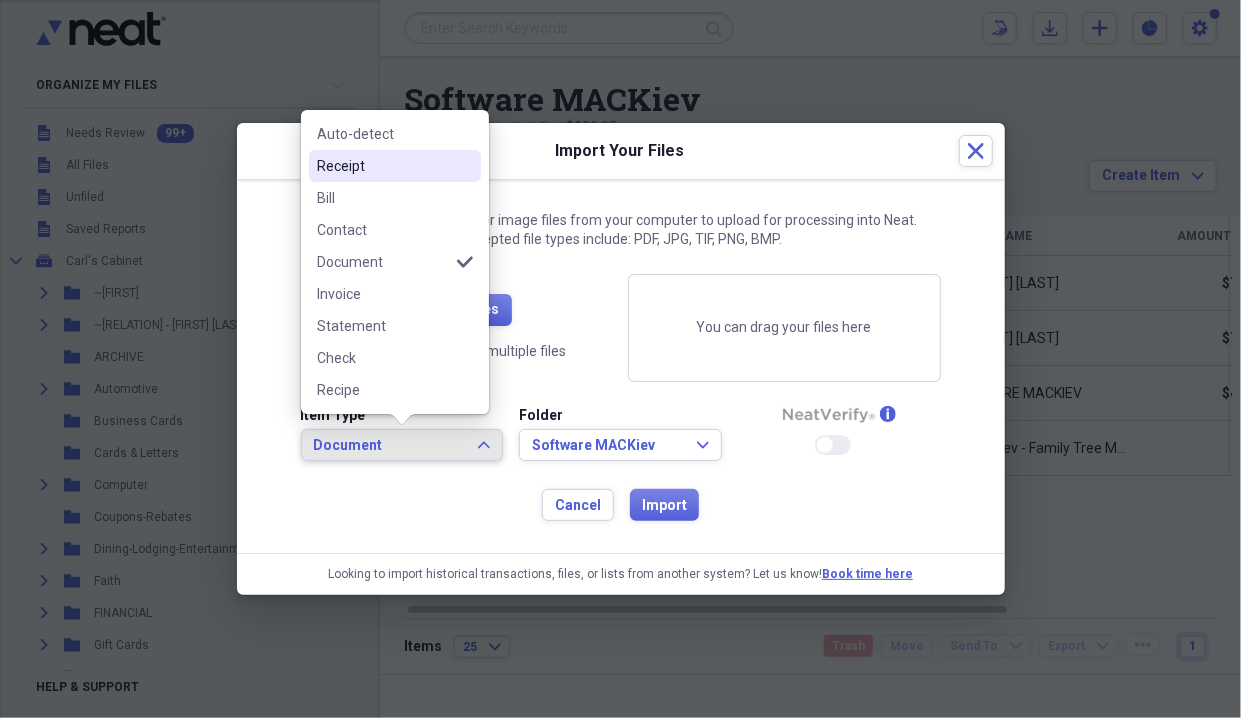 click on "Receipt" at bounding box center [383, 166] 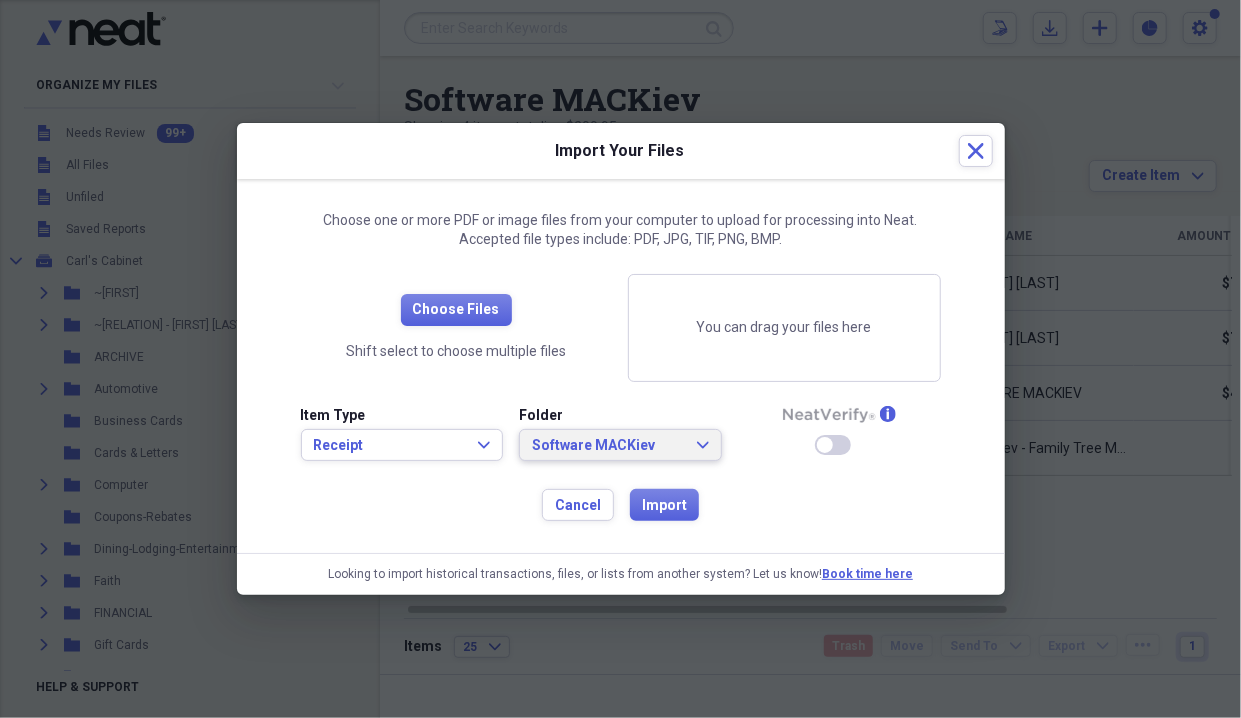 click on "Software MACKiev" at bounding box center (608, 446) 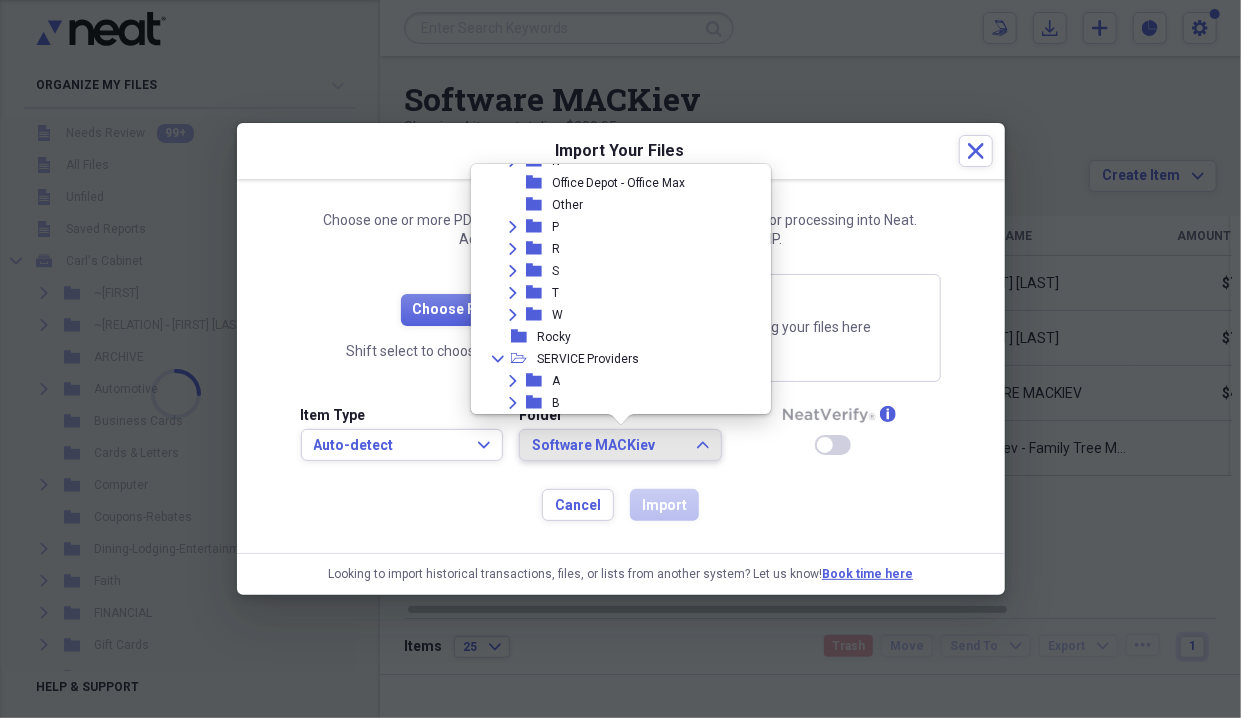 scroll, scrollTop: 4011, scrollLeft: 0, axis: vertical 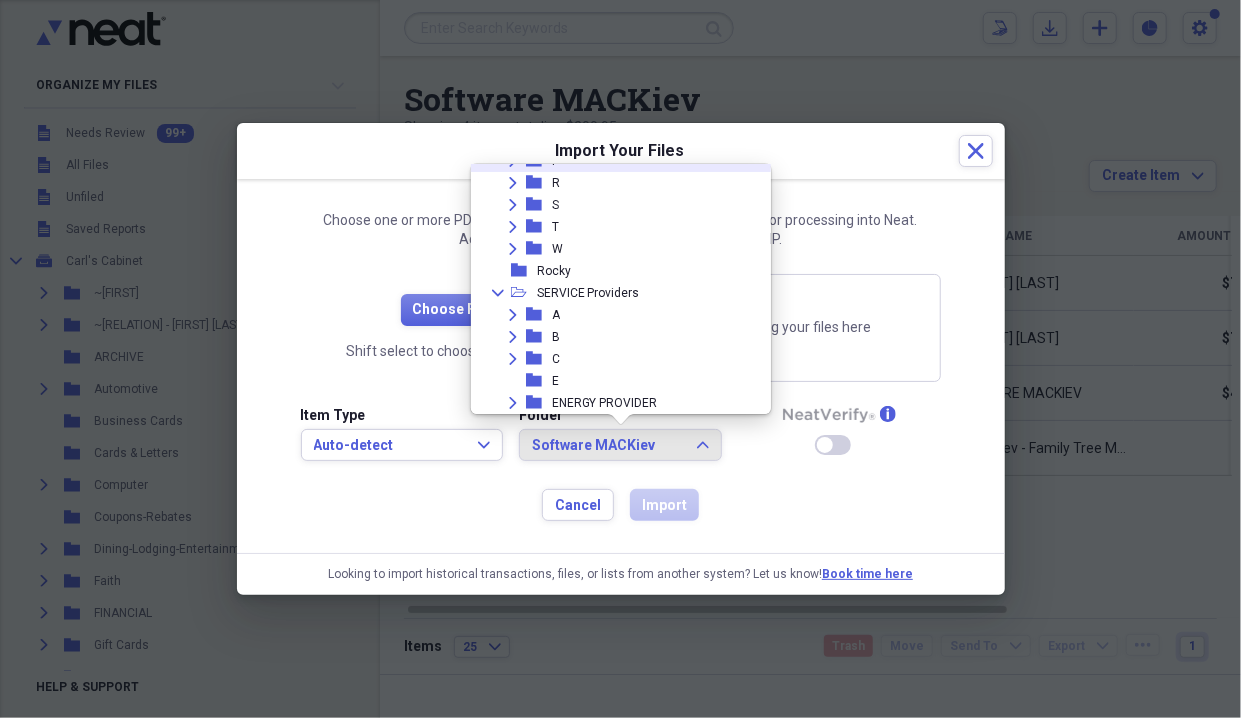click on "Import Your Files Close" at bounding box center [621, 151] 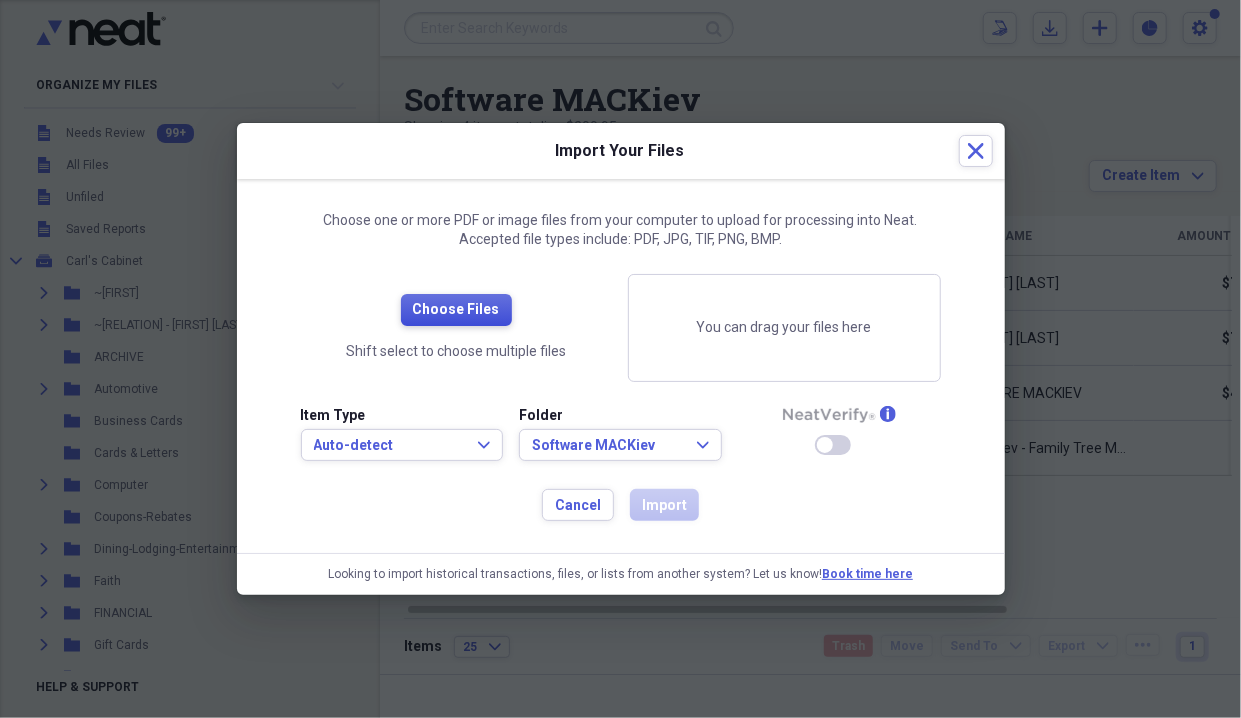 click on "Choose Files" at bounding box center [456, 310] 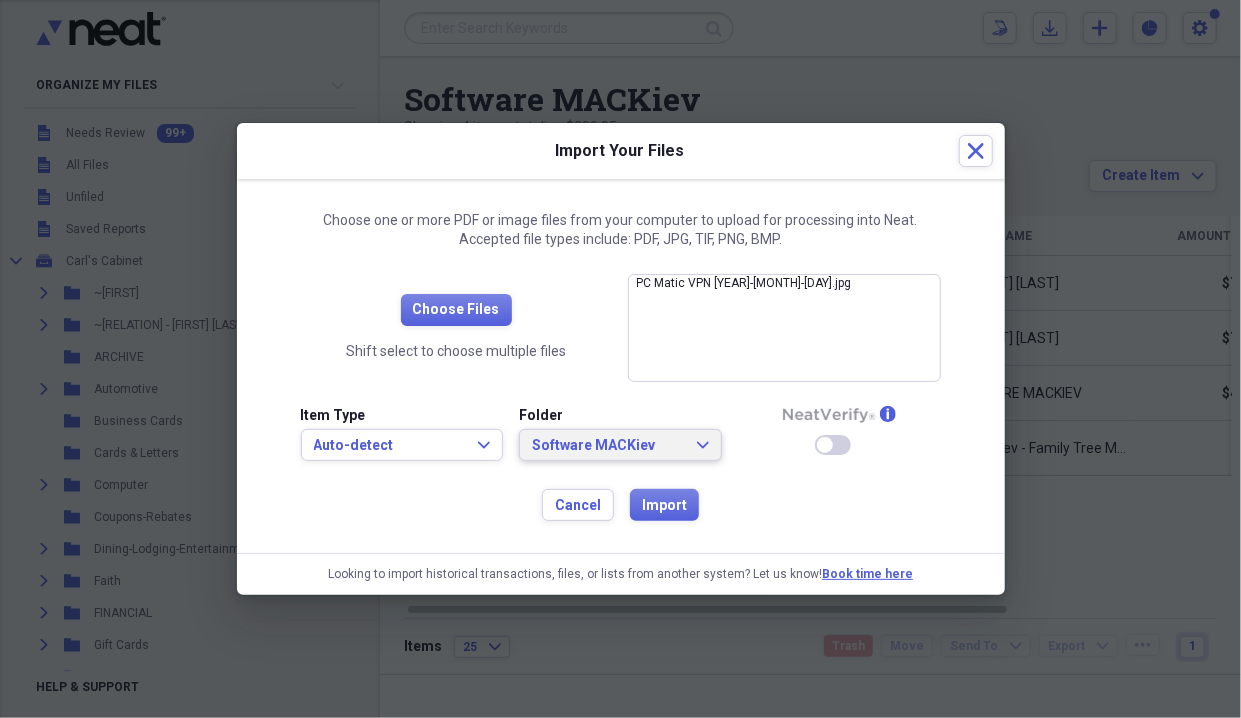 click on "Expand" 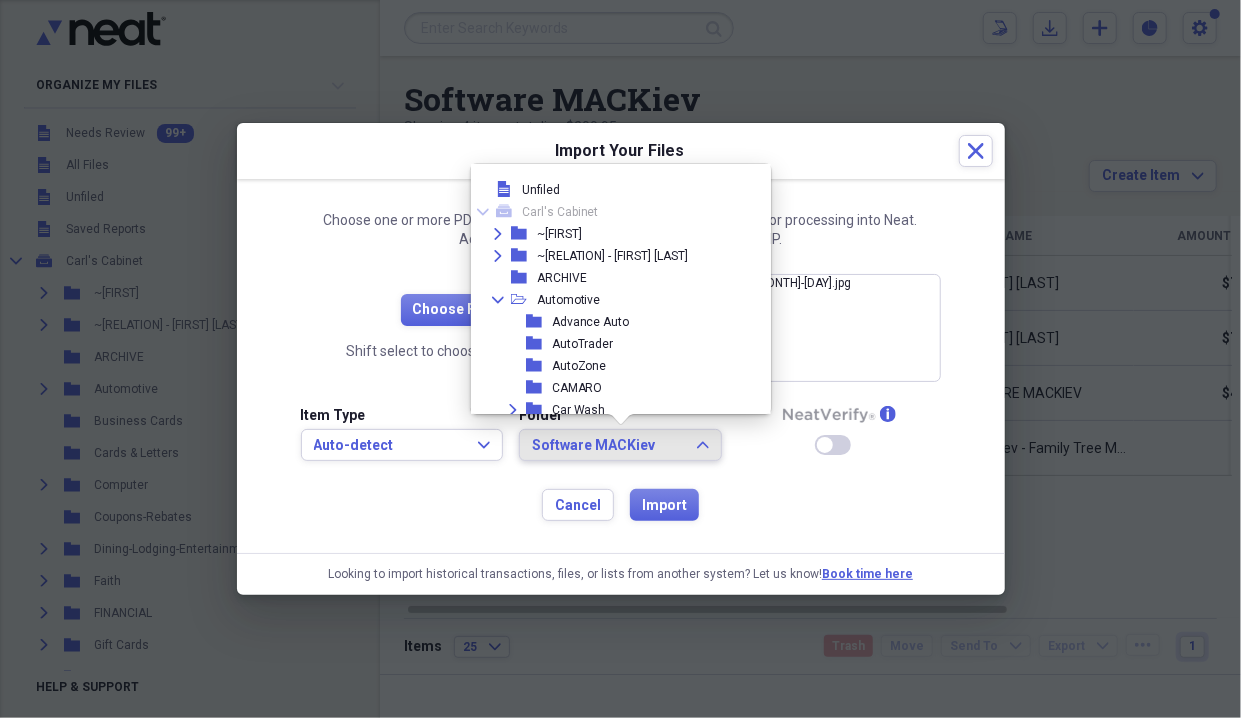 scroll, scrollTop: 5023, scrollLeft: 0, axis: vertical 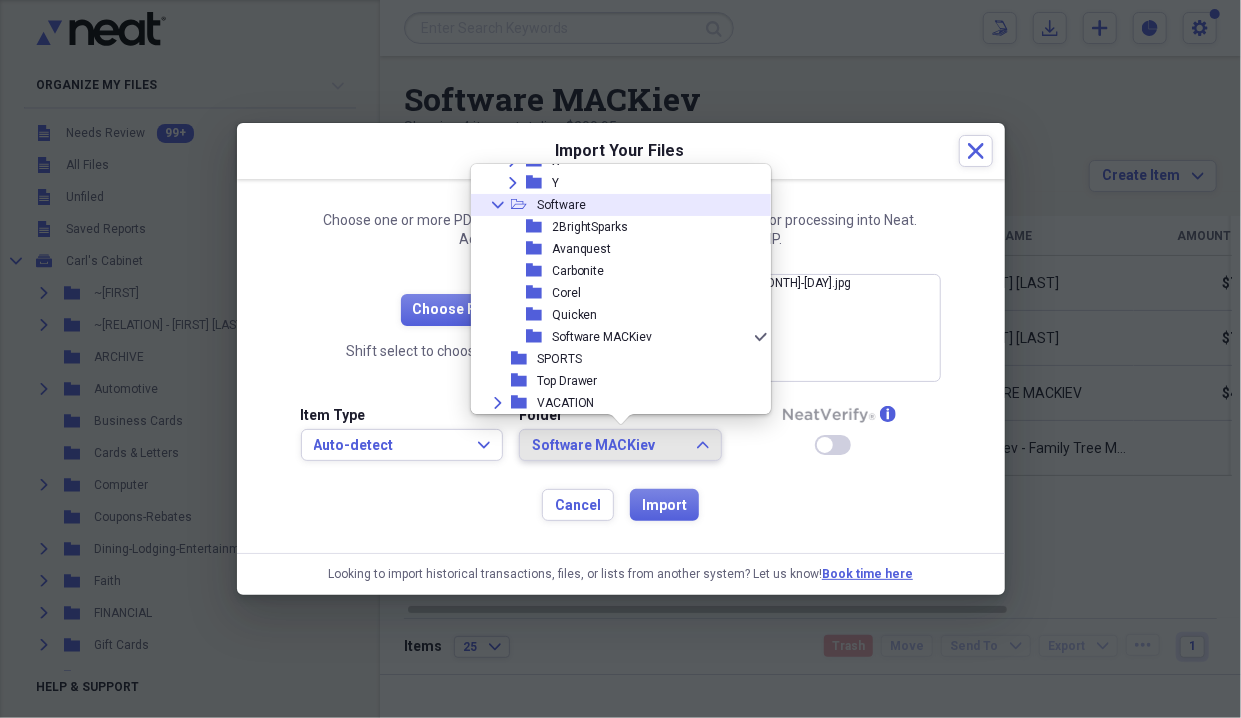 click on "Software" at bounding box center (561, 205) 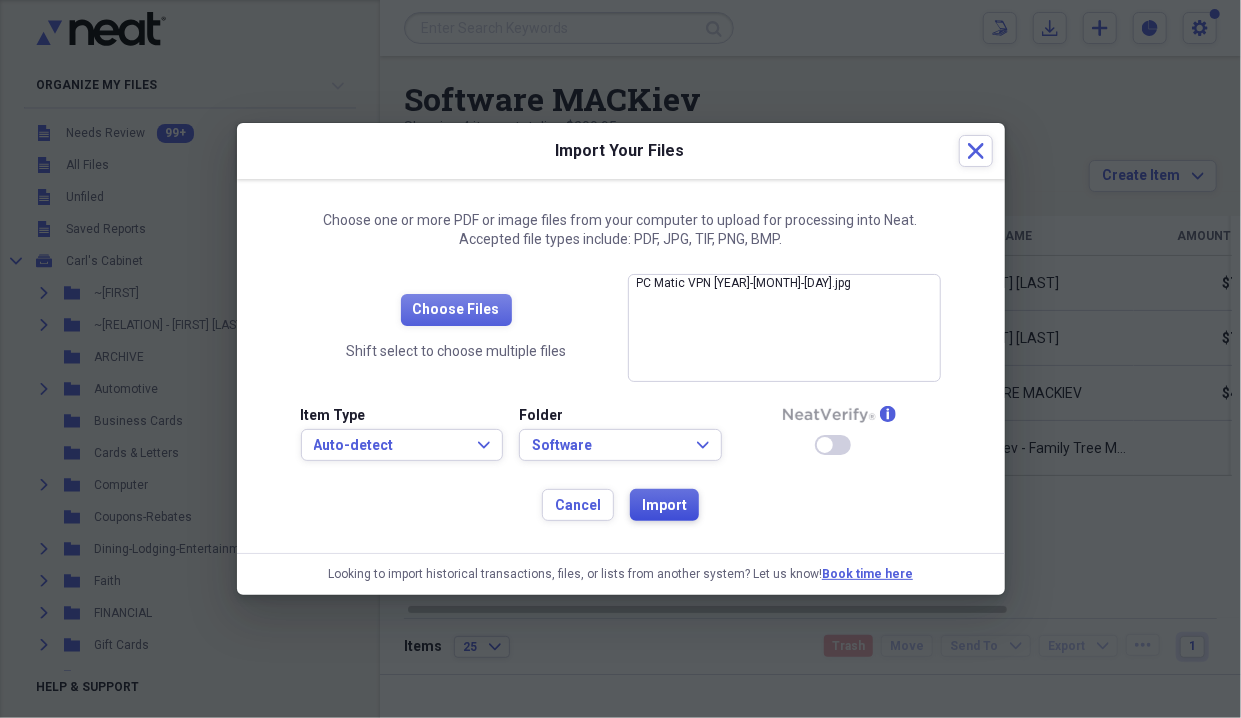click on "Import" at bounding box center [664, 506] 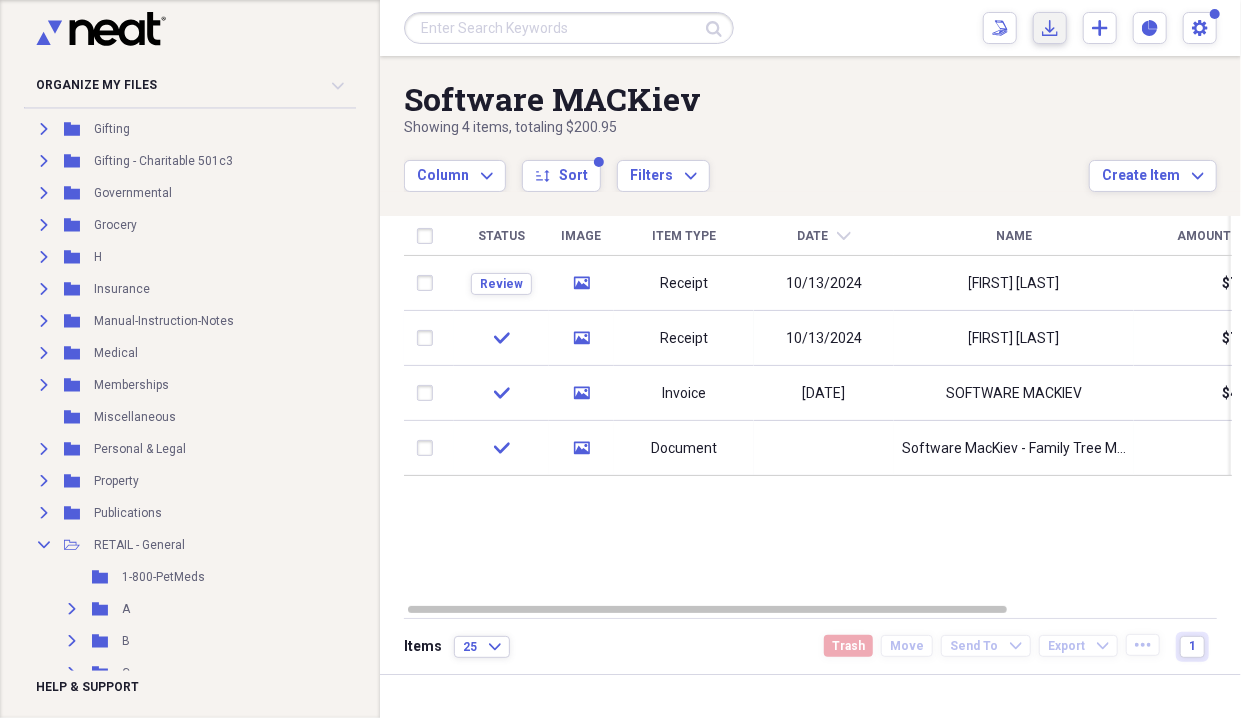 scroll, scrollTop: 700, scrollLeft: 0, axis: vertical 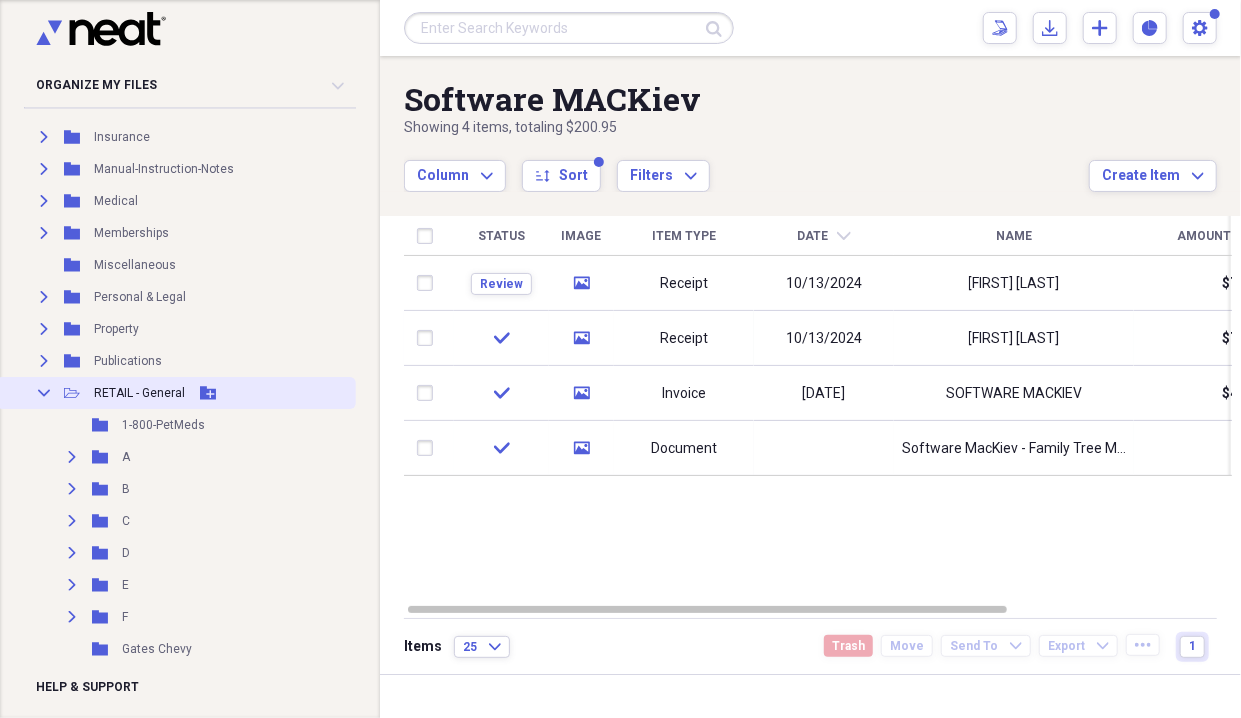 click on "Collapse" 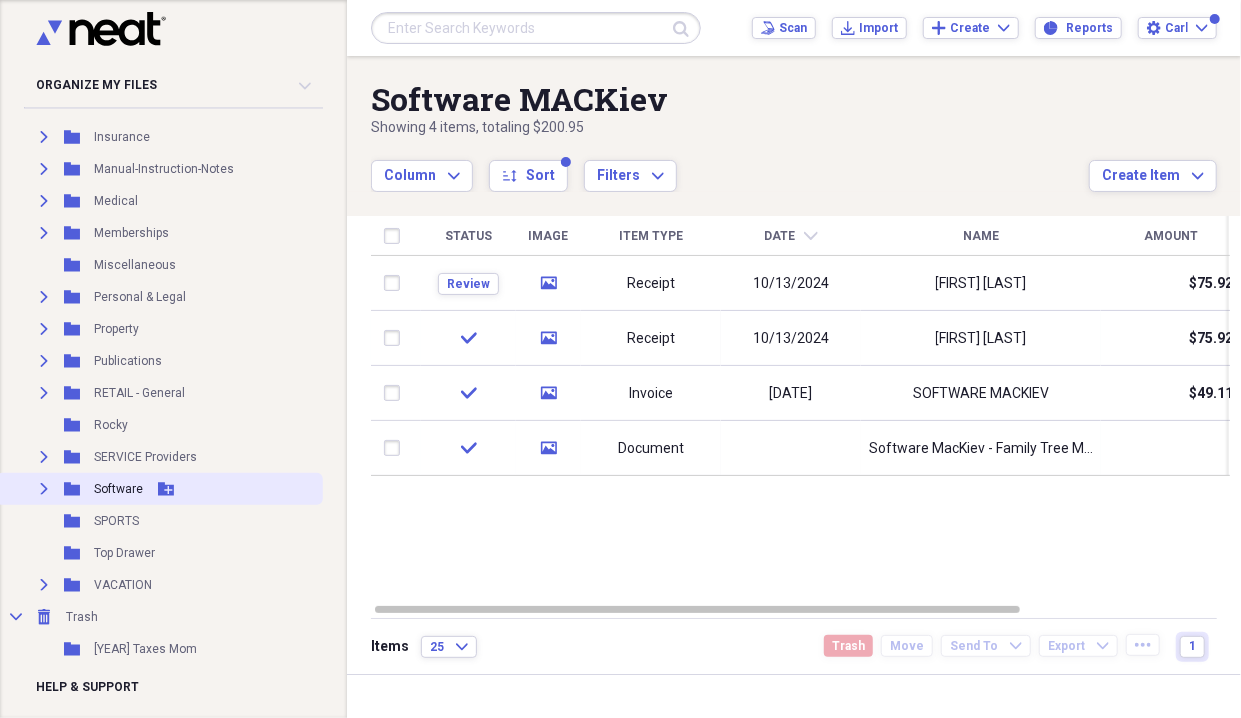 click 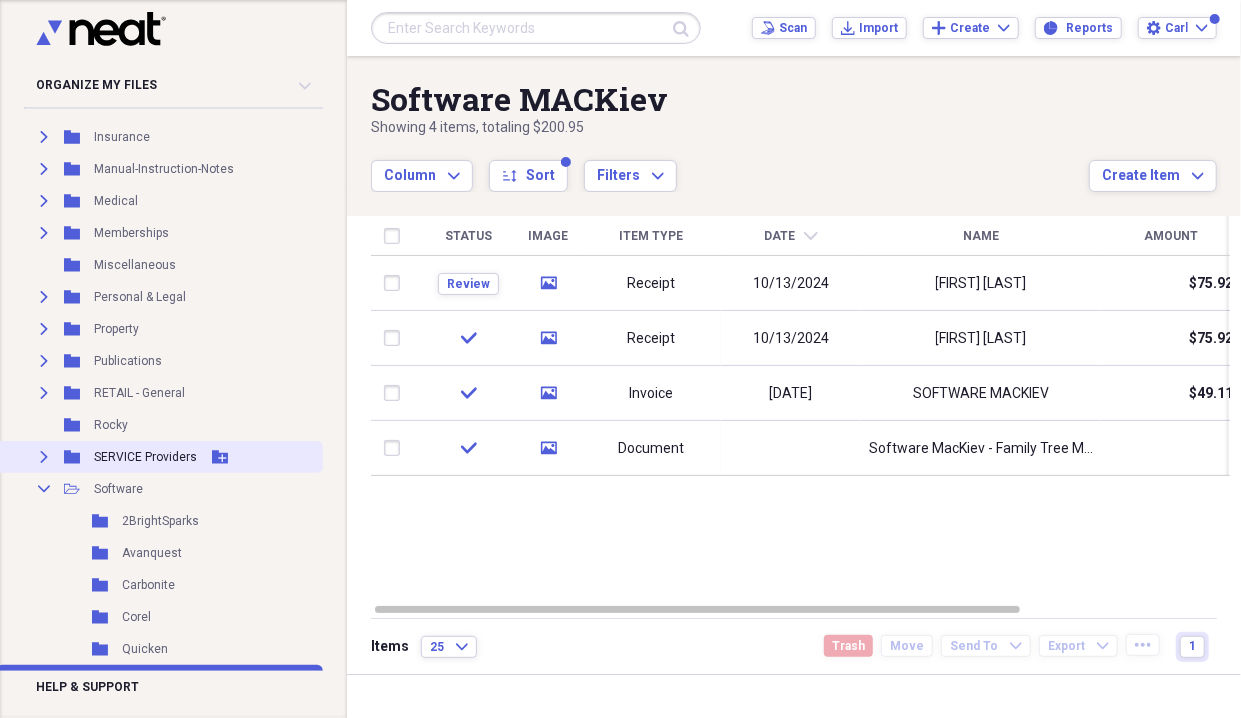 scroll, scrollTop: 800, scrollLeft: 0, axis: vertical 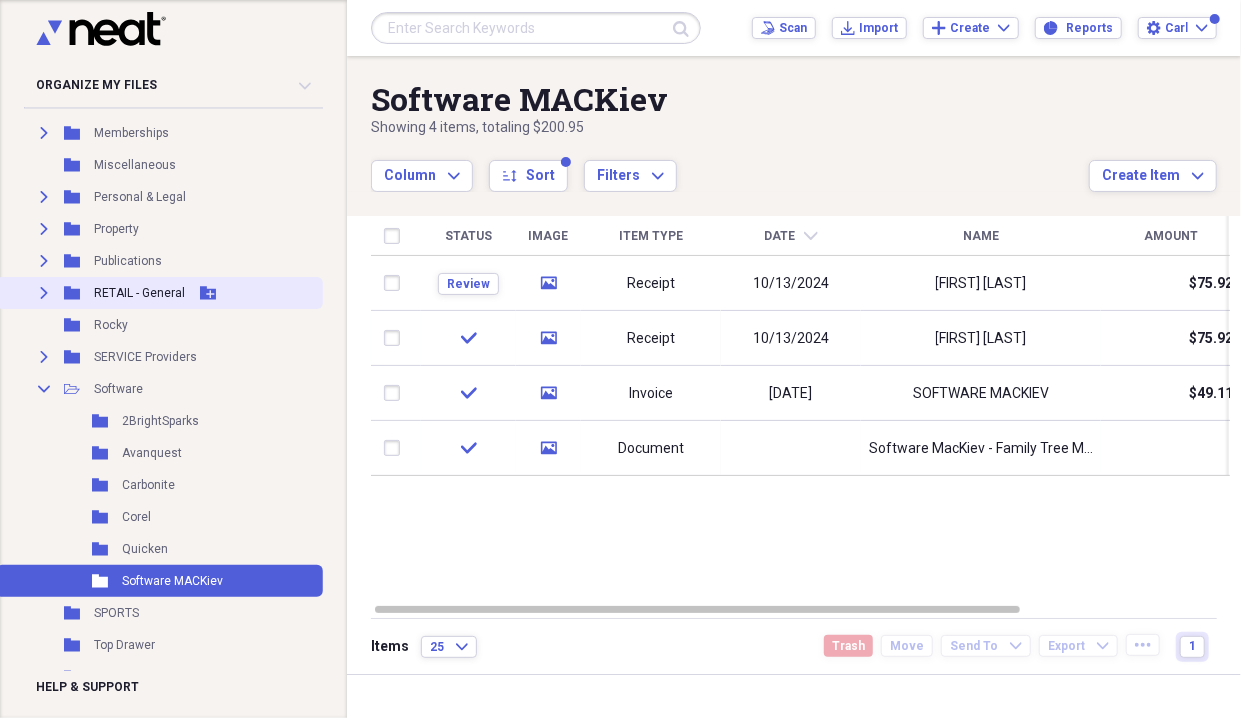 click 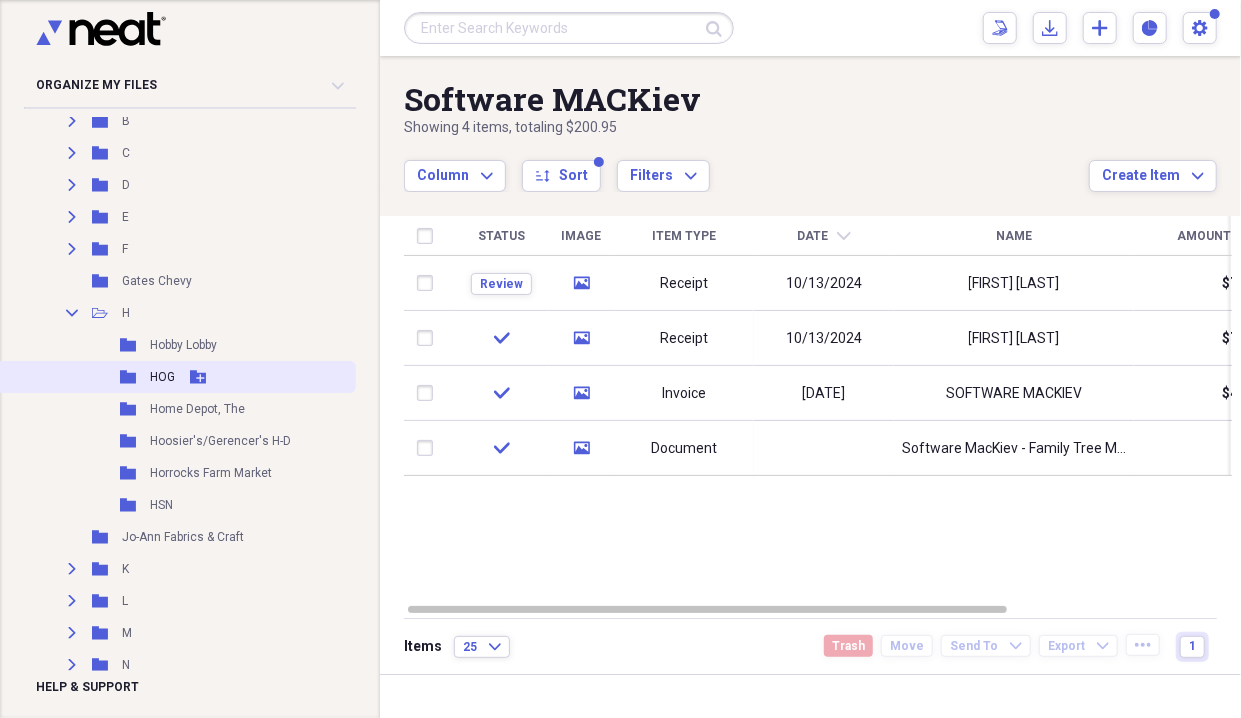 scroll, scrollTop: 1100, scrollLeft: 0, axis: vertical 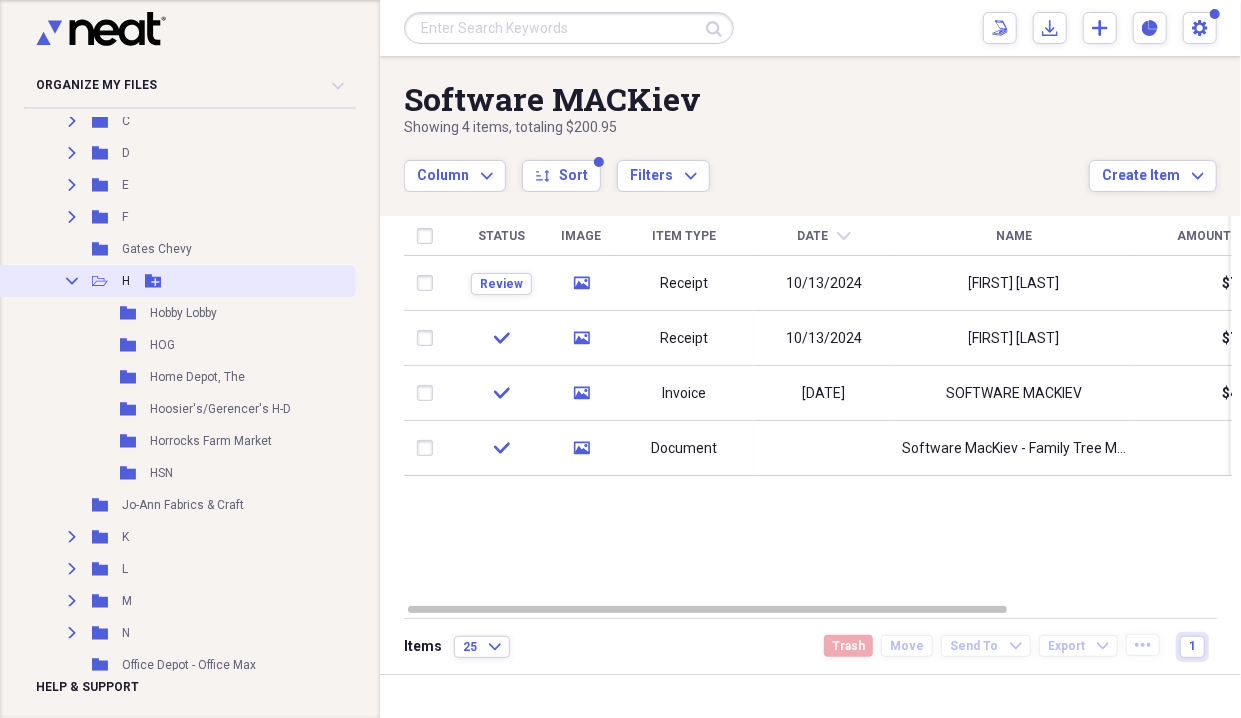 click 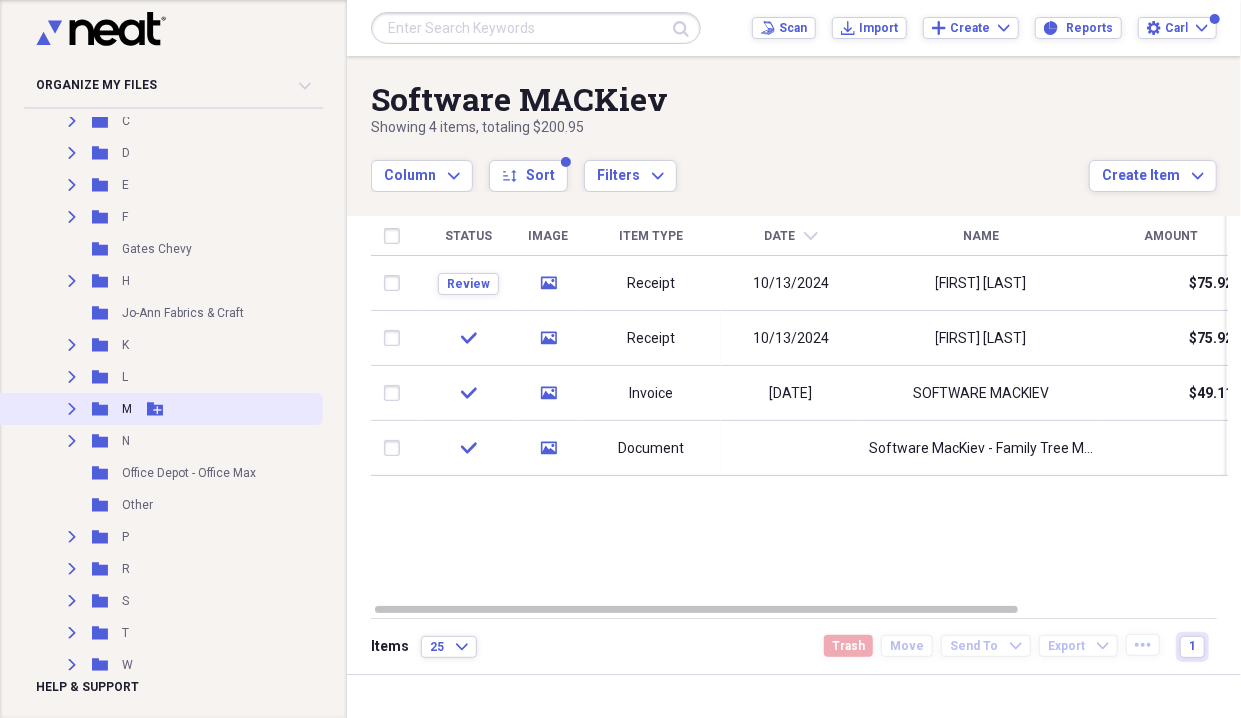 click on "Expand" 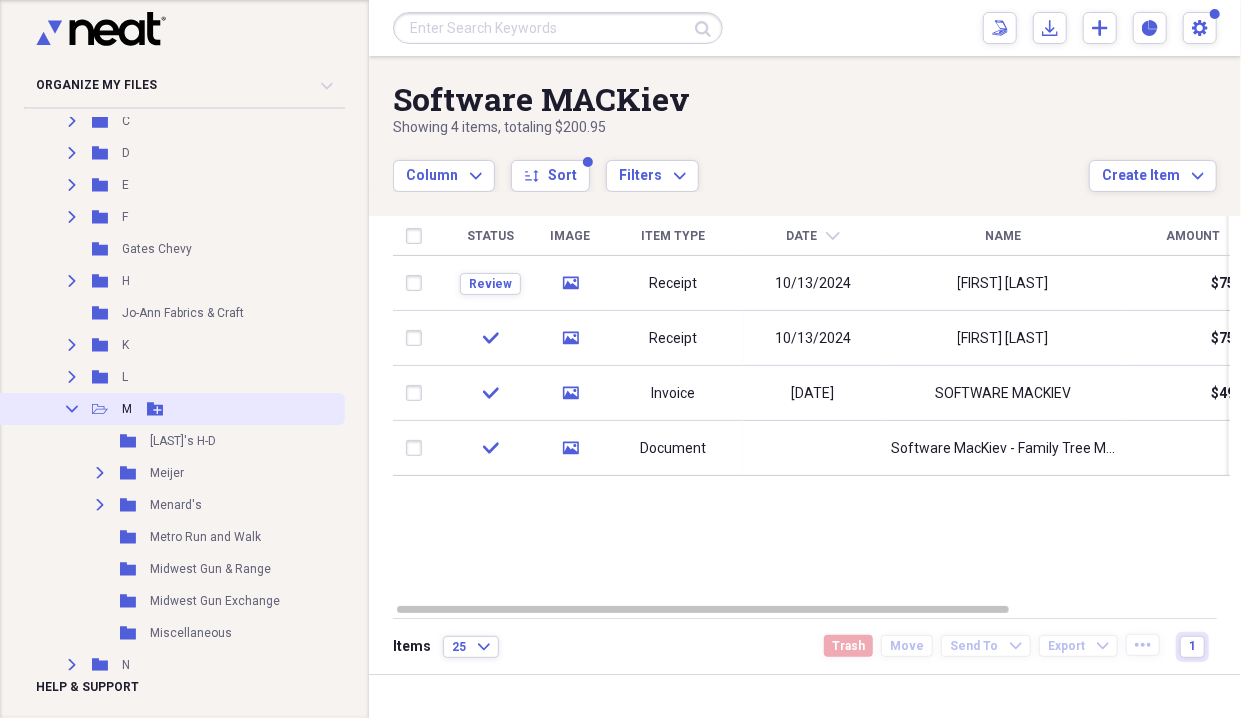 click on "Collapse" at bounding box center [72, 409] 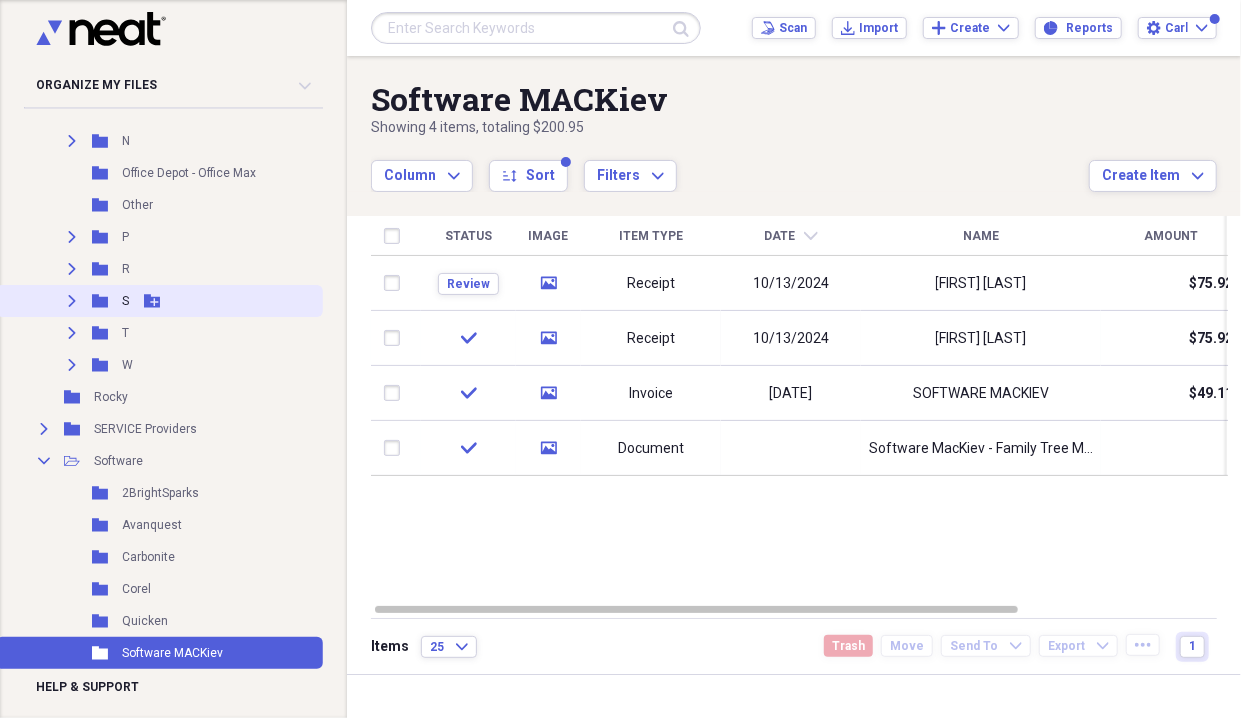 scroll, scrollTop: 1500, scrollLeft: 0, axis: vertical 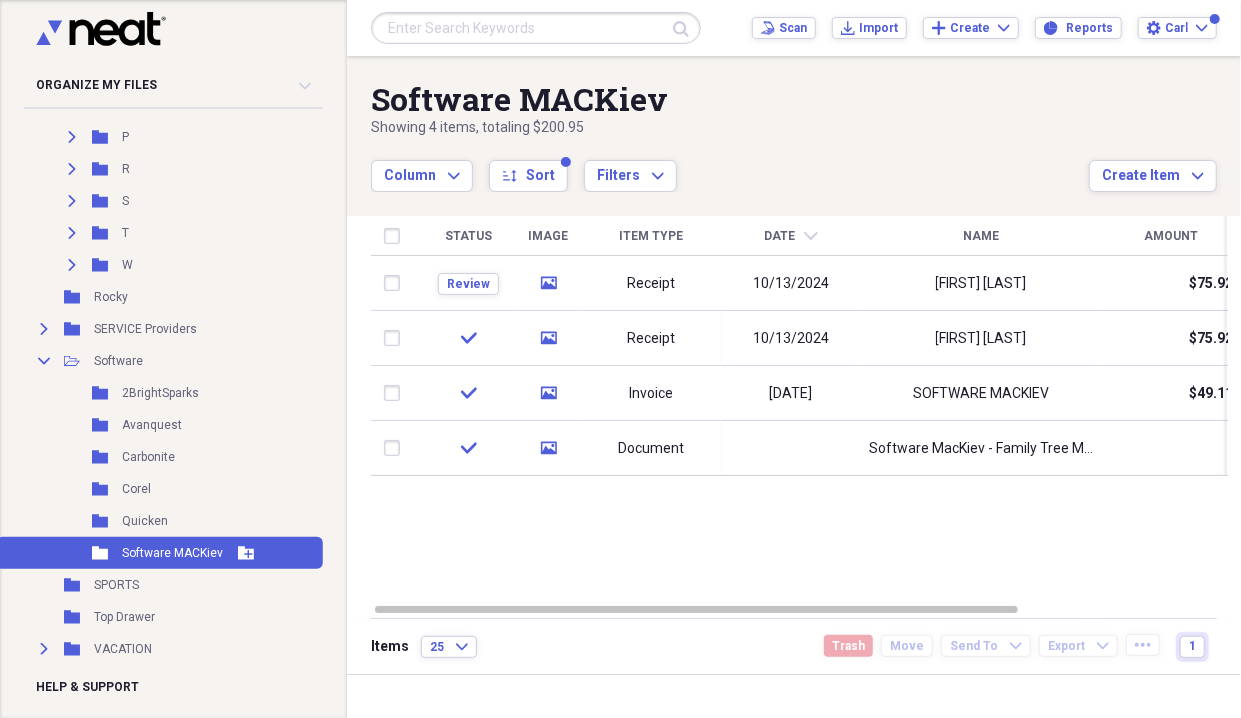click on "Software MACKiev" at bounding box center (172, 553) 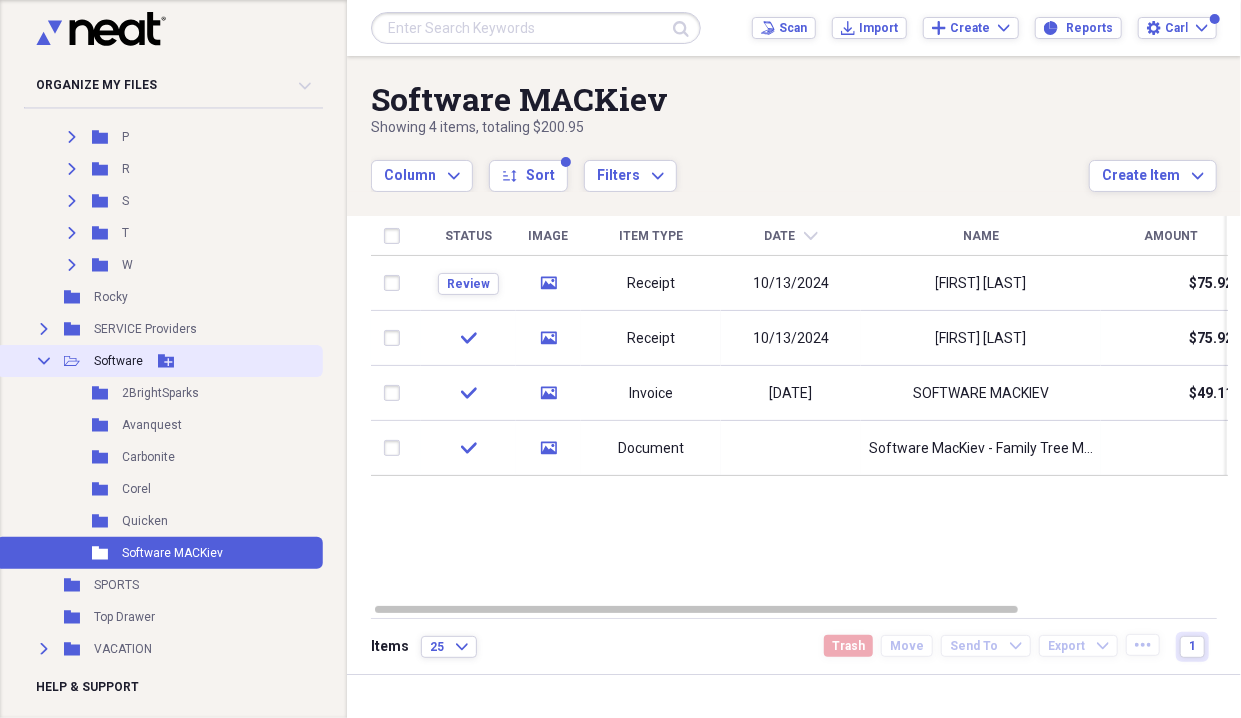 click 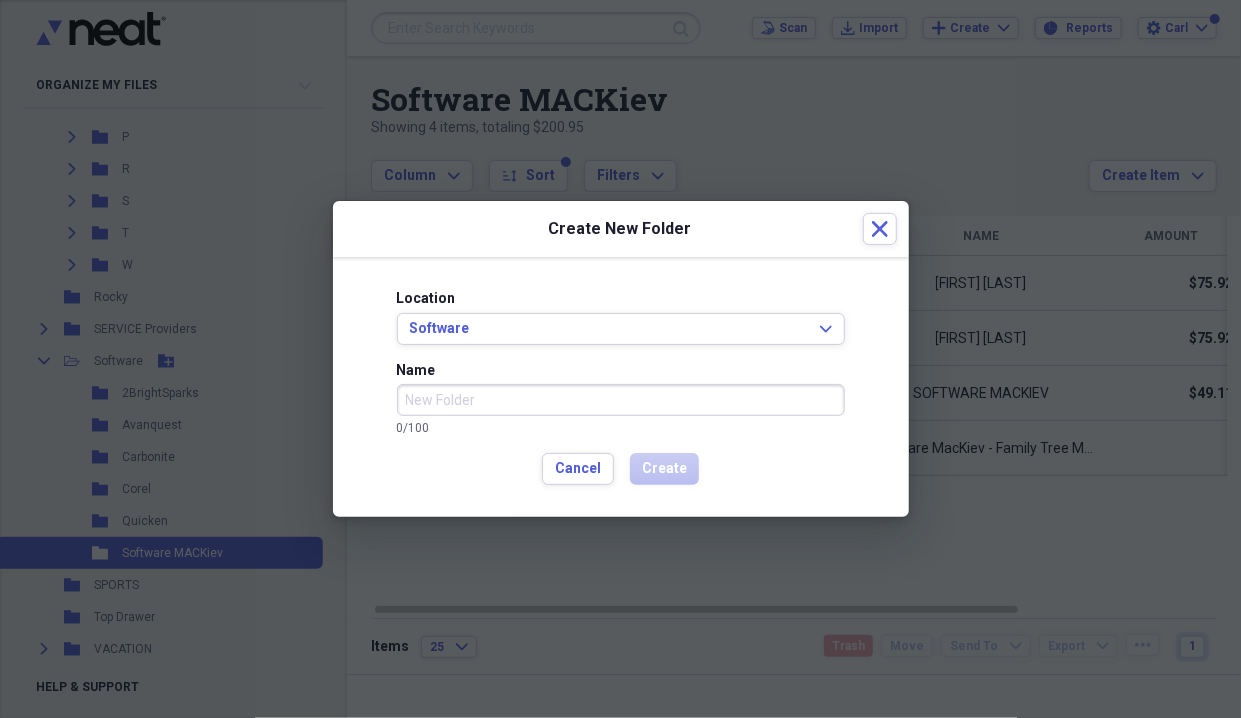 click on "Name" at bounding box center [621, 400] 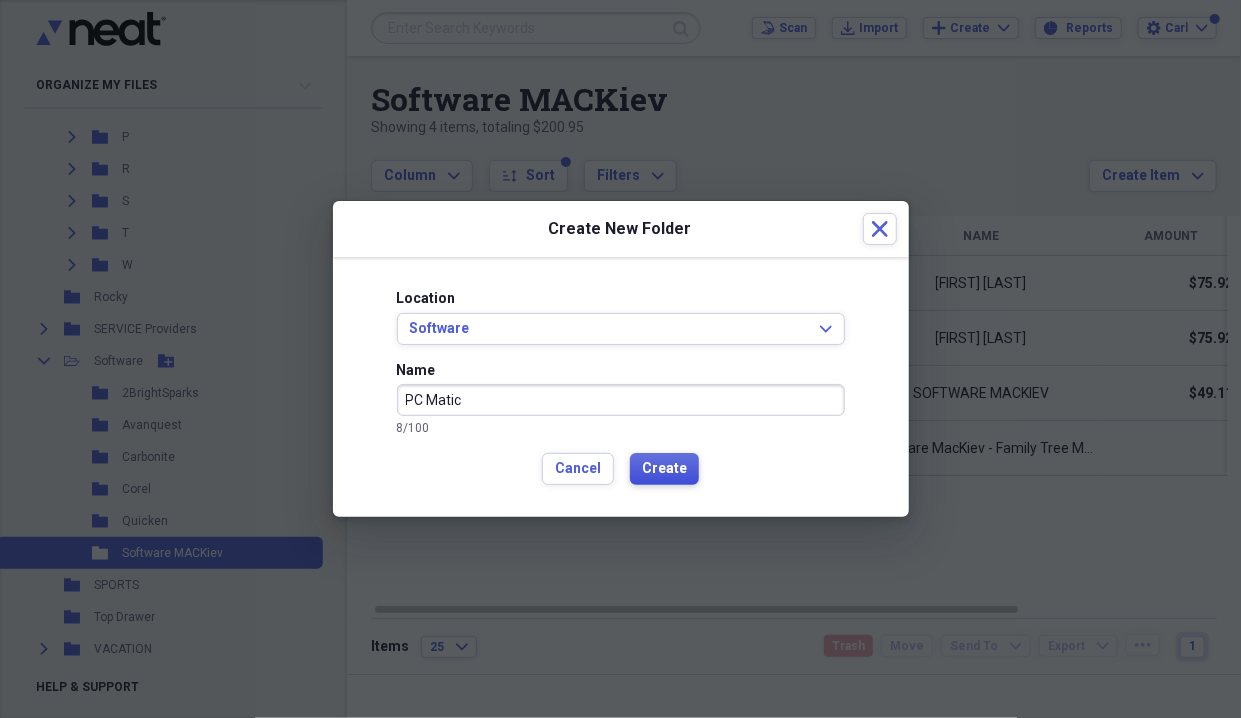 type on "PC Matic" 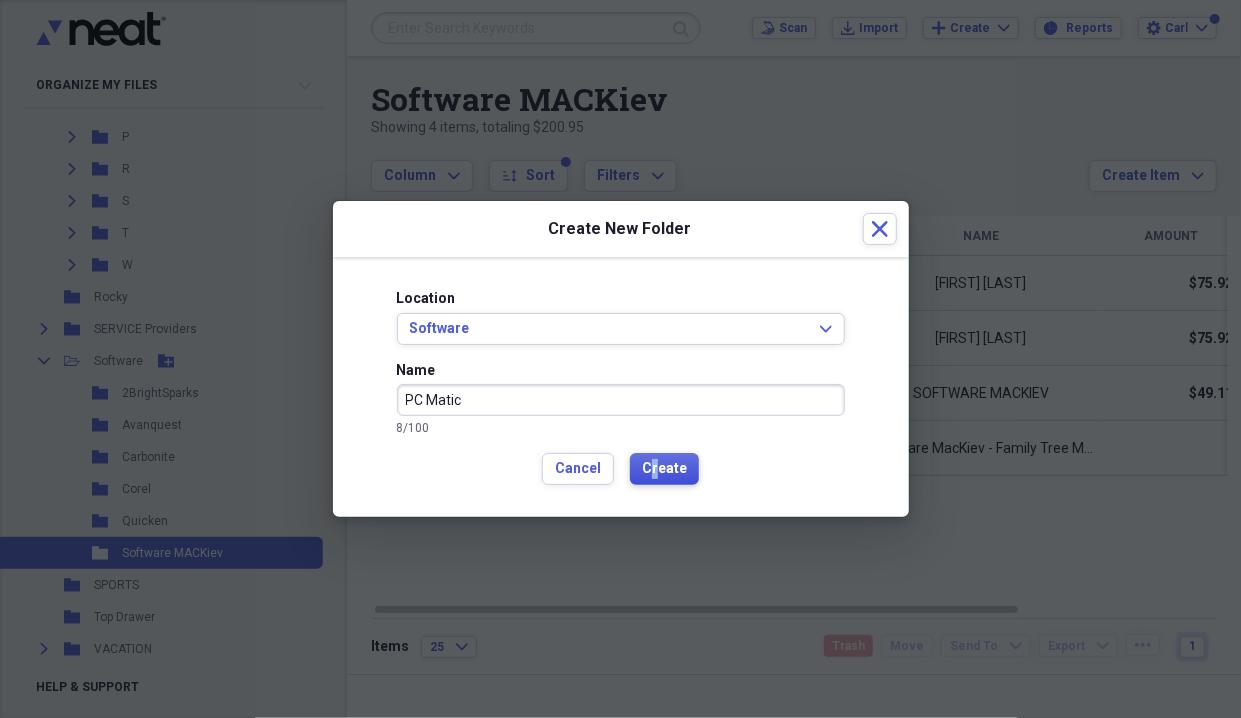 click on "Create" at bounding box center [664, 469] 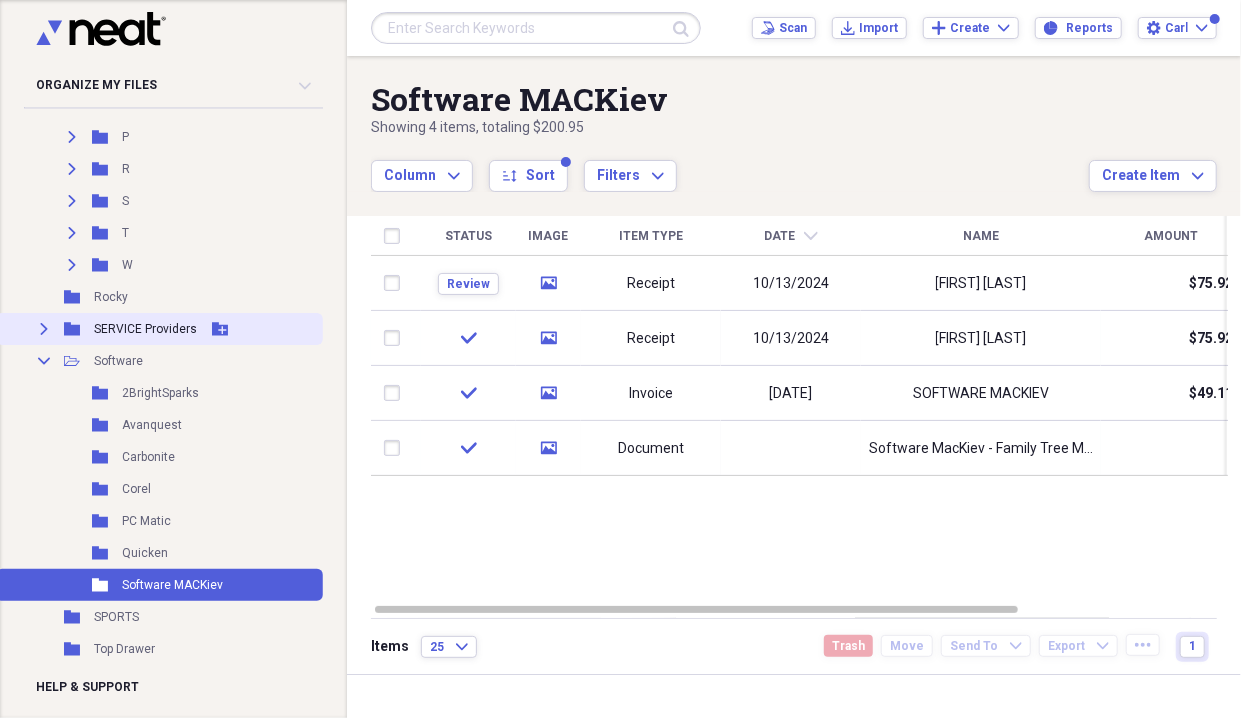 click on "Expand" 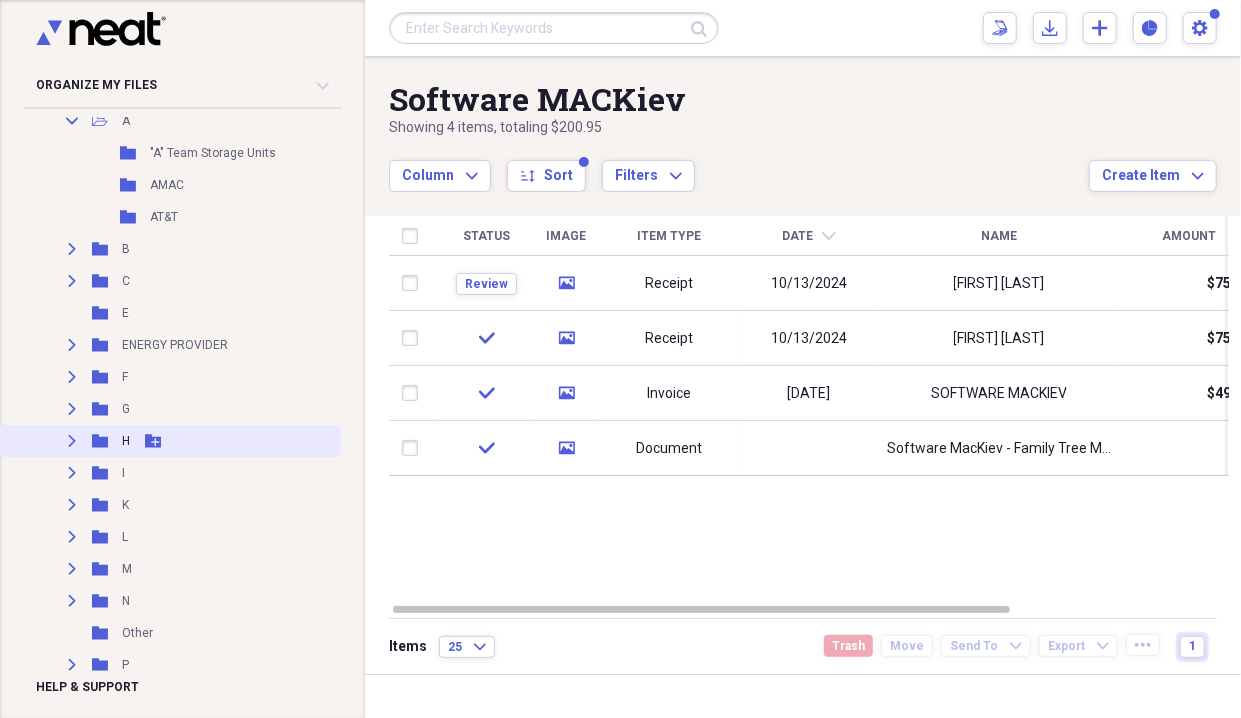 scroll, scrollTop: 1900, scrollLeft: 0, axis: vertical 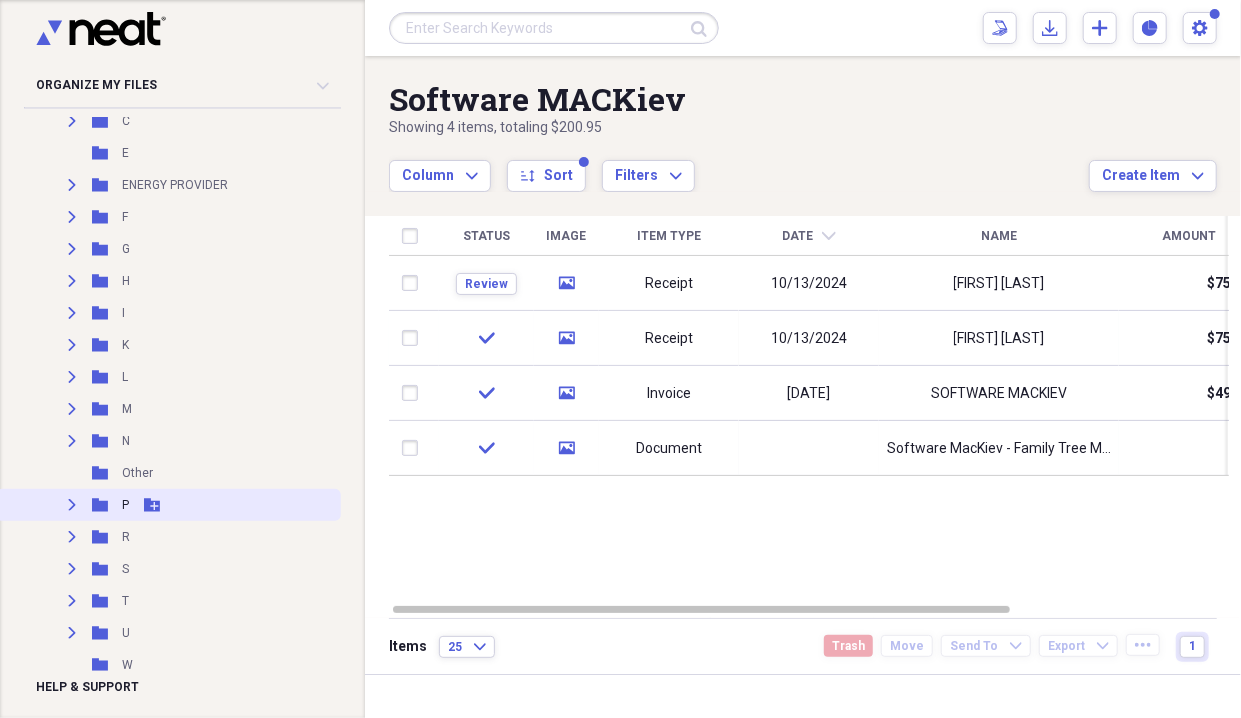 click 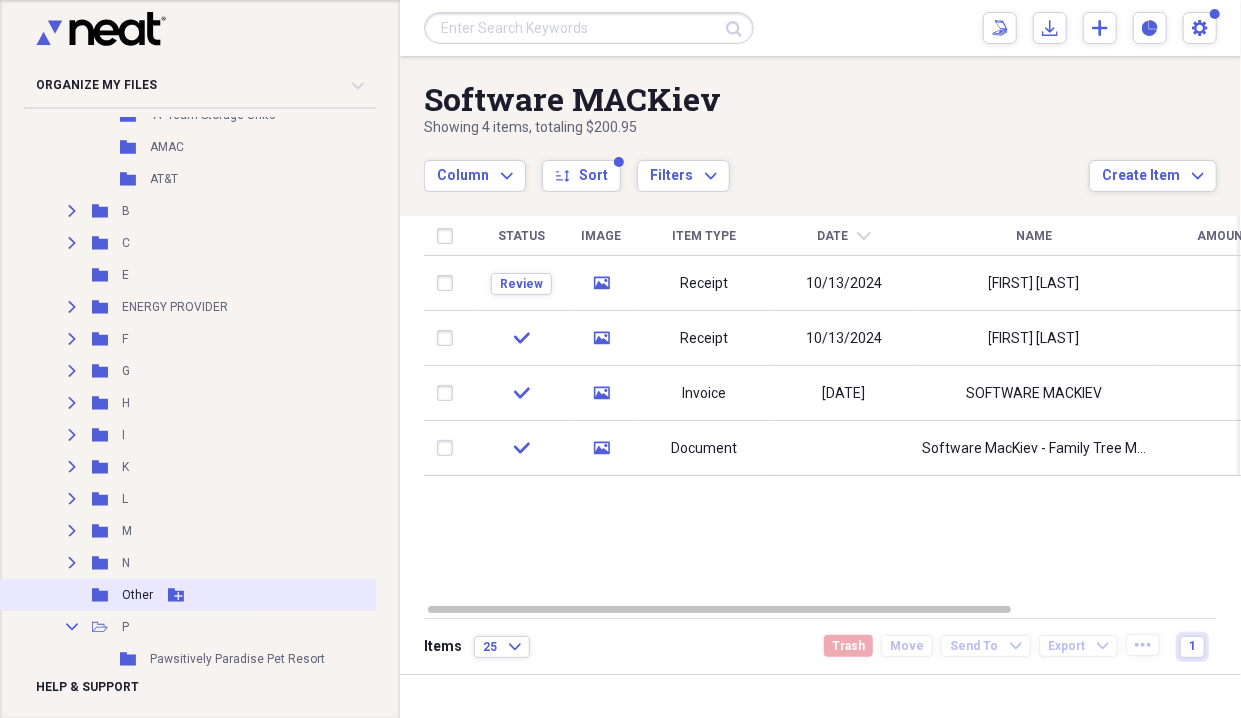 scroll, scrollTop: 1800, scrollLeft: 0, axis: vertical 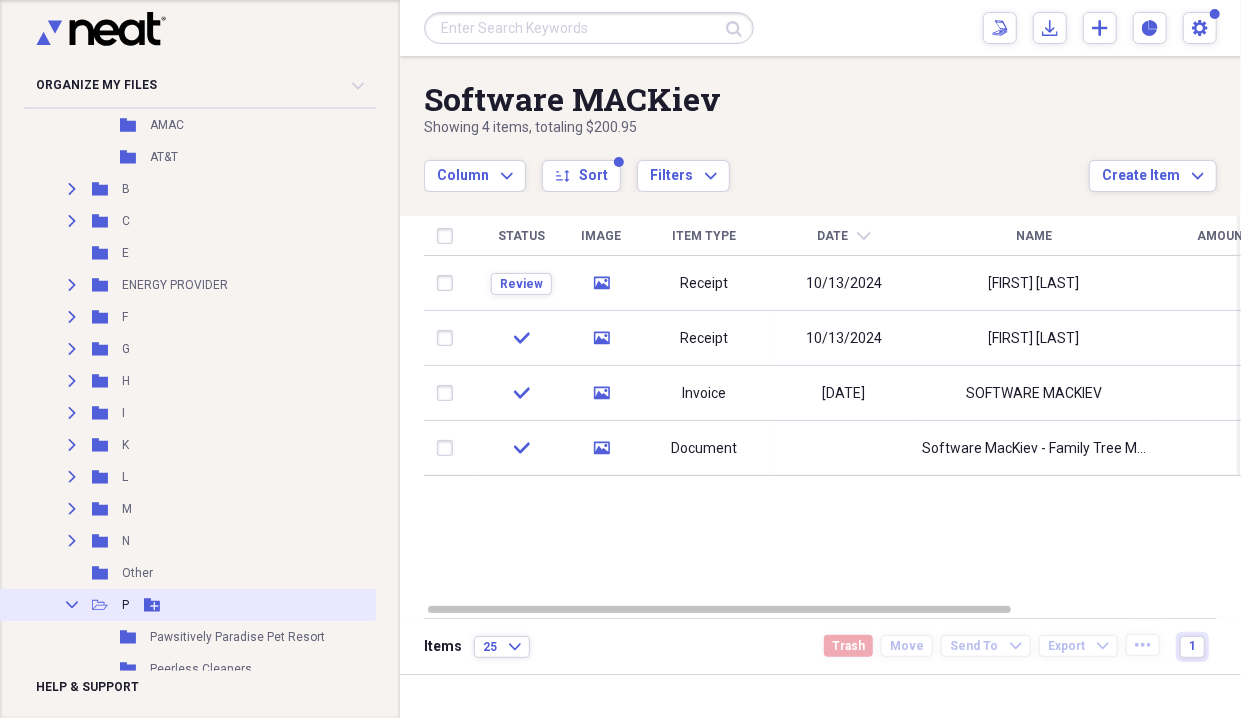 click on "Collapse" 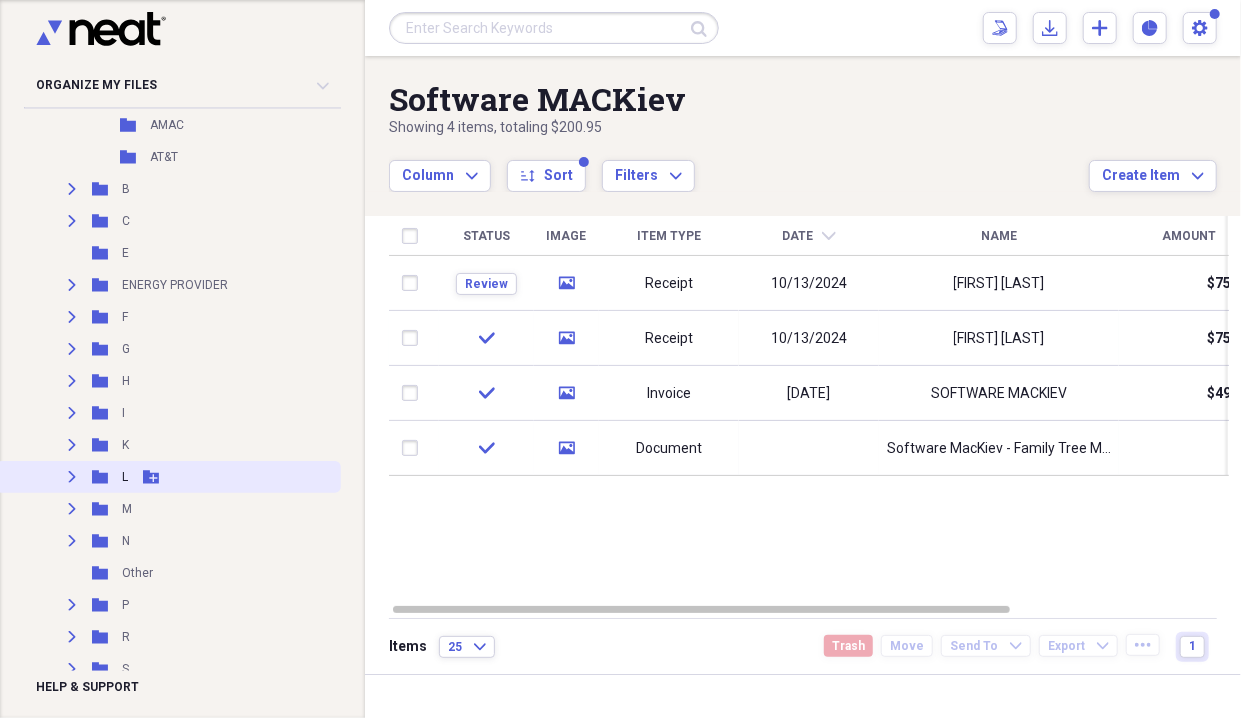scroll, scrollTop: 1400, scrollLeft: 0, axis: vertical 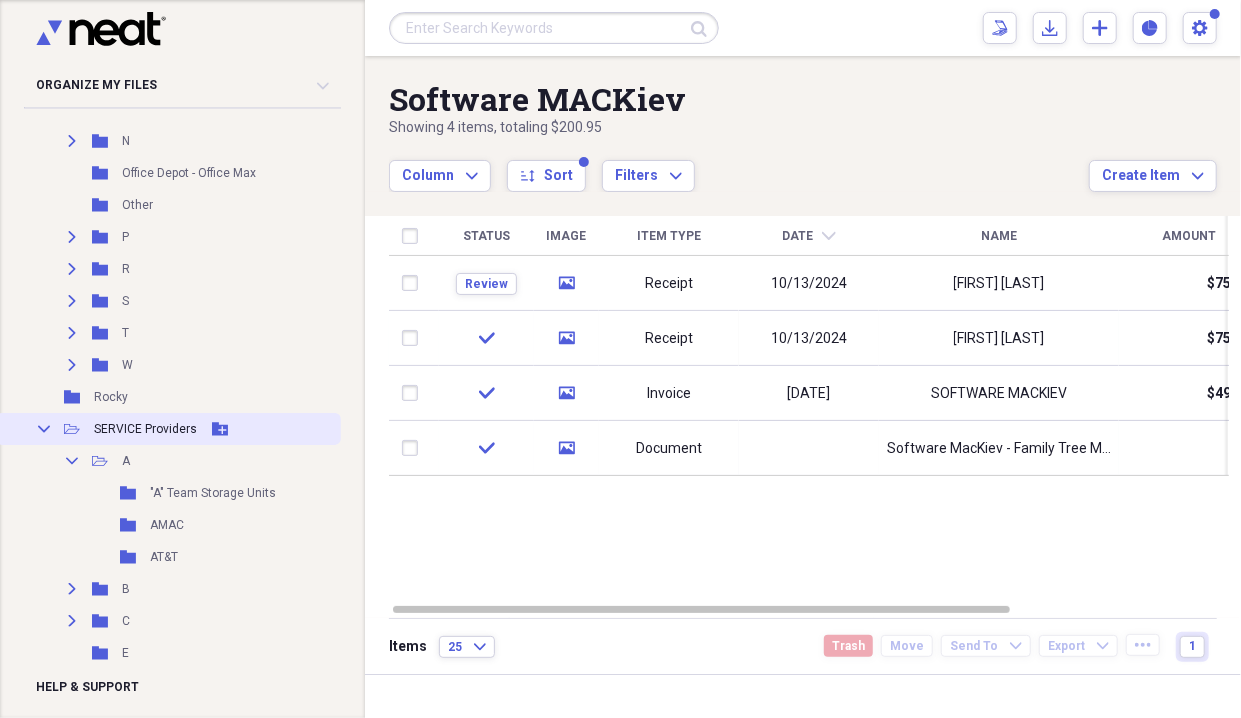 click on "Collapse" 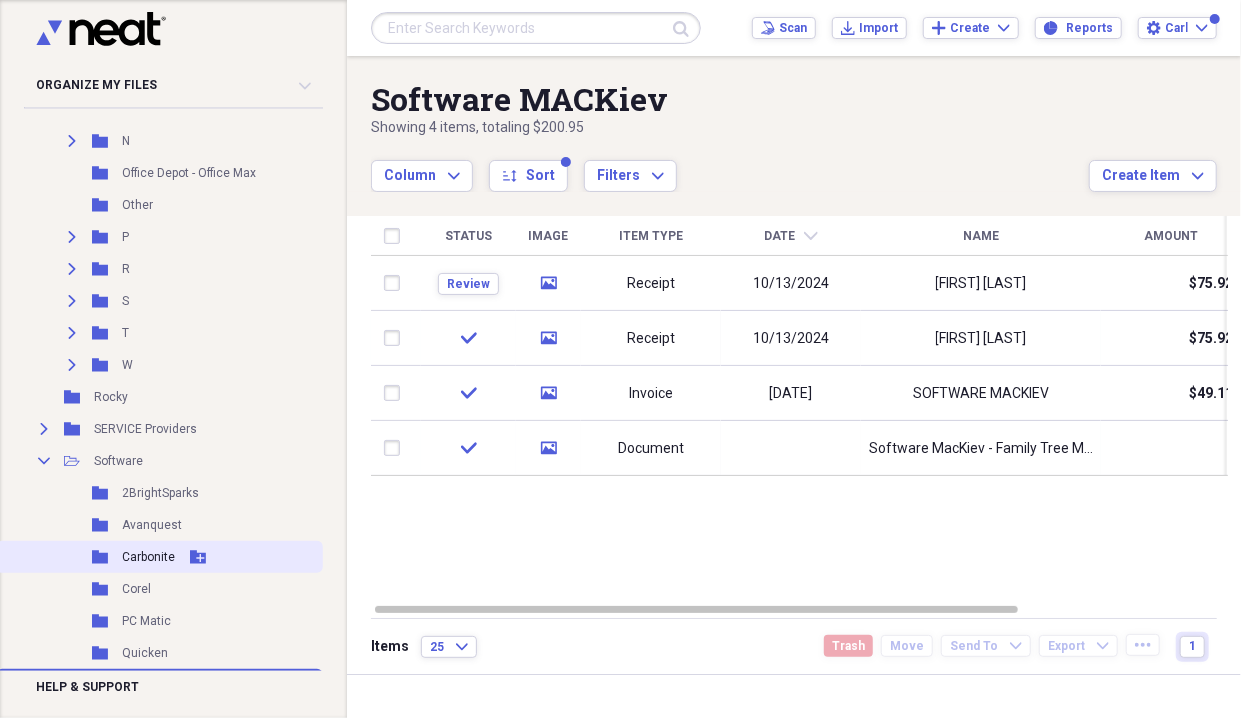 scroll, scrollTop: 1500, scrollLeft: 0, axis: vertical 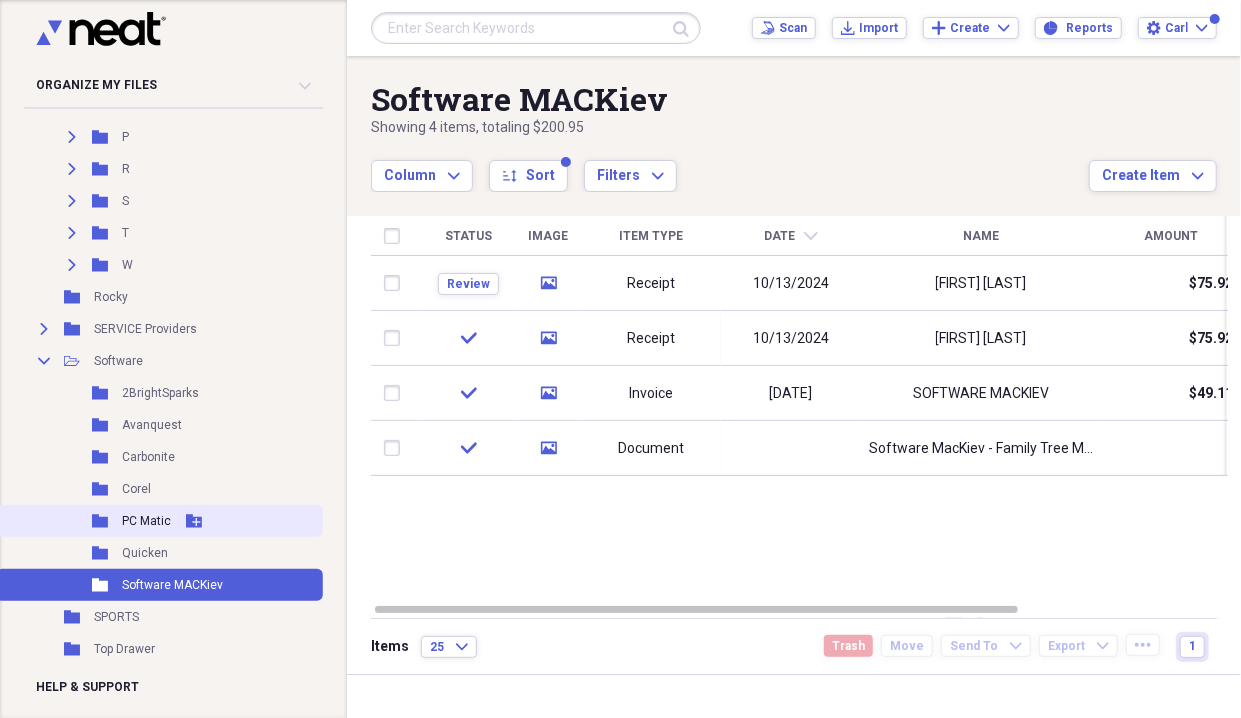 click on "PC Matic" at bounding box center (146, 521) 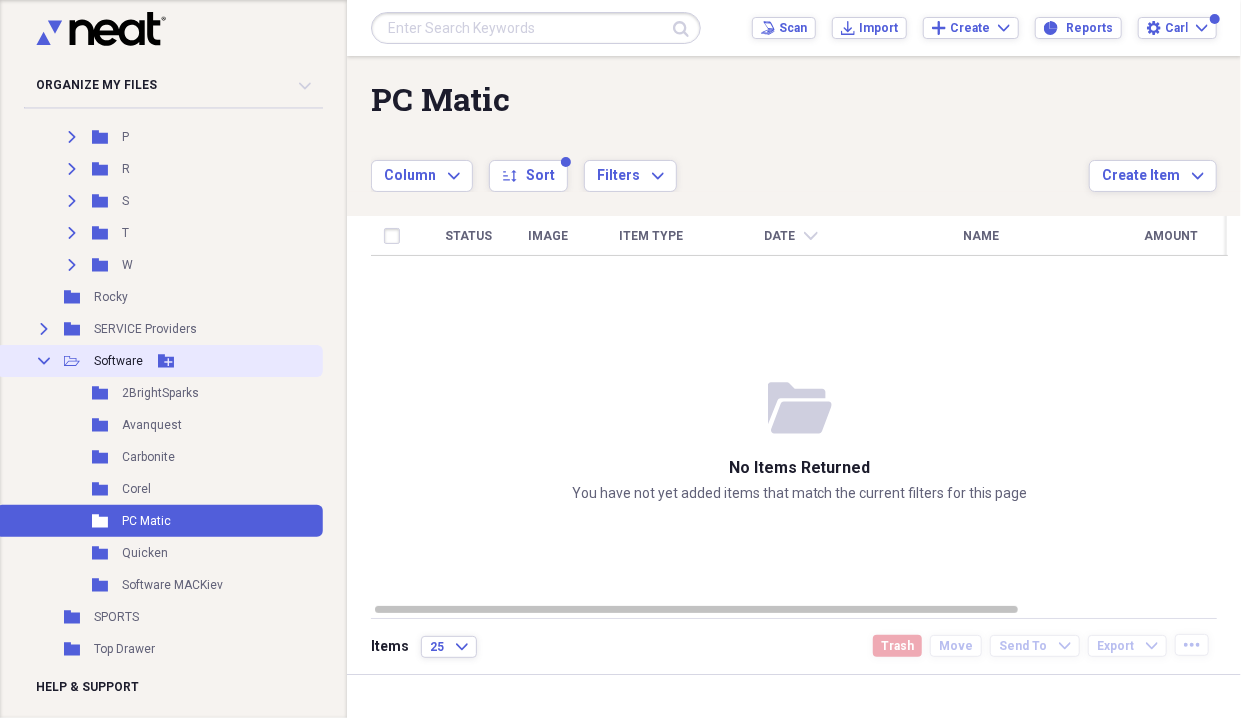 click on "Software" at bounding box center [118, 361] 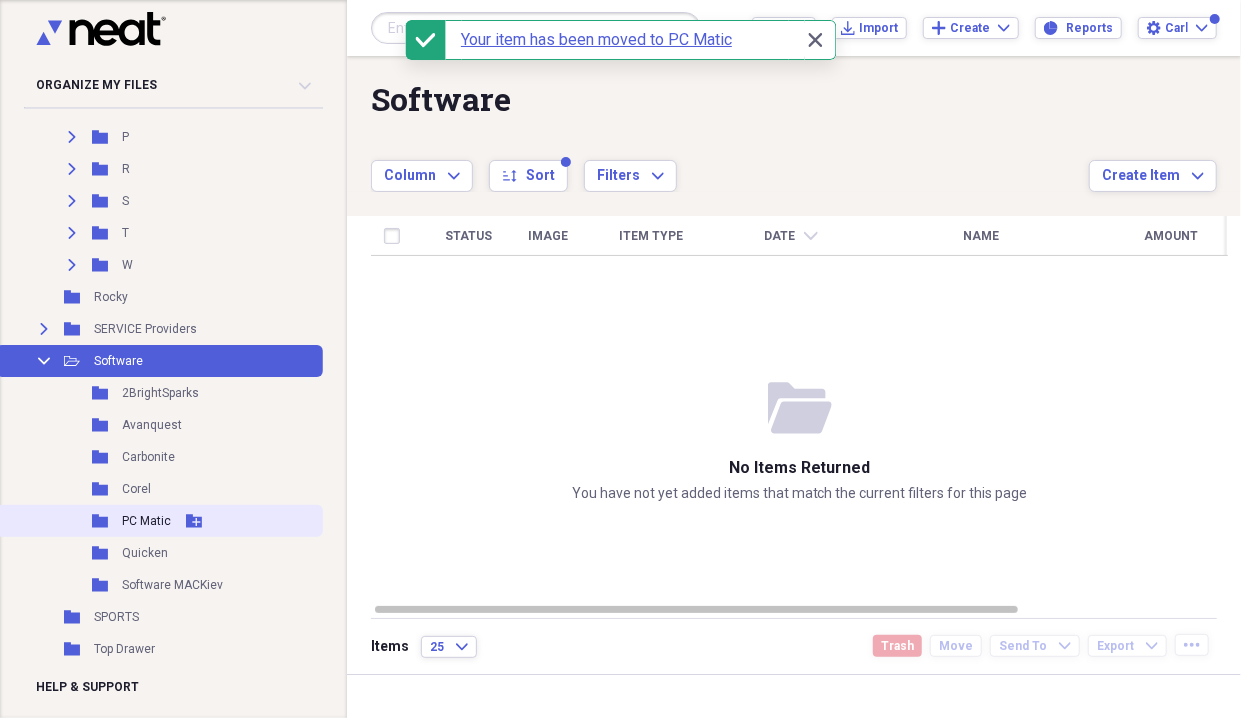 click on "PC Matic" at bounding box center [146, 521] 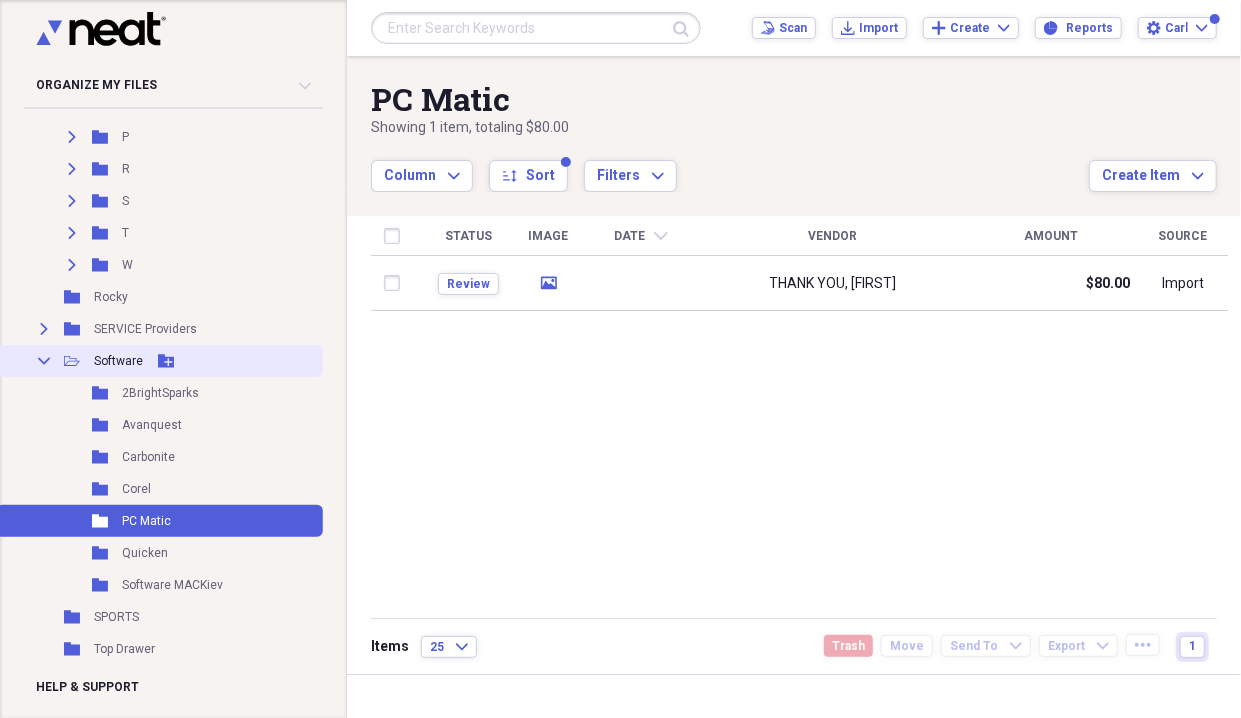 click on "Software" at bounding box center [118, 361] 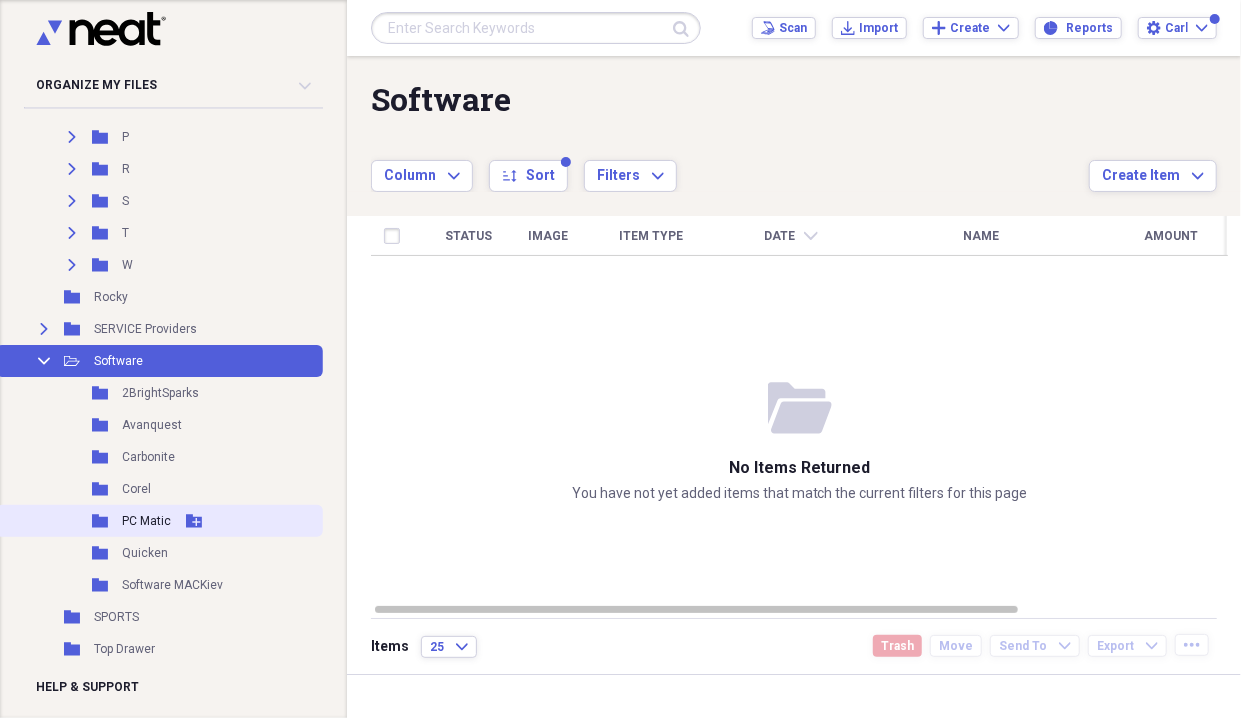 click on "PC Matic" at bounding box center [146, 521] 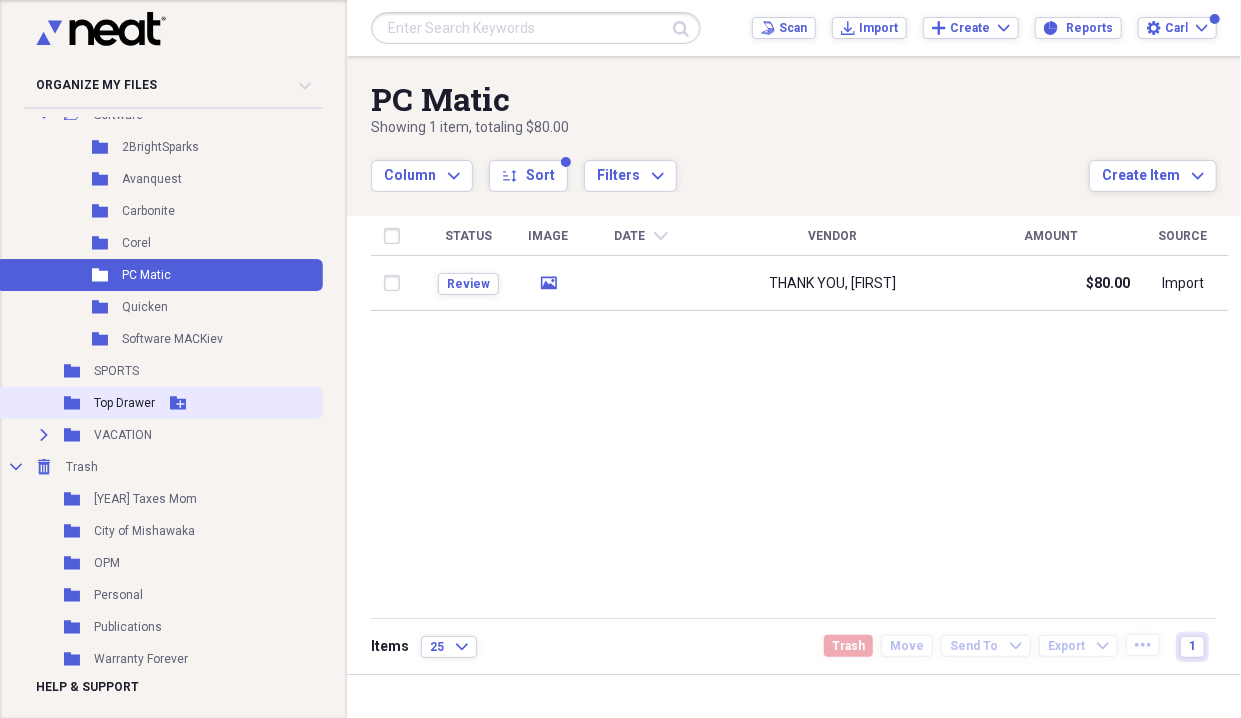 scroll, scrollTop: 1748, scrollLeft: 0, axis: vertical 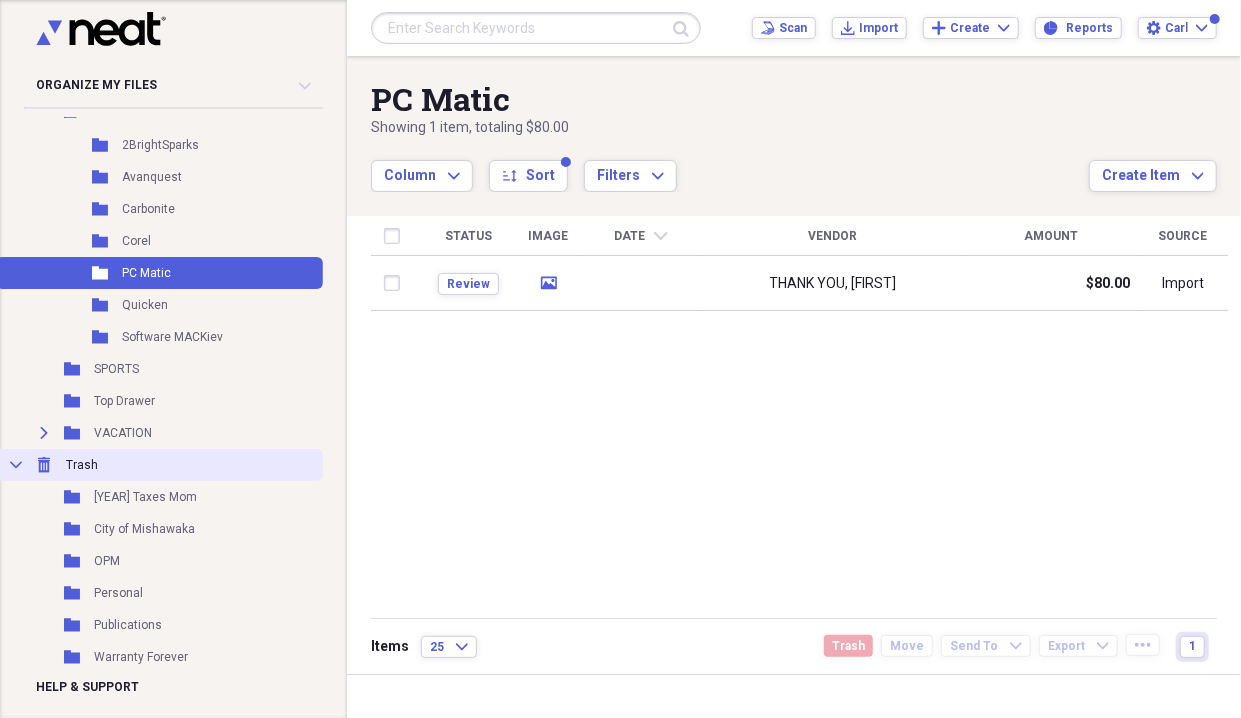 click on "Collapse" 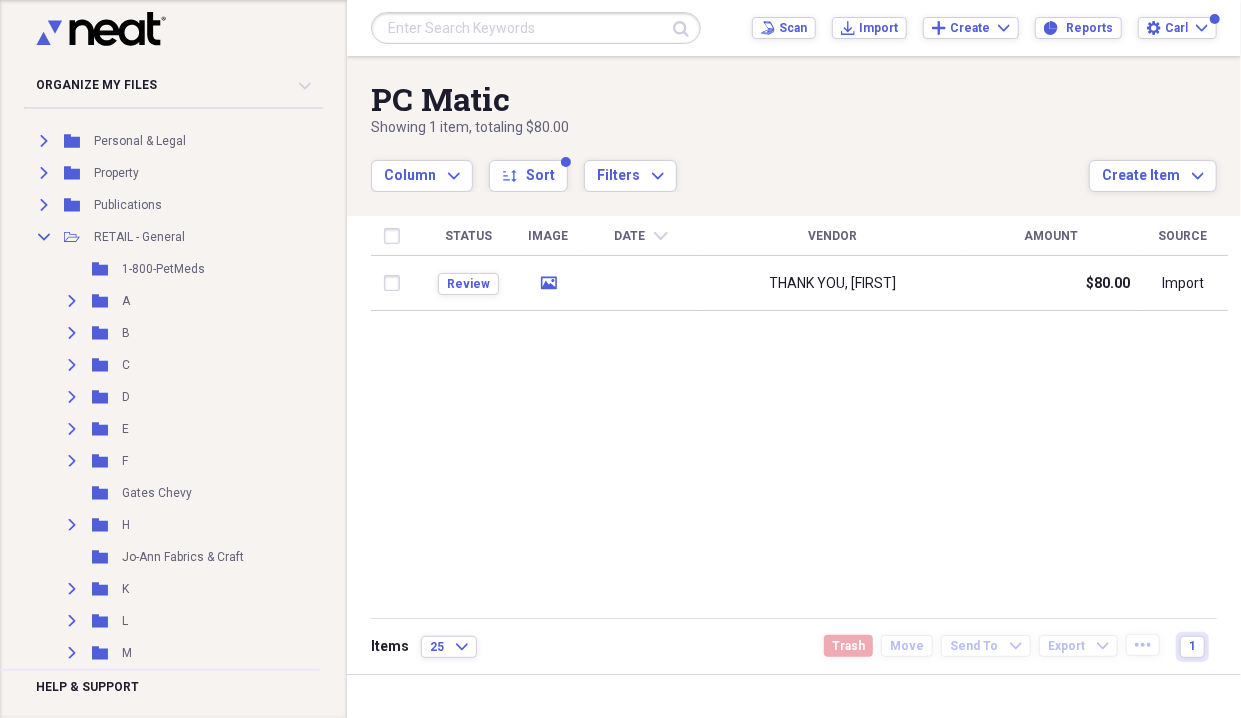 scroll, scrollTop: 756, scrollLeft: 0, axis: vertical 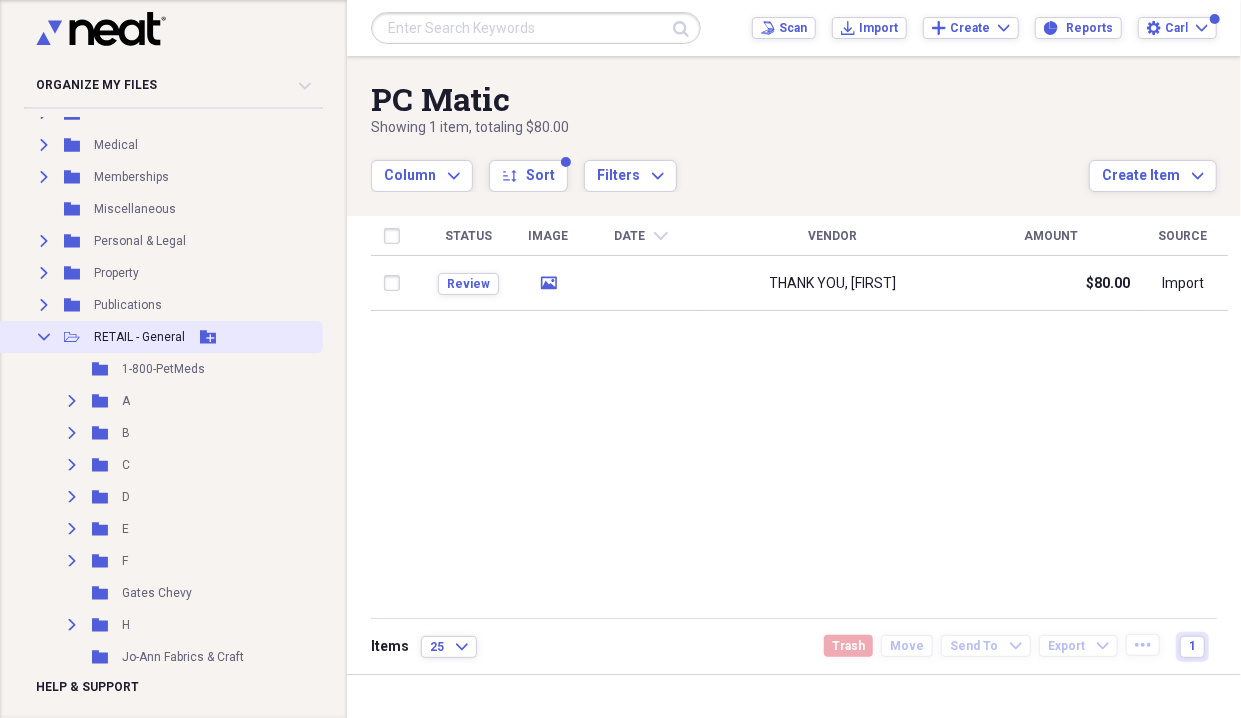 click on "Collapse" at bounding box center [44, 337] 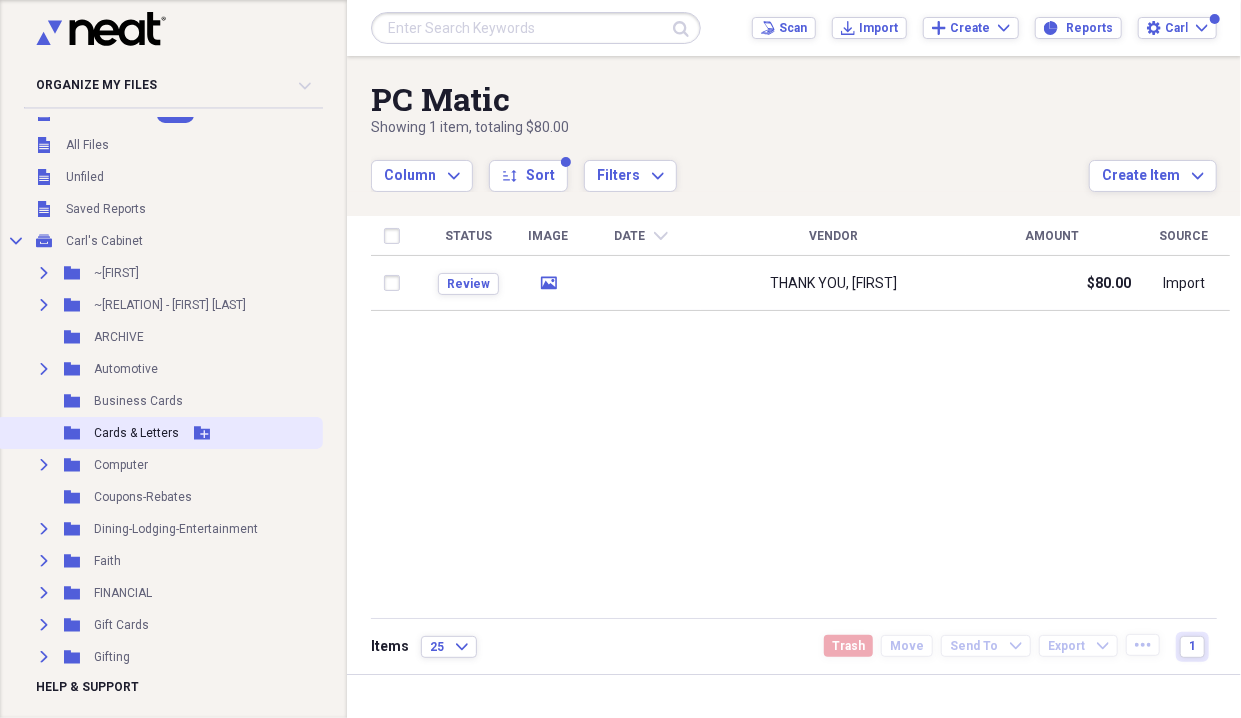 scroll, scrollTop: 0, scrollLeft: 0, axis: both 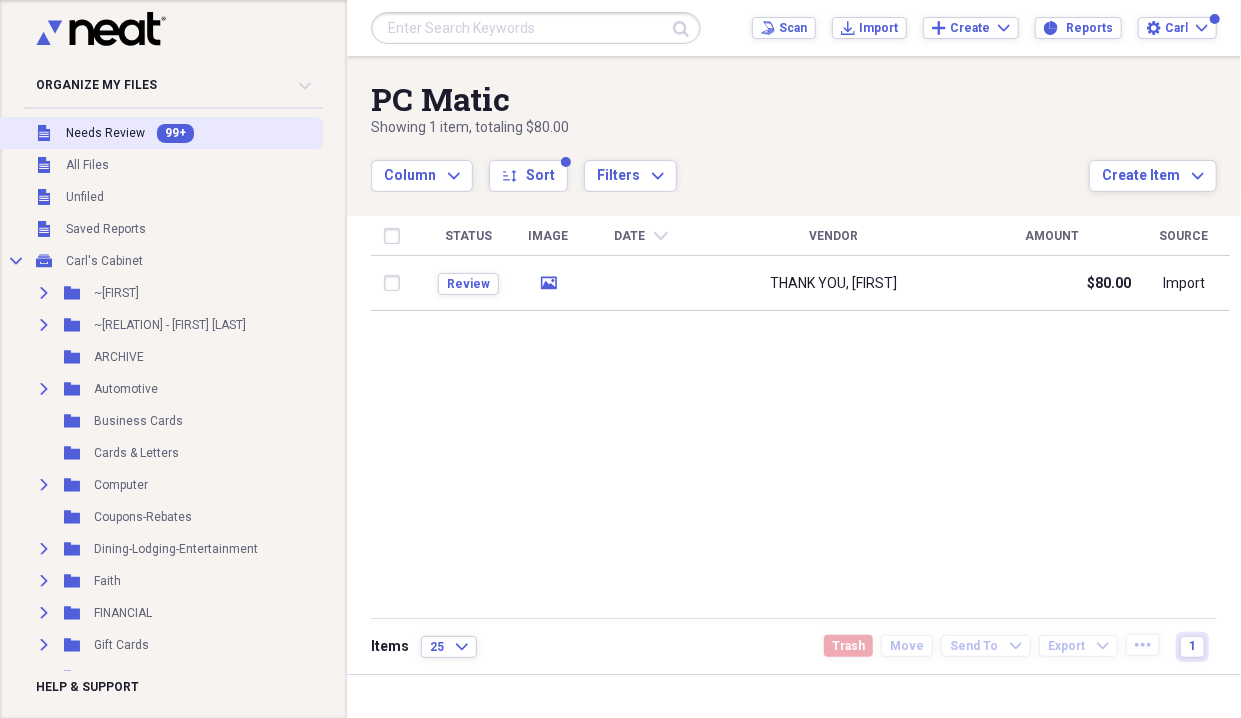 click on "Needs Review" at bounding box center [105, 133] 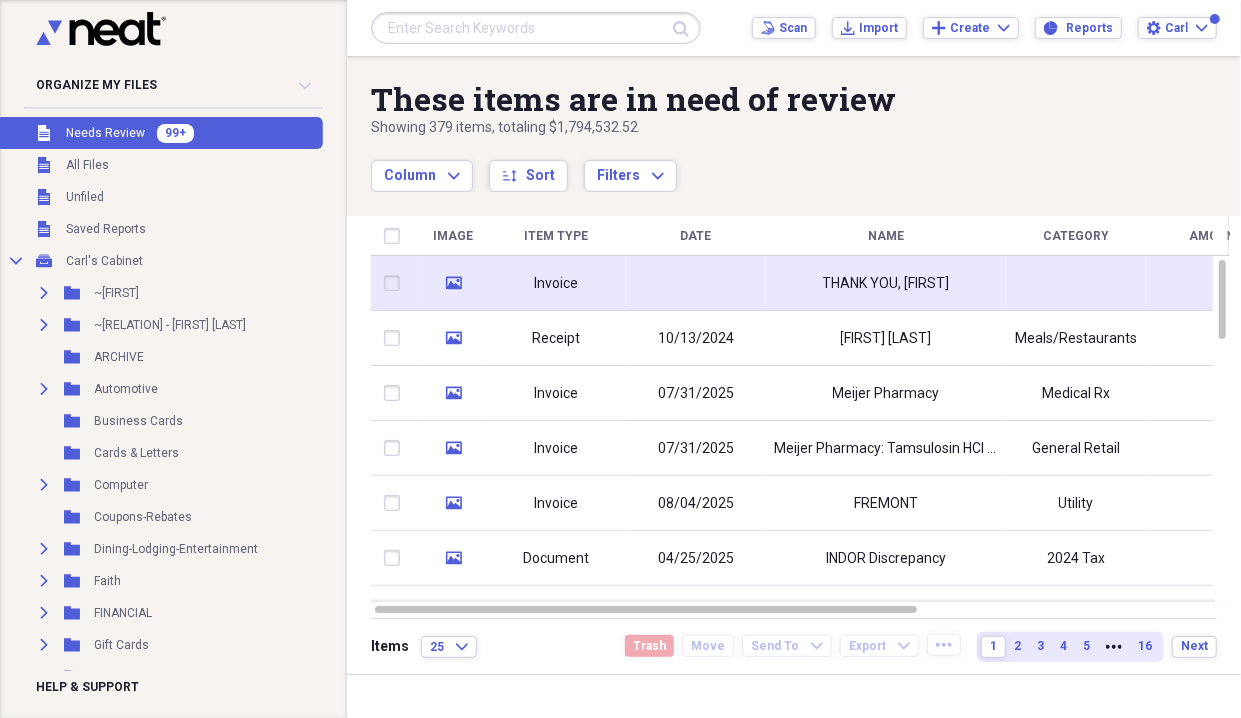 click on "Invoice" at bounding box center [556, 283] 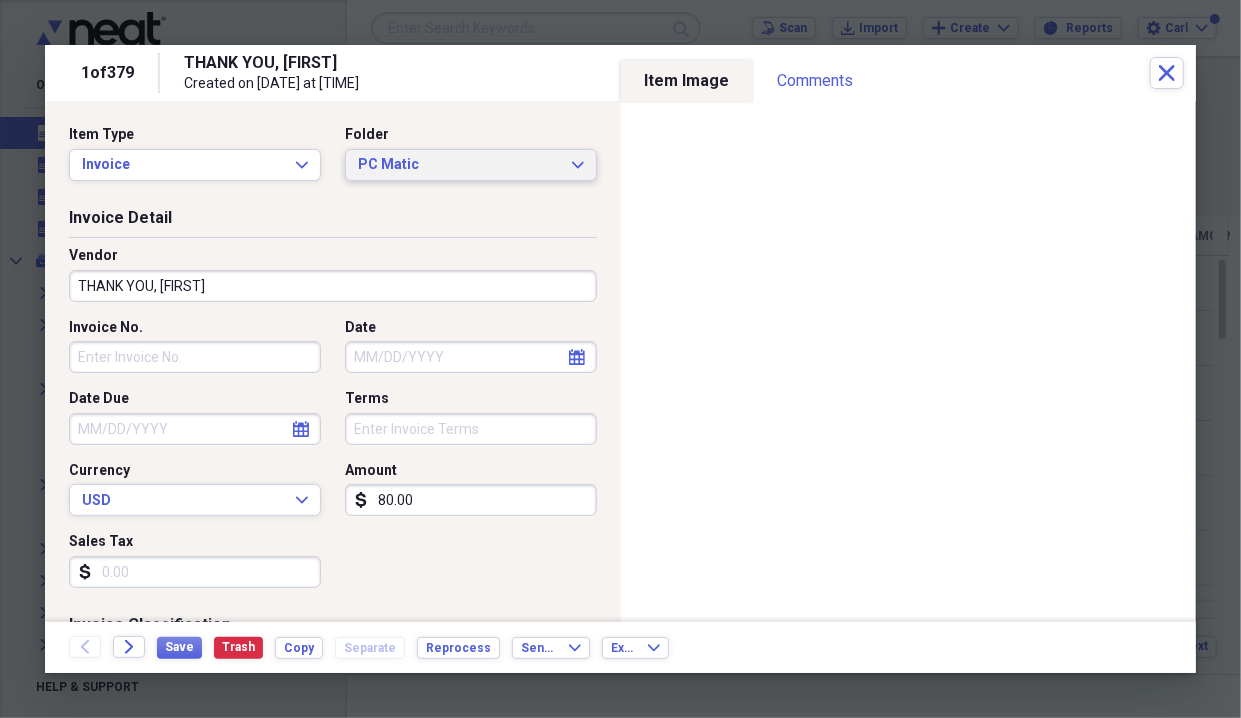 click on "Expand" 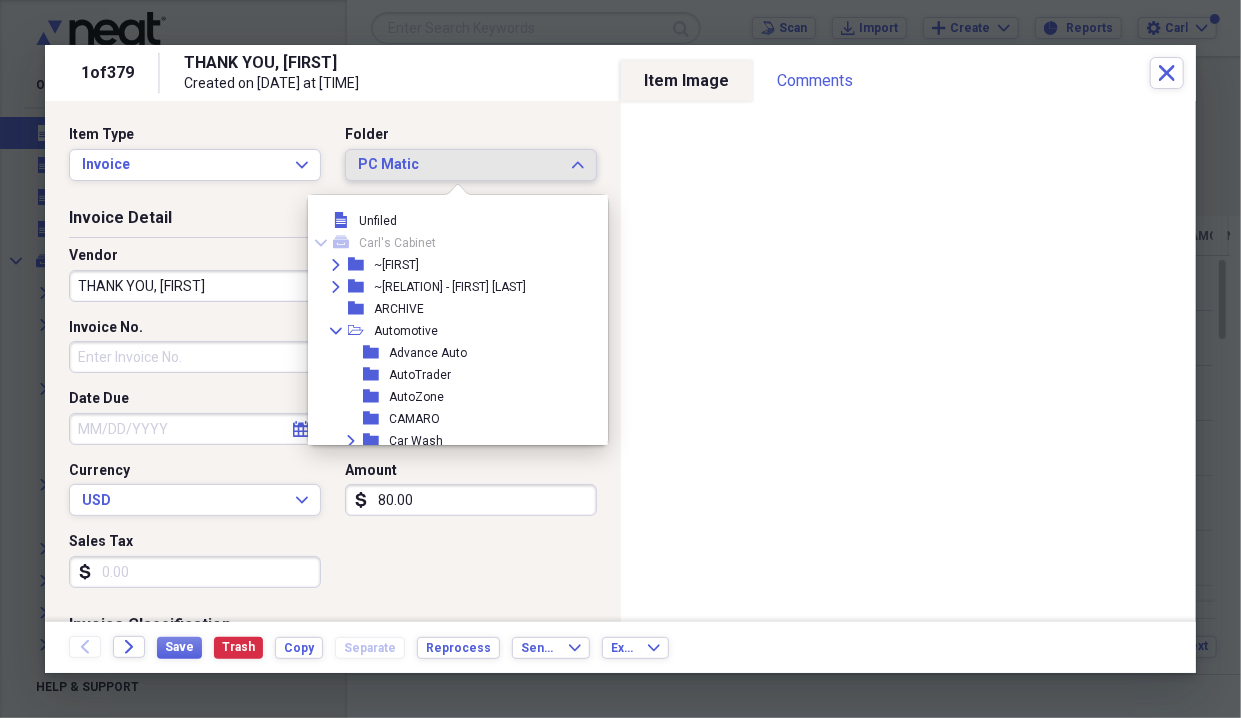 scroll, scrollTop: 5049, scrollLeft: 0, axis: vertical 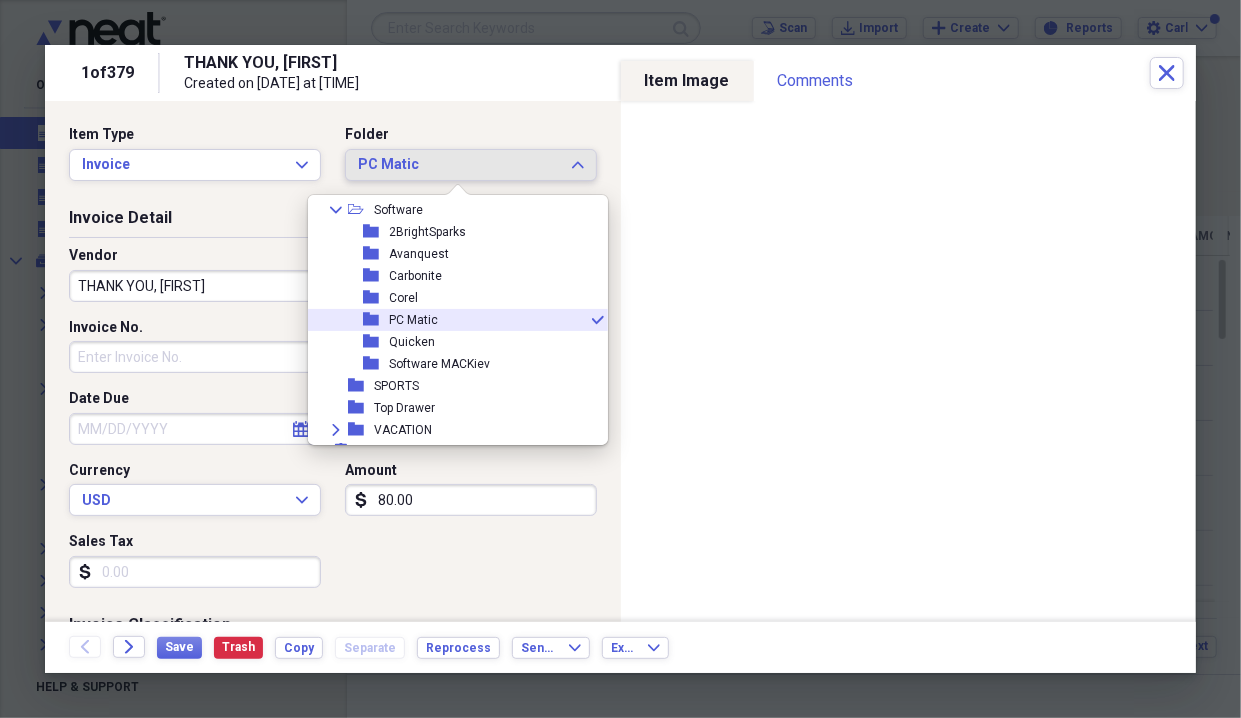 click 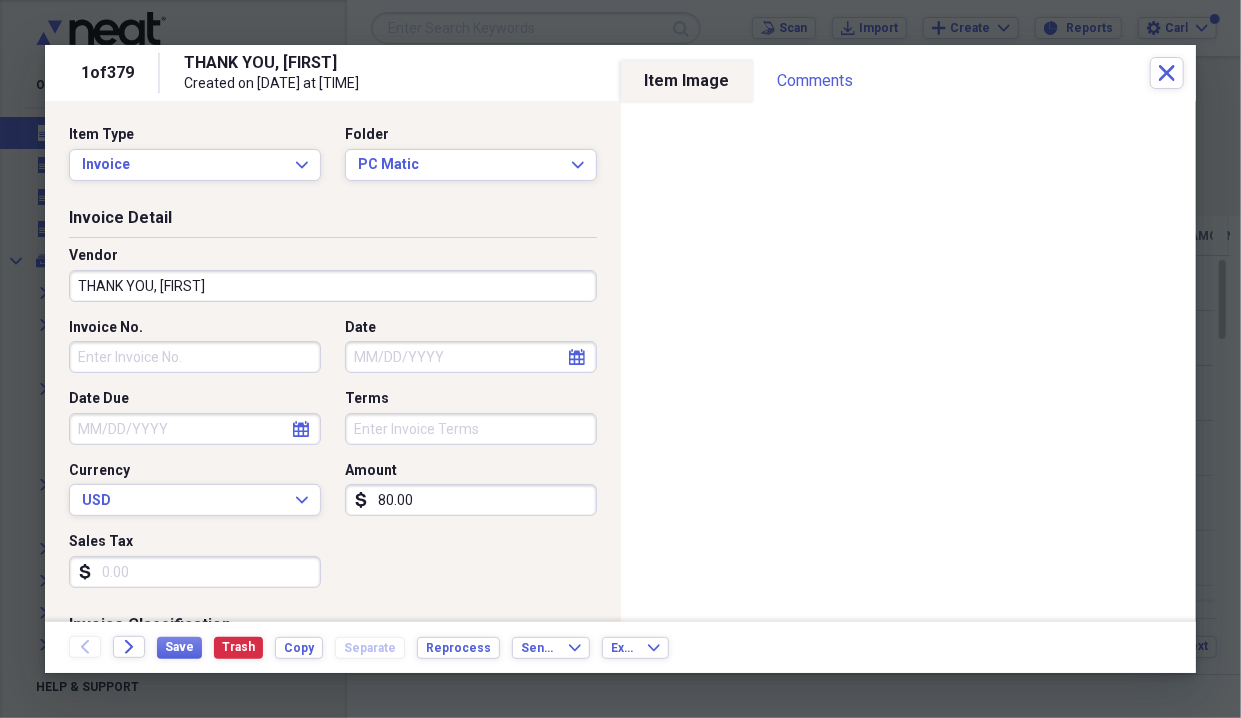 click on "Invoice No." at bounding box center [195, 357] 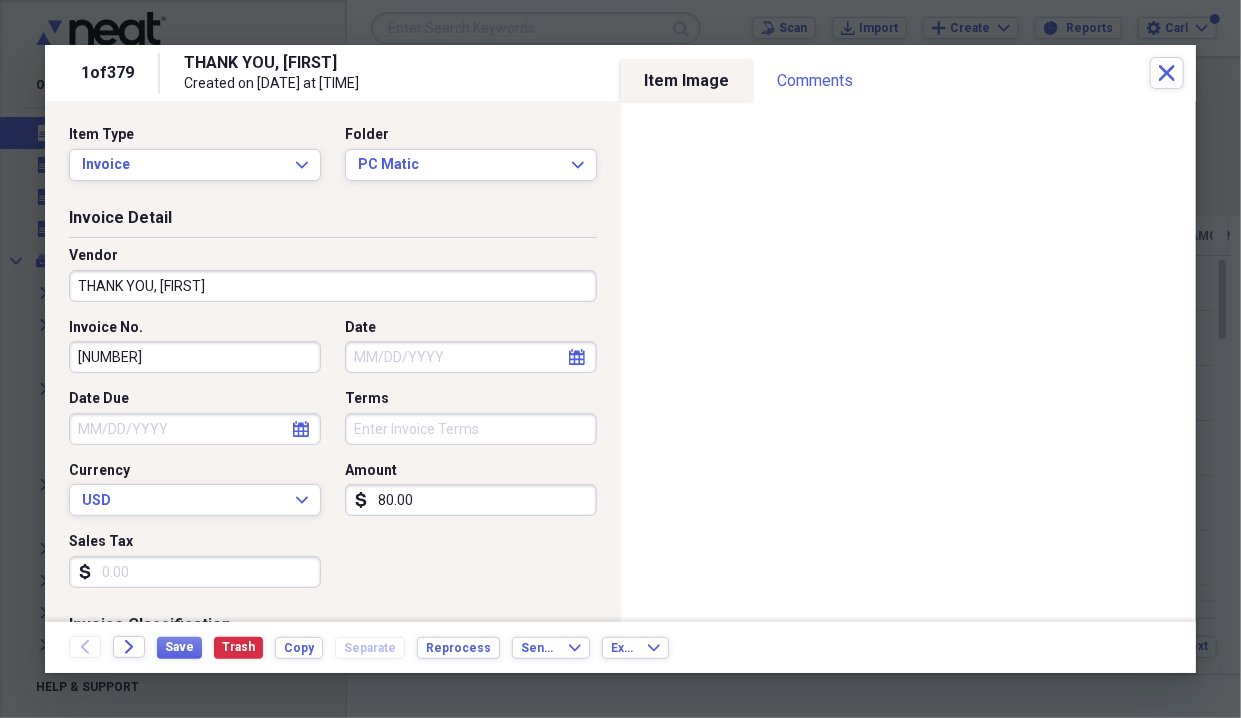 type on "[NUMBER]" 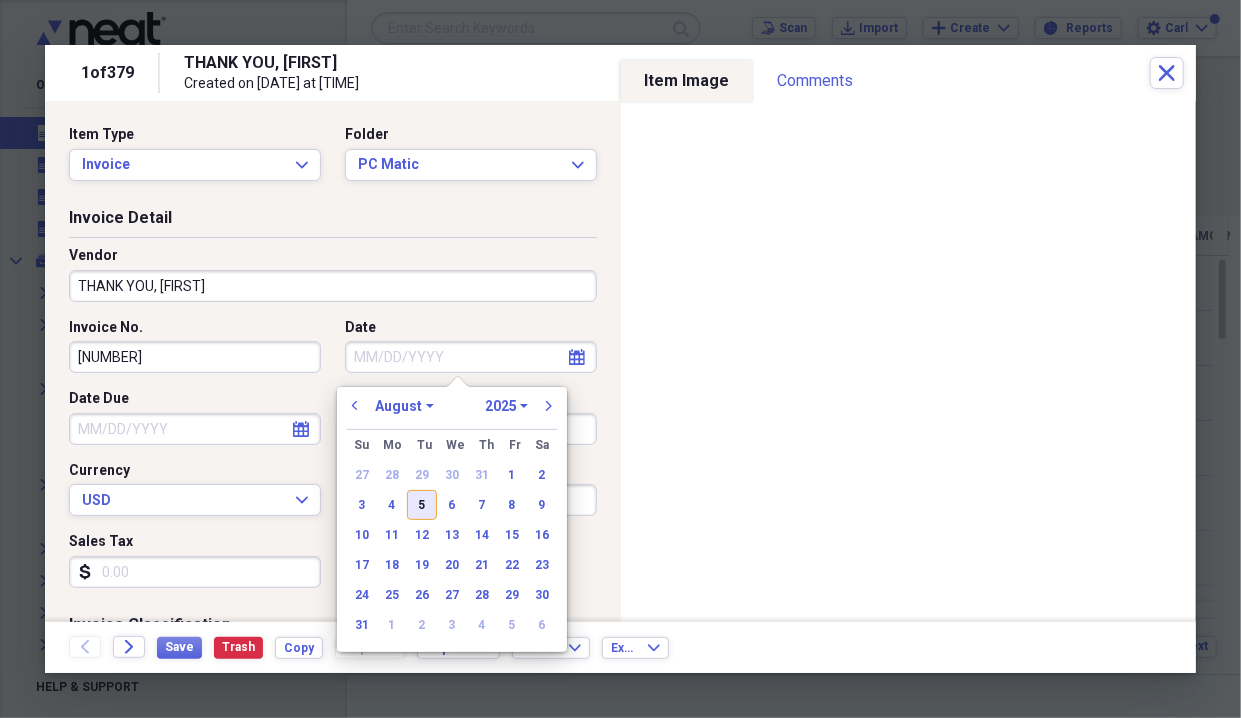 click on "5" at bounding box center (422, 505) 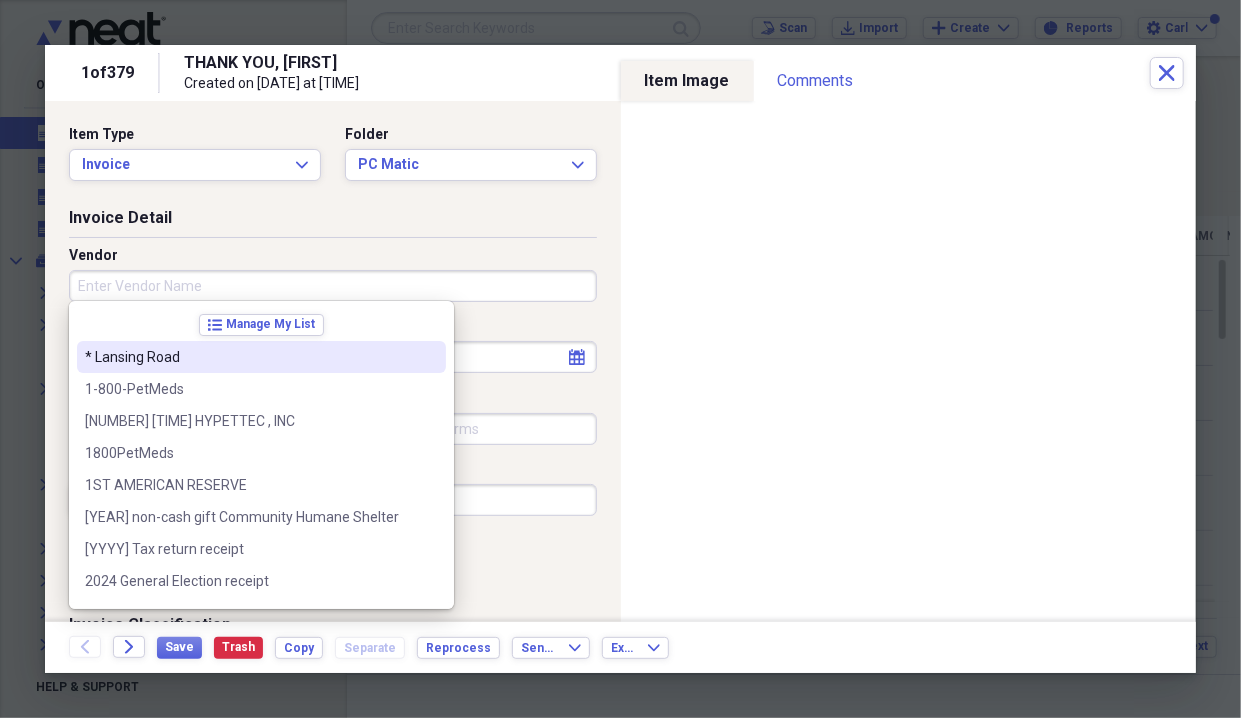 click on "Vendor" at bounding box center (333, 286) 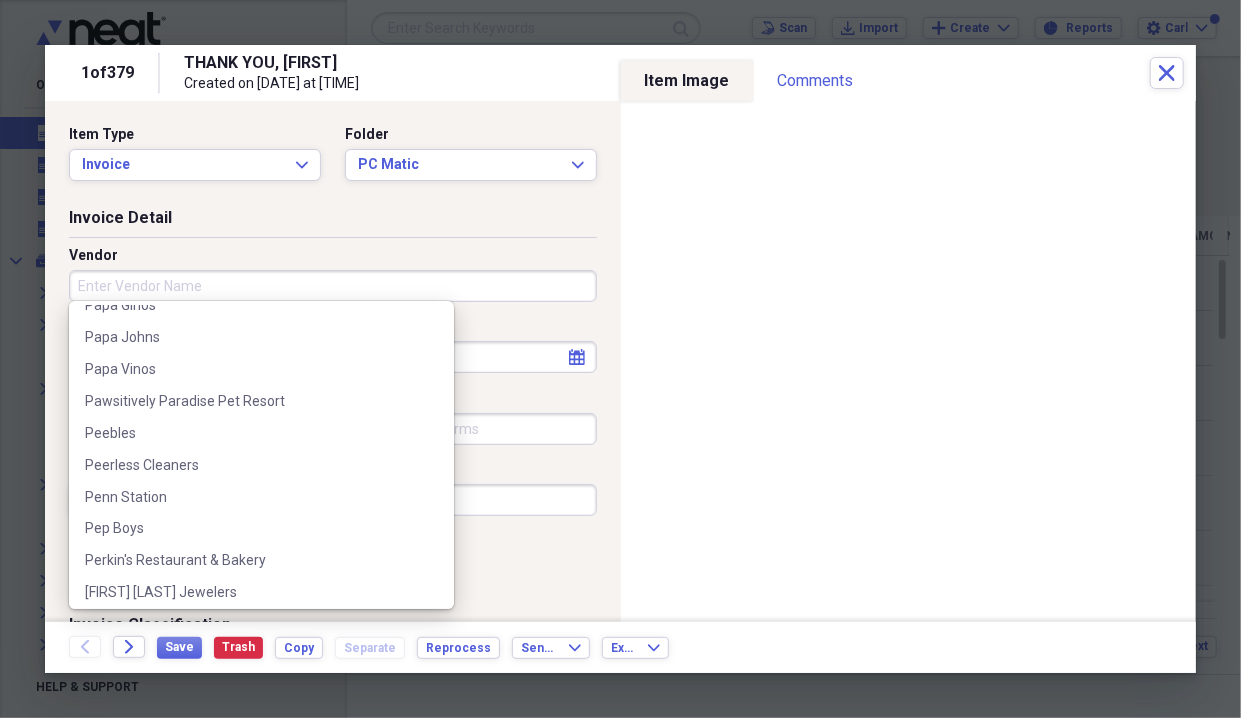 scroll, scrollTop: 23809, scrollLeft: 0, axis: vertical 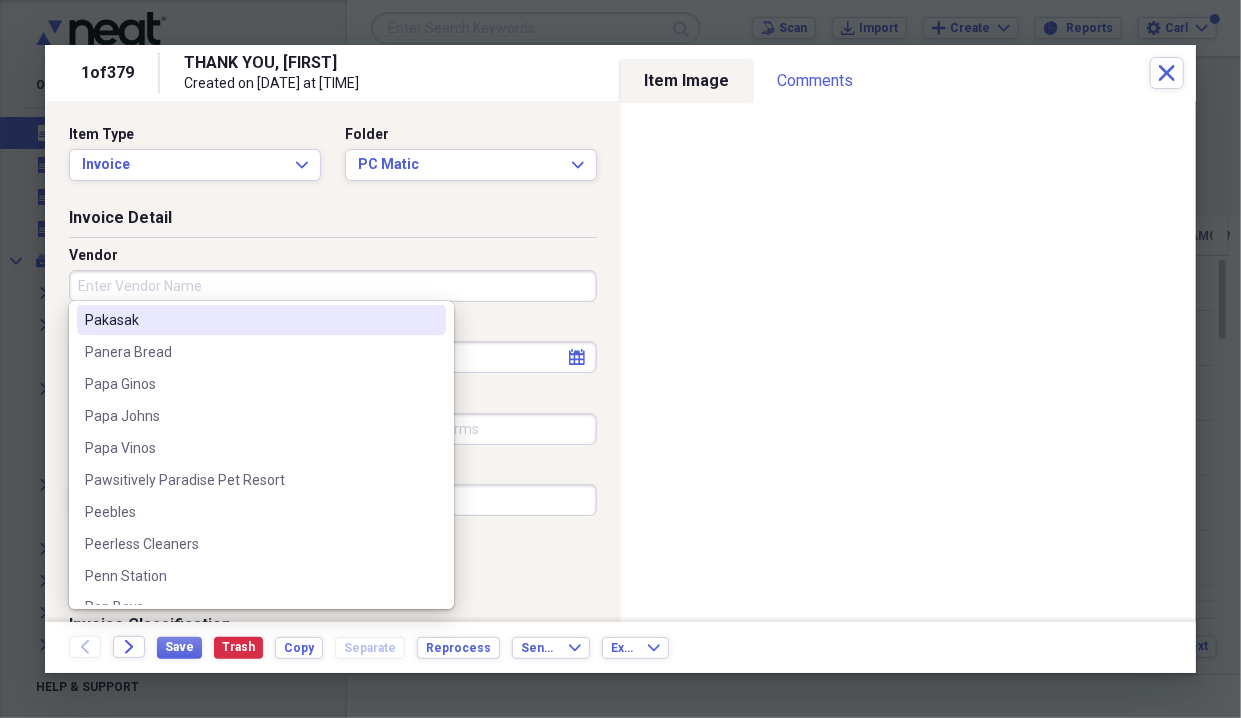 click on "Vendor" at bounding box center (333, 286) 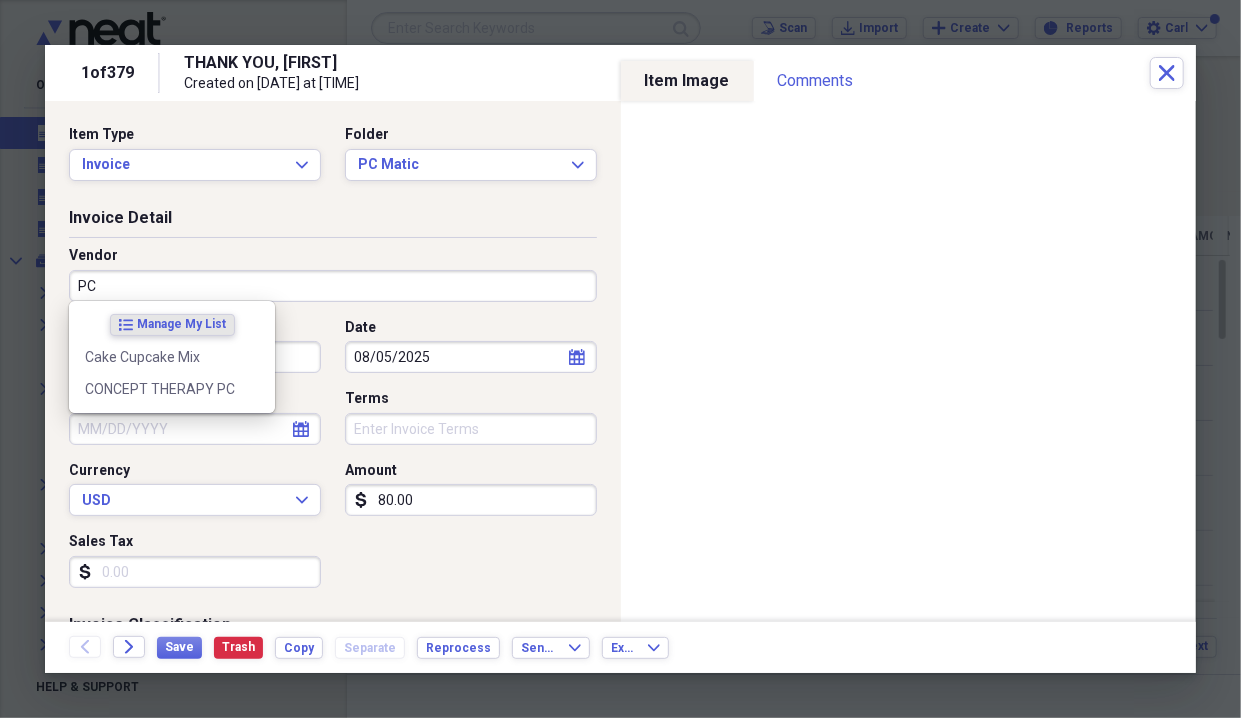 scroll, scrollTop: 0, scrollLeft: 0, axis: both 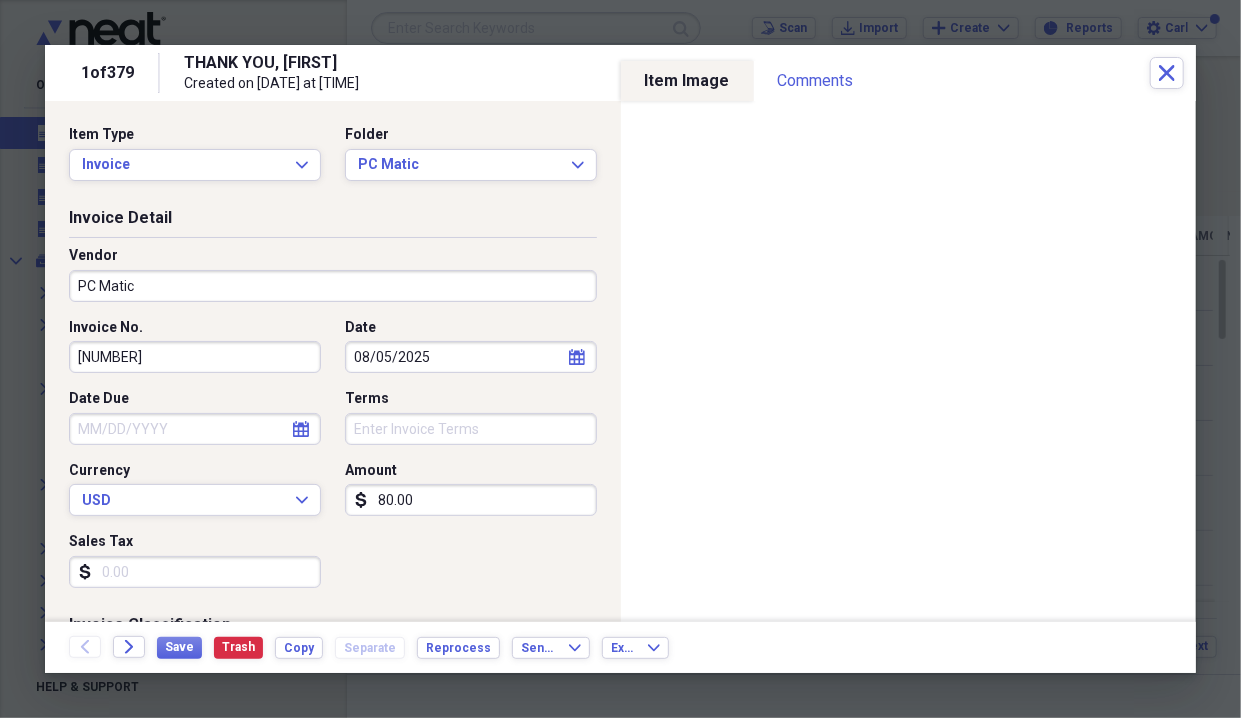 type on "PC Matic" 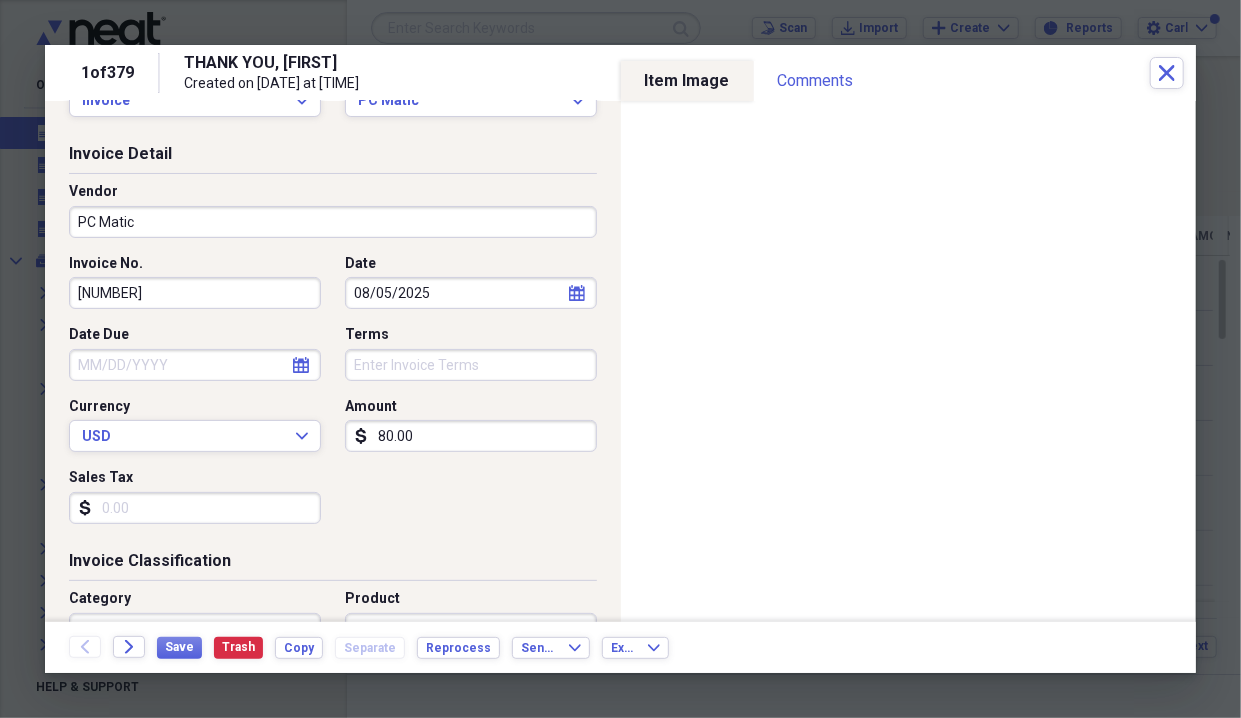 scroll, scrollTop: 0, scrollLeft: 0, axis: both 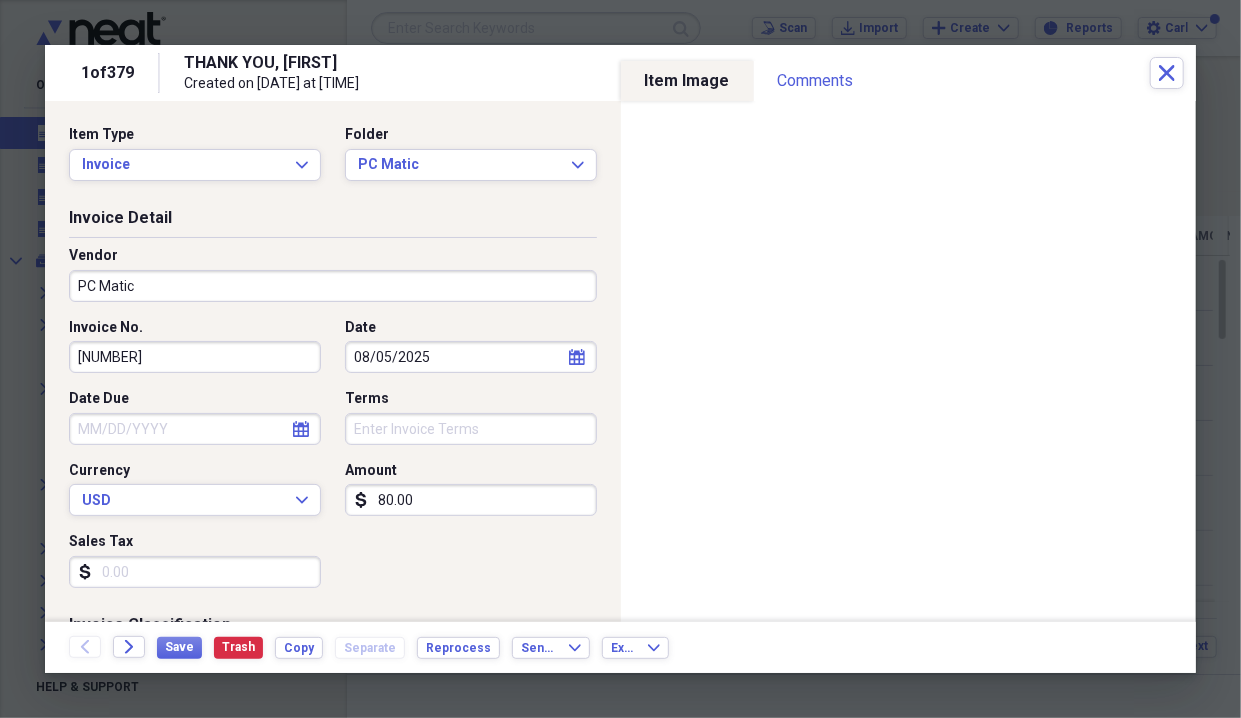 click on "Terms" at bounding box center [471, 429] 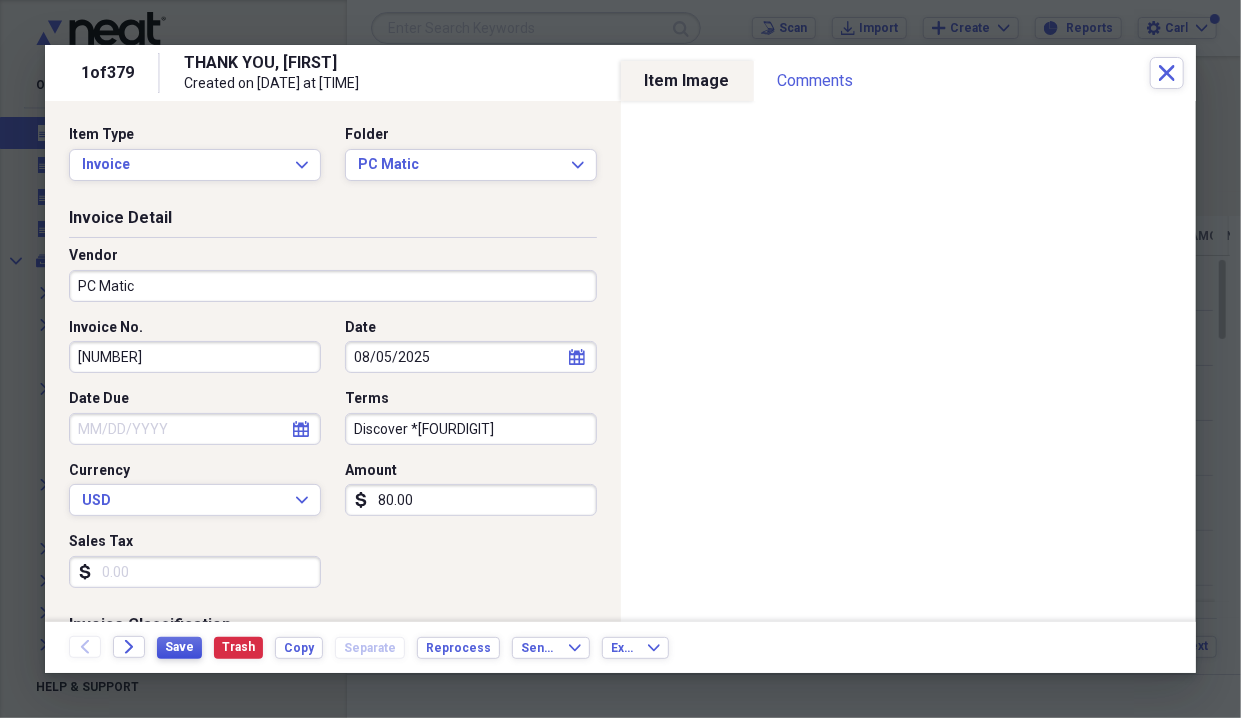 type on "Discover *[FOURDIGIT]" 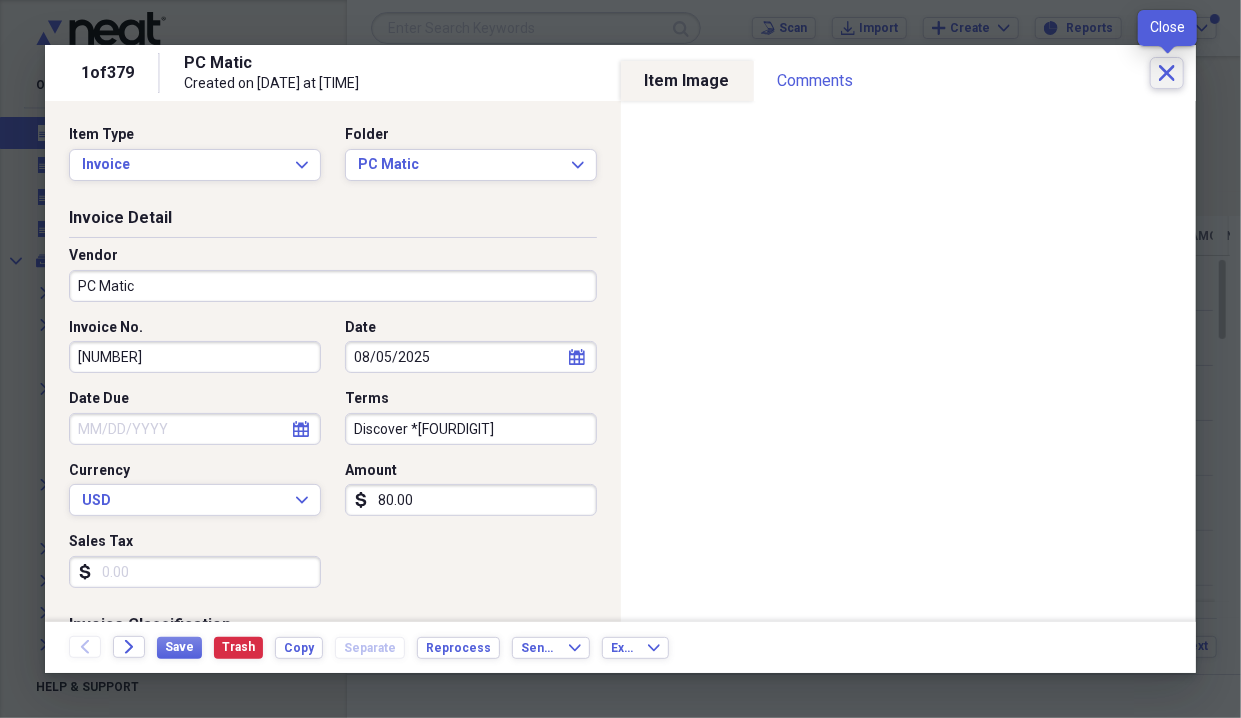 click on "Close" 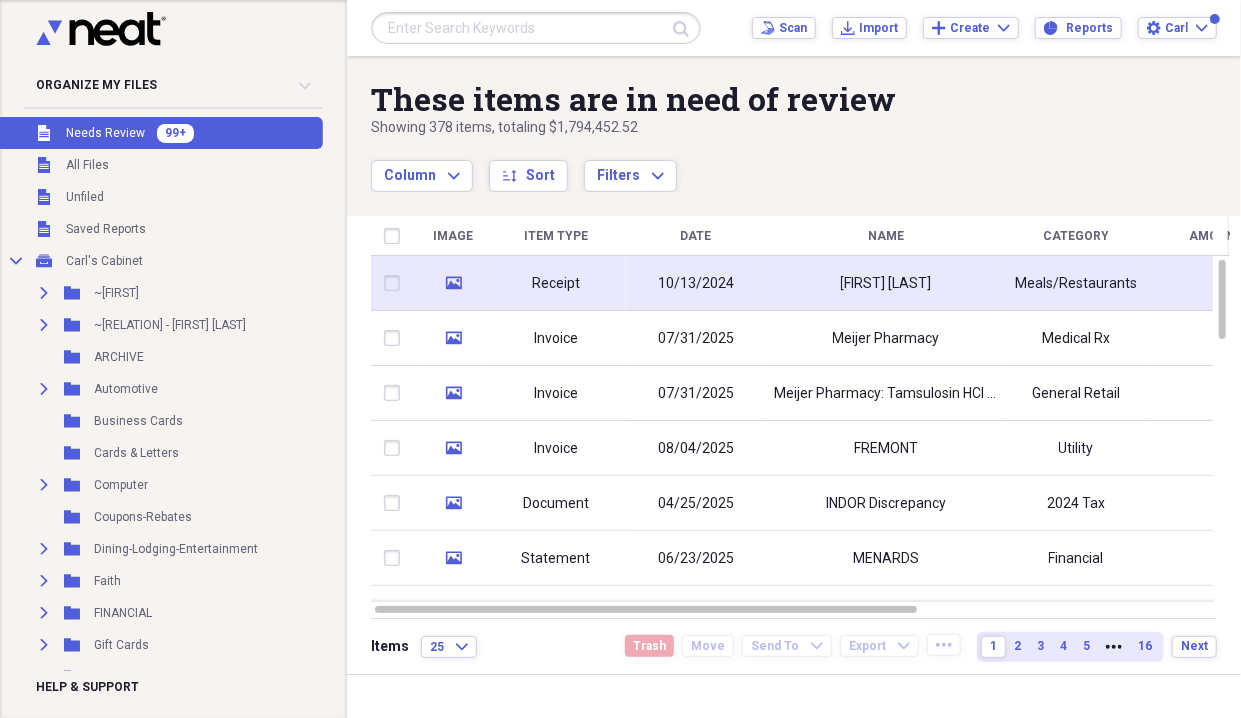 click on "Receipt" at bounding box center [556, 283] 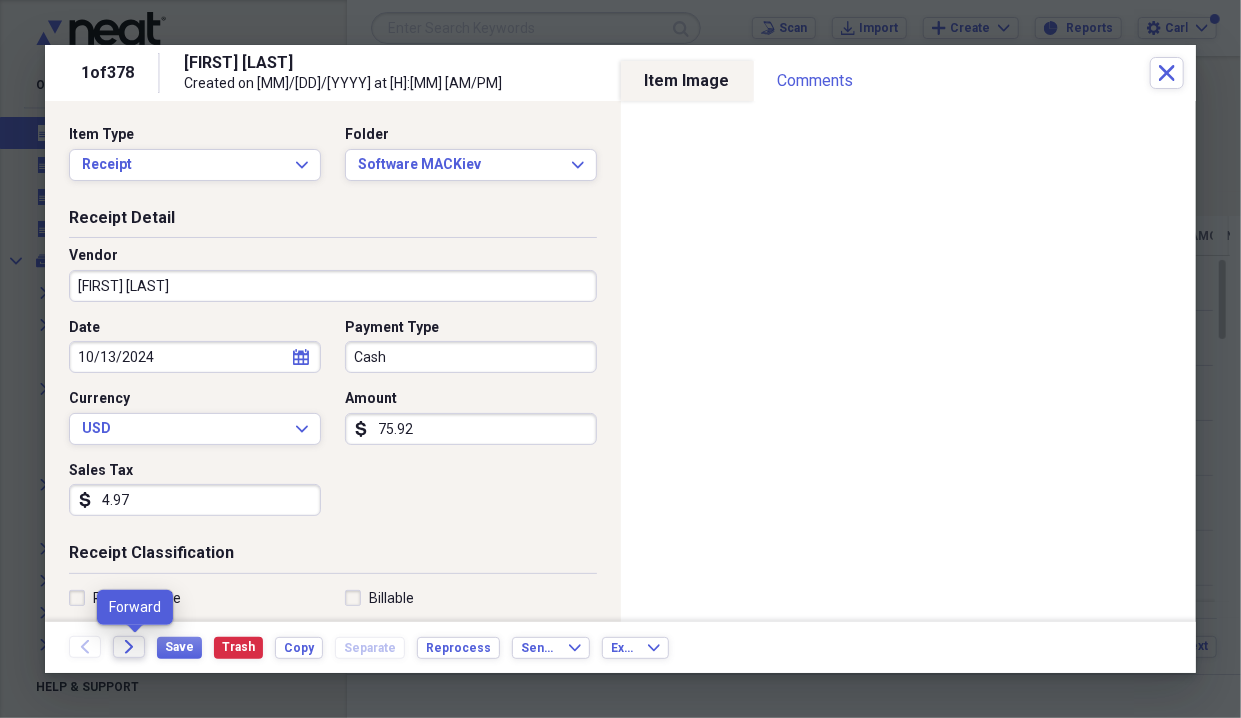 click on "Forward" 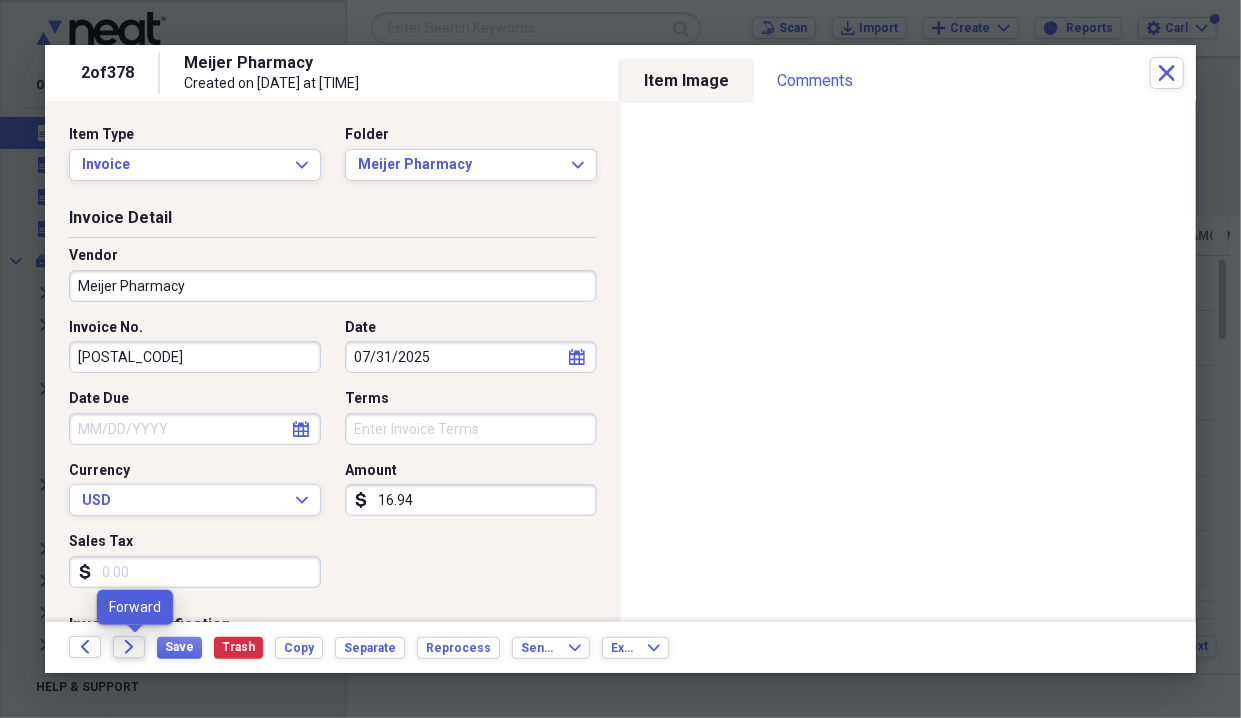 click on "Forward" 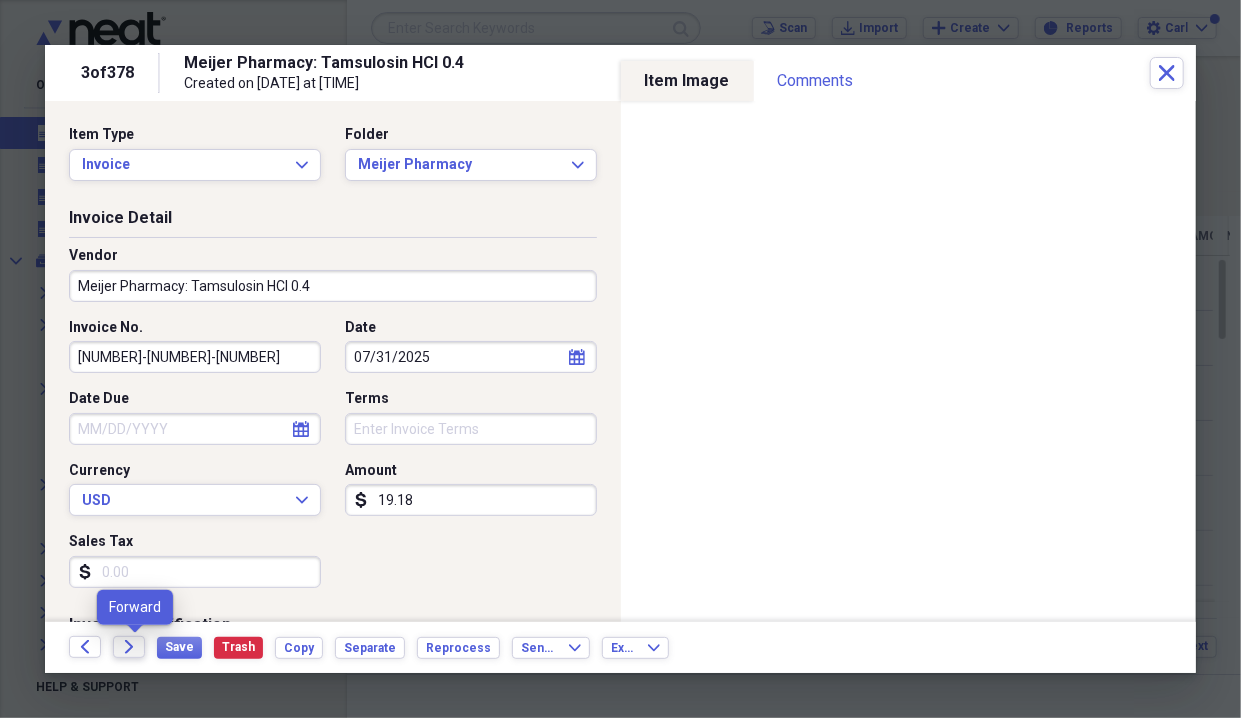 click on "Forward" 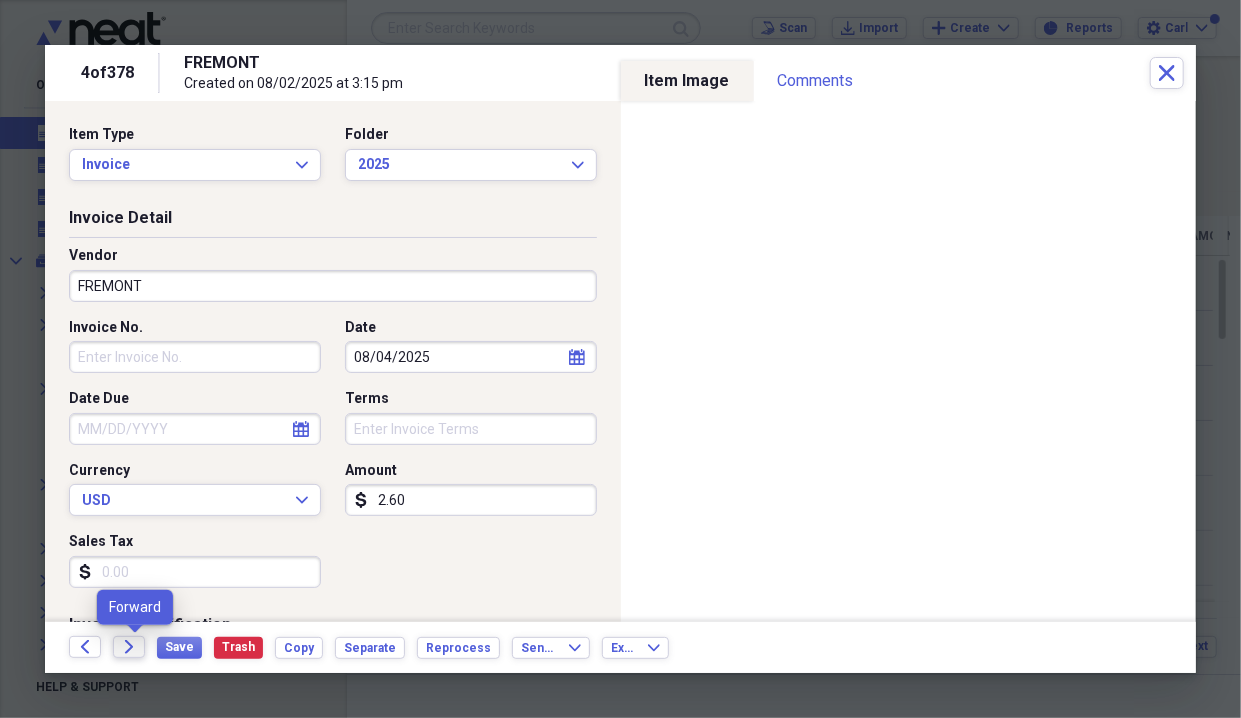 click on "Forward" 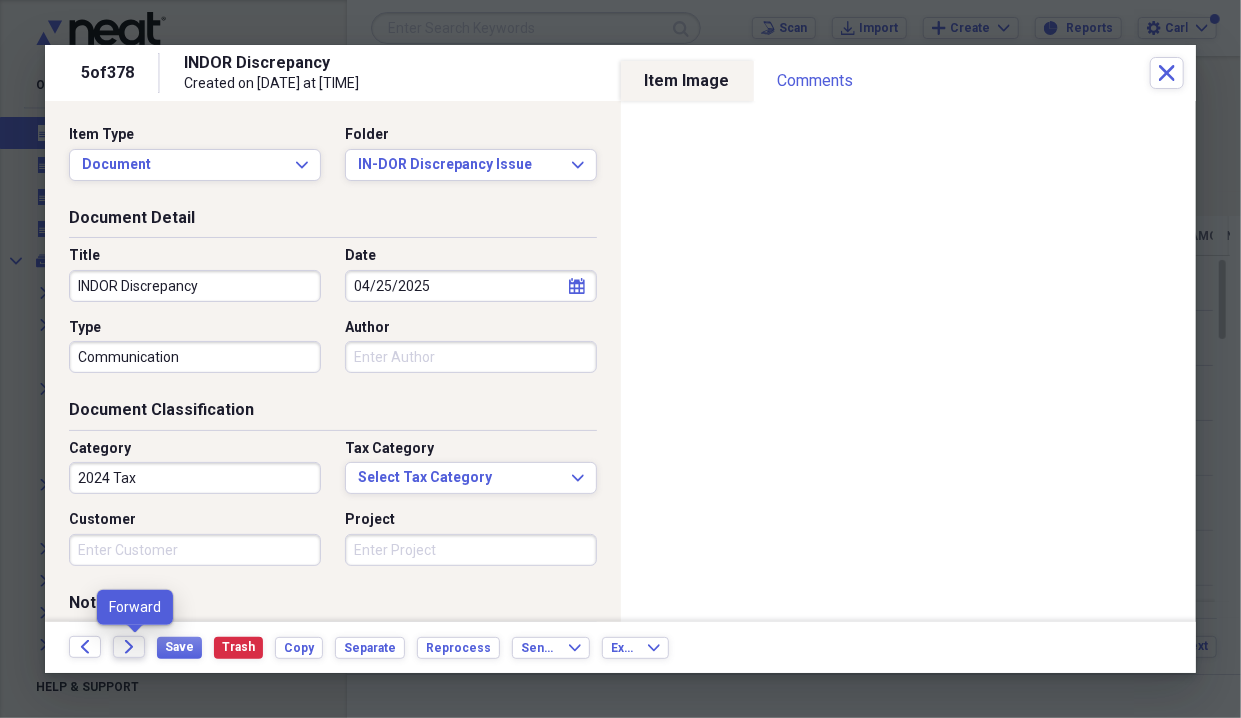 click on "Forward" 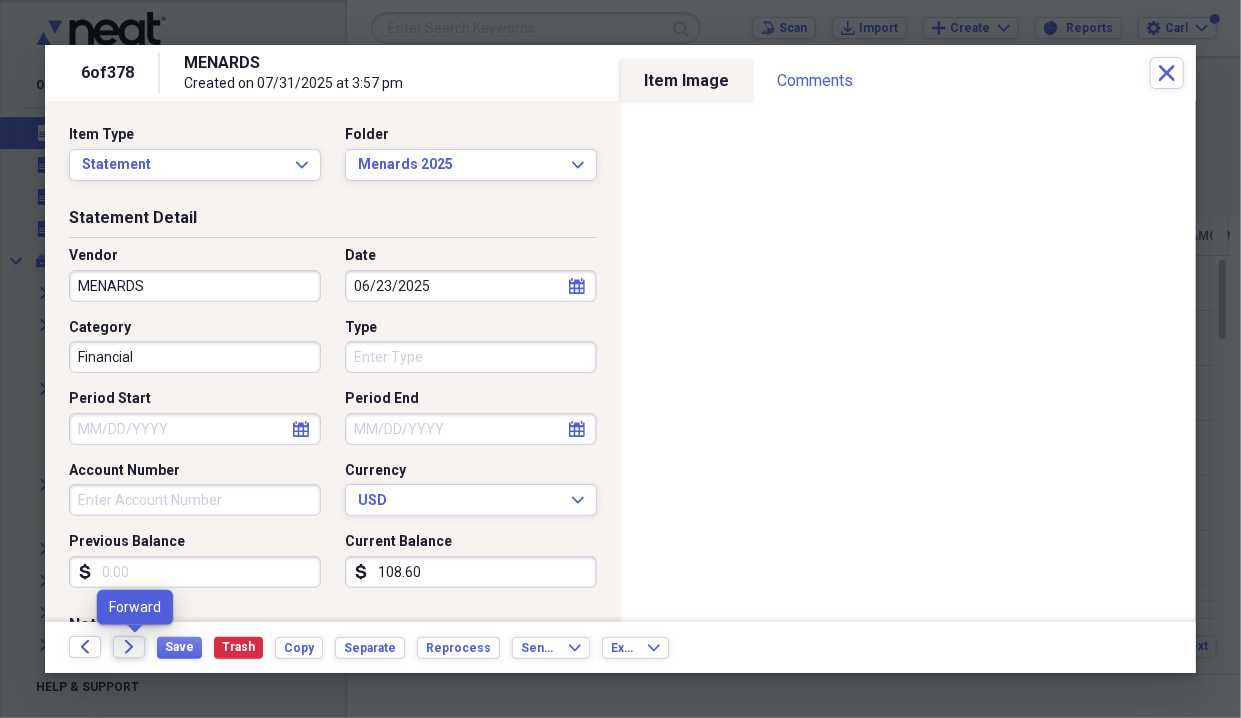 click on "Forward" 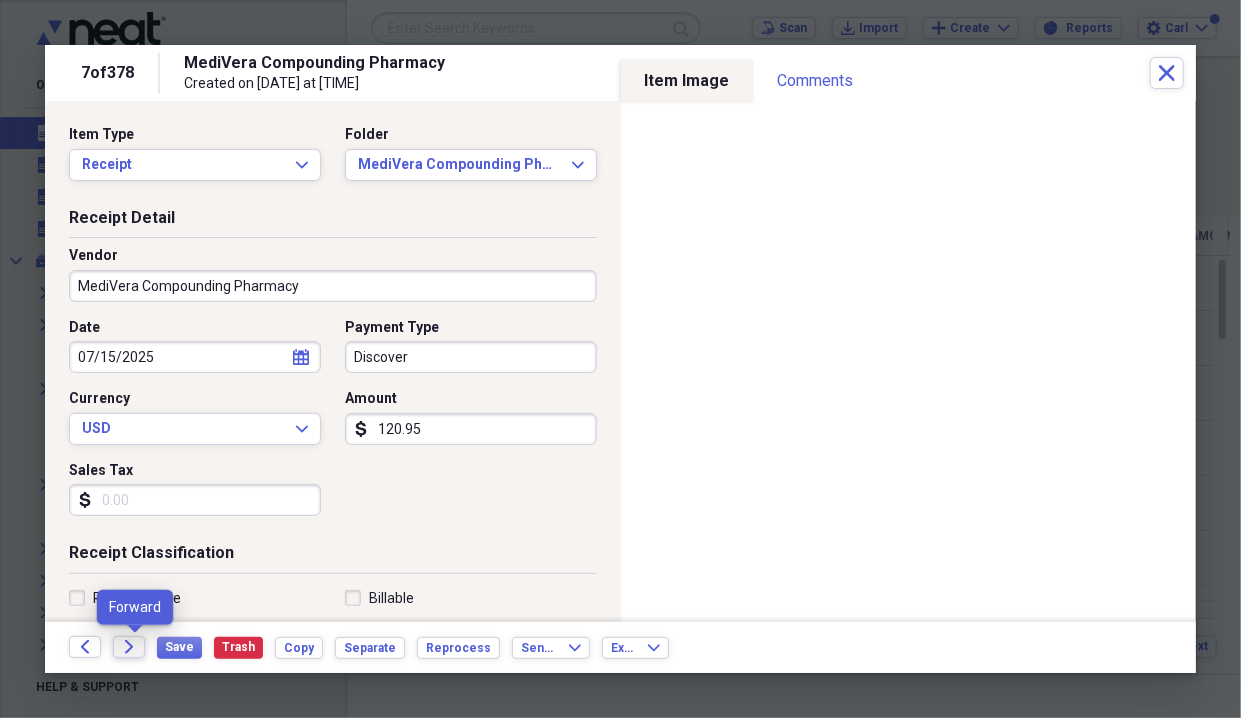 click on "Forward" 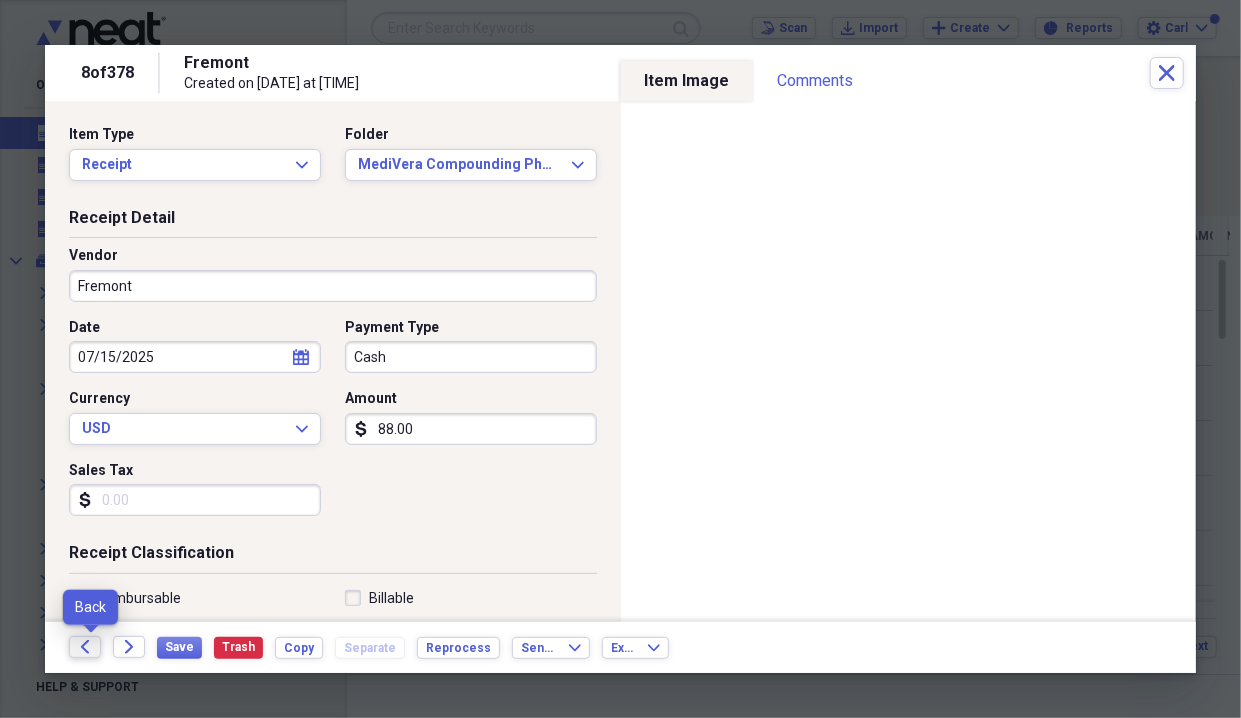 click on "Back" 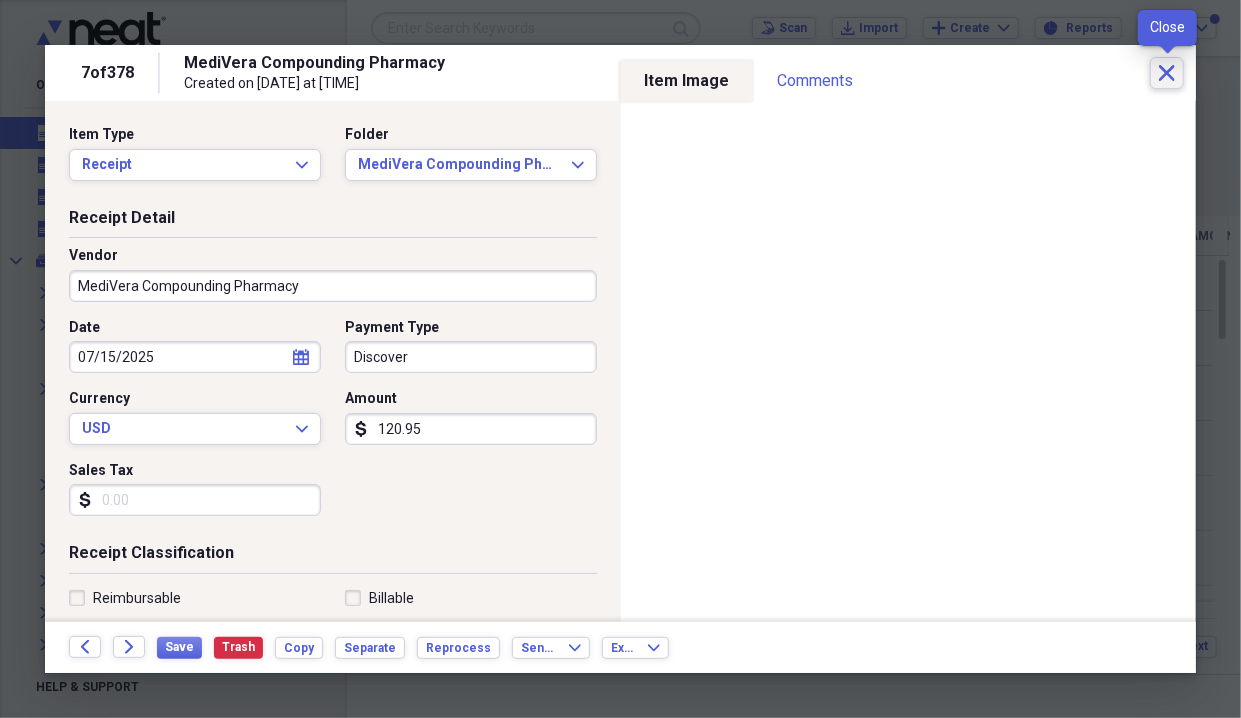 click on "Close" 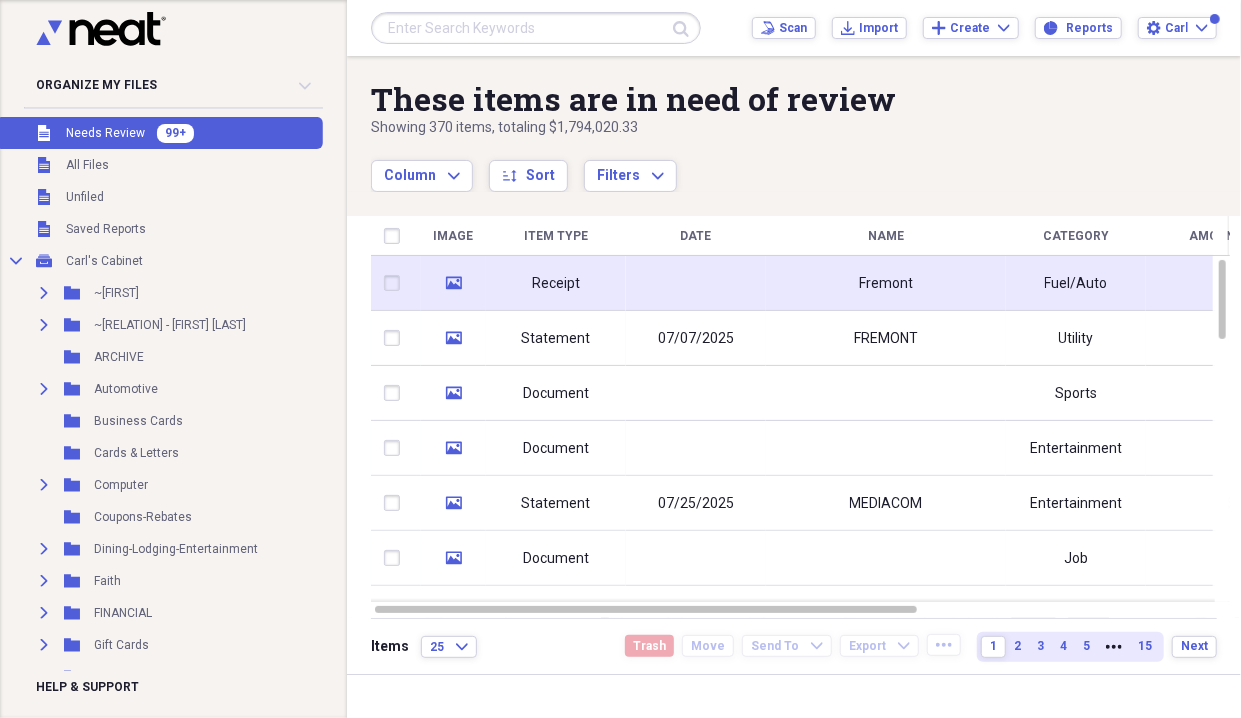 click at bounding box center [696, 283] 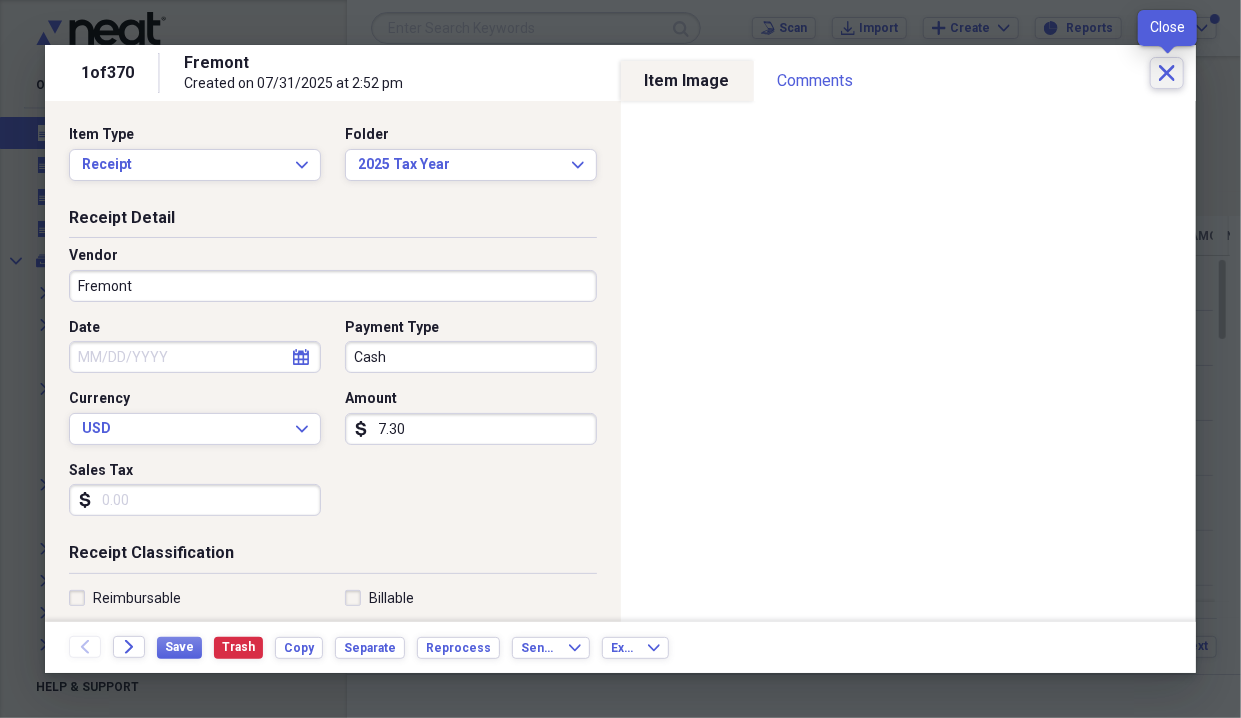 click 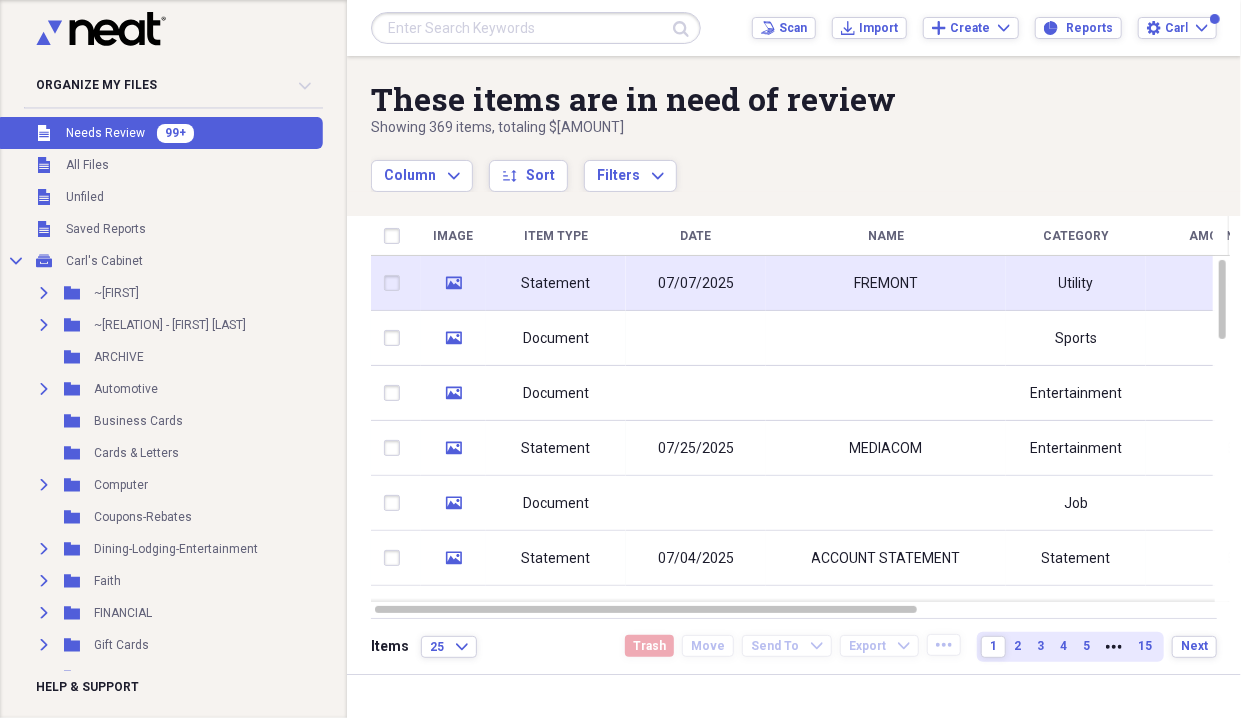 click on "Statement" at bounding box center (556, 283) 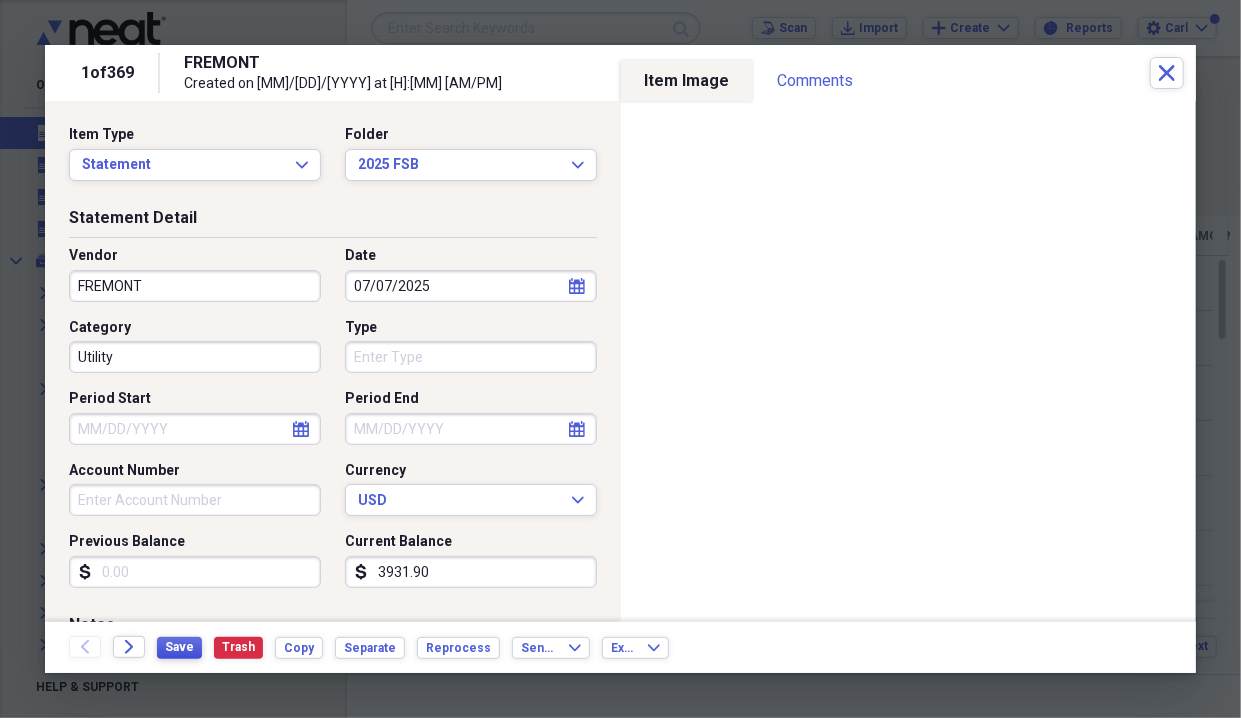 click on "Save" at bounding box center [179, 647] 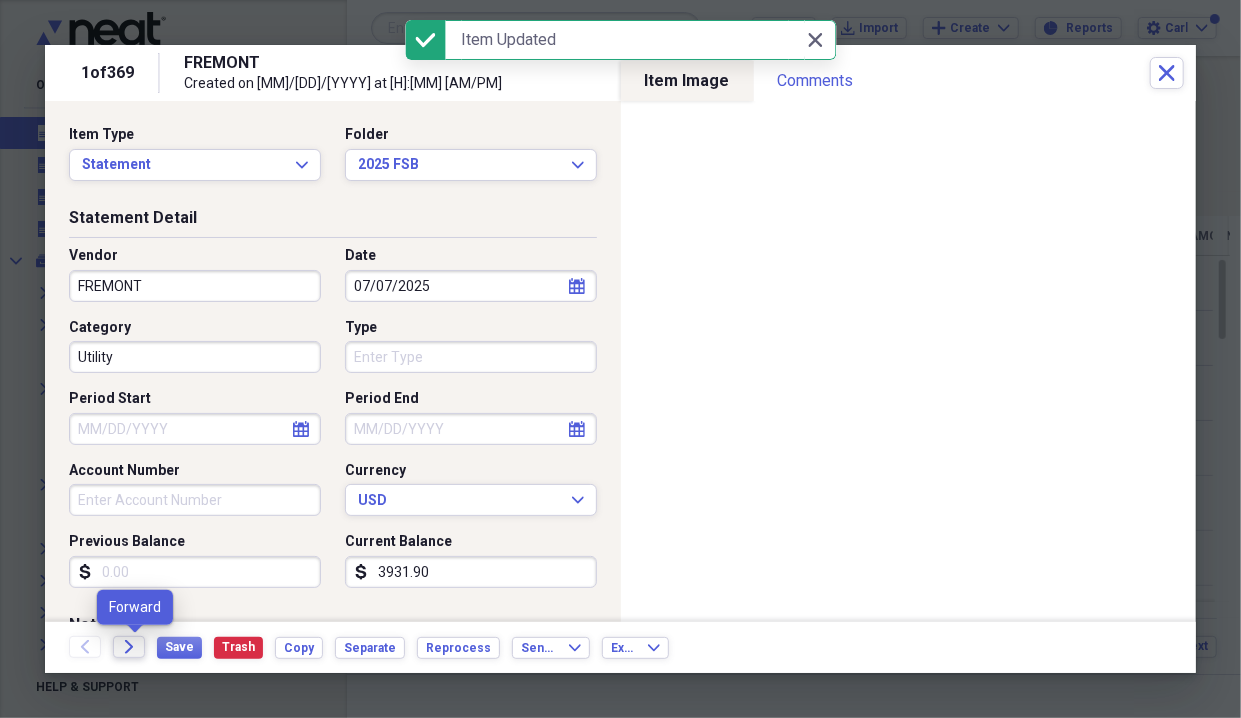 click 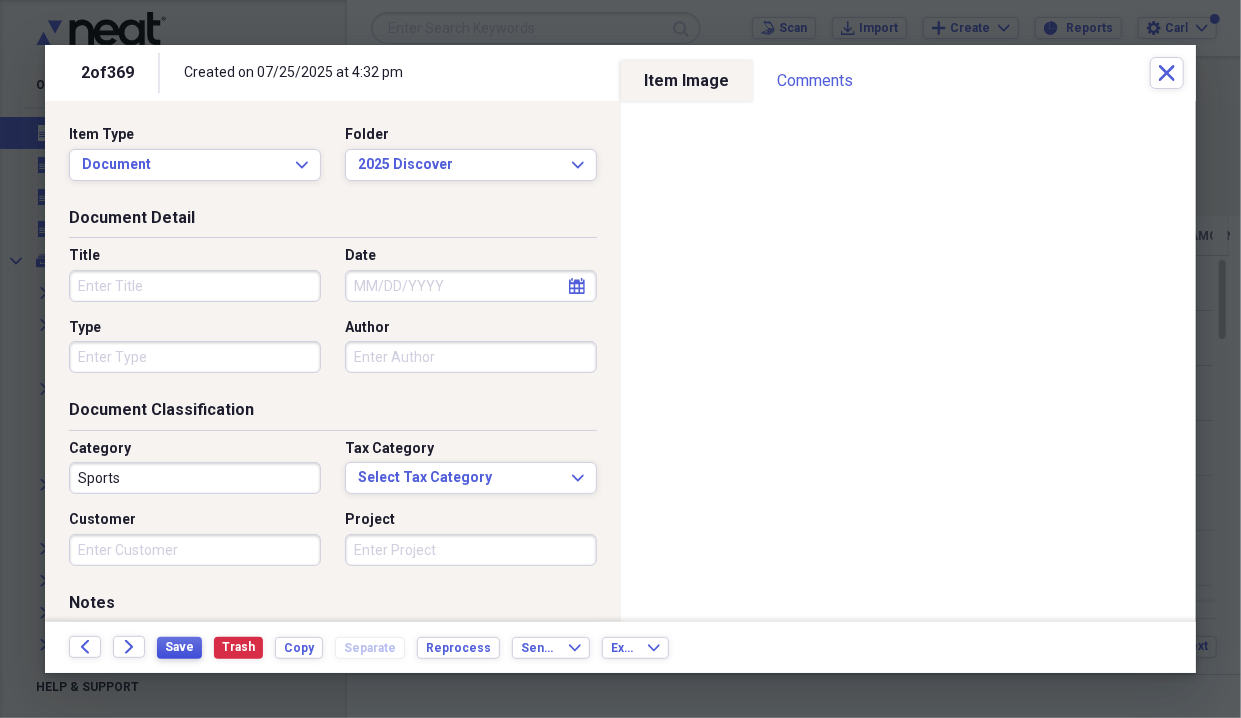 click on "Save" at bounding box center (179, 647) 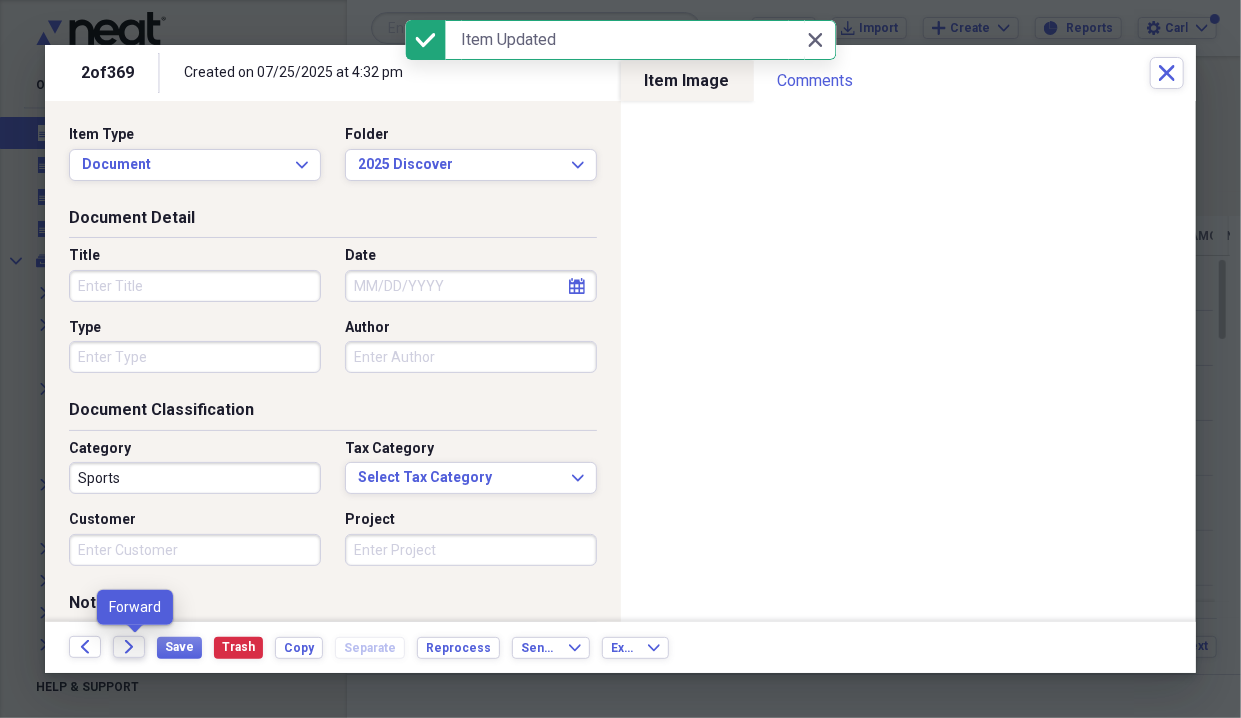 click on "Forward" 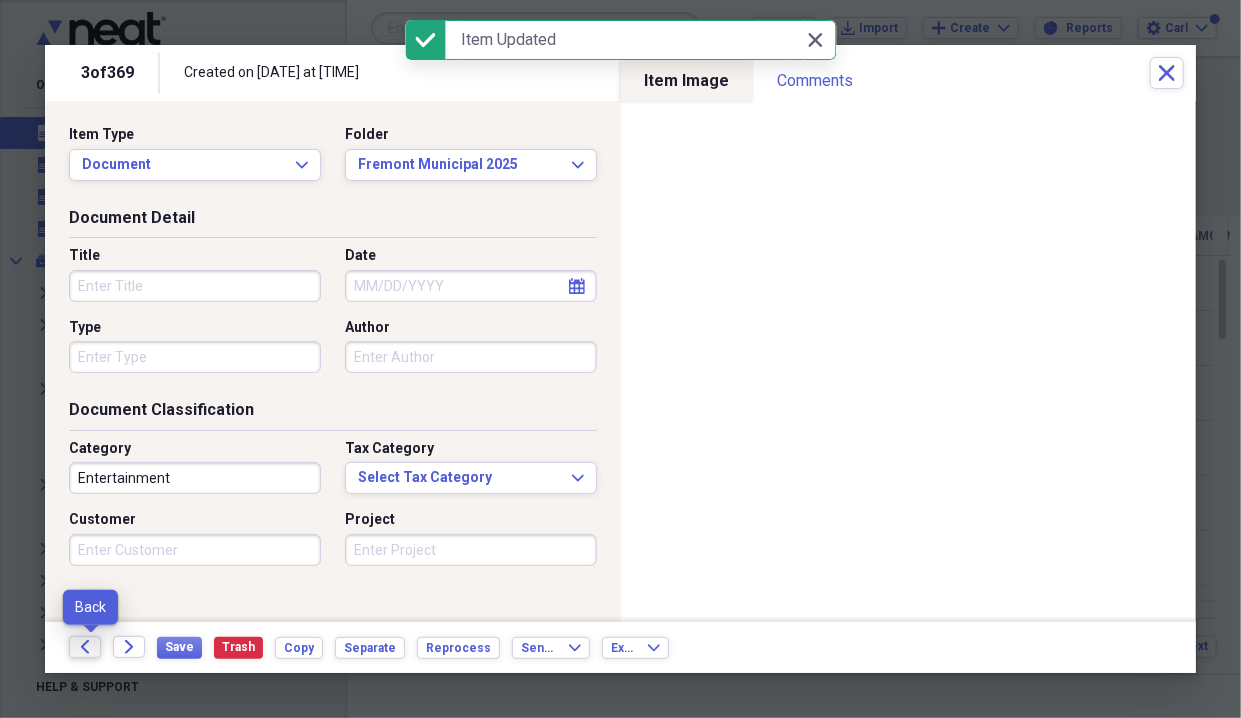 click on "Back" 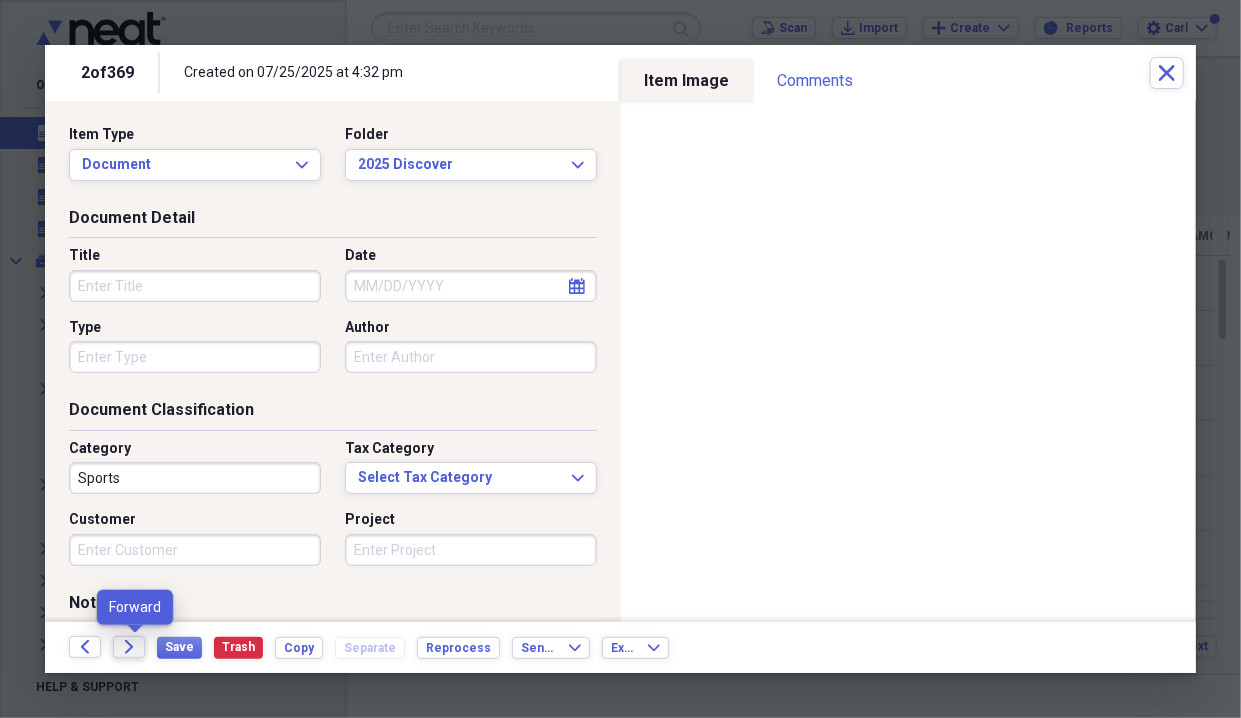 click 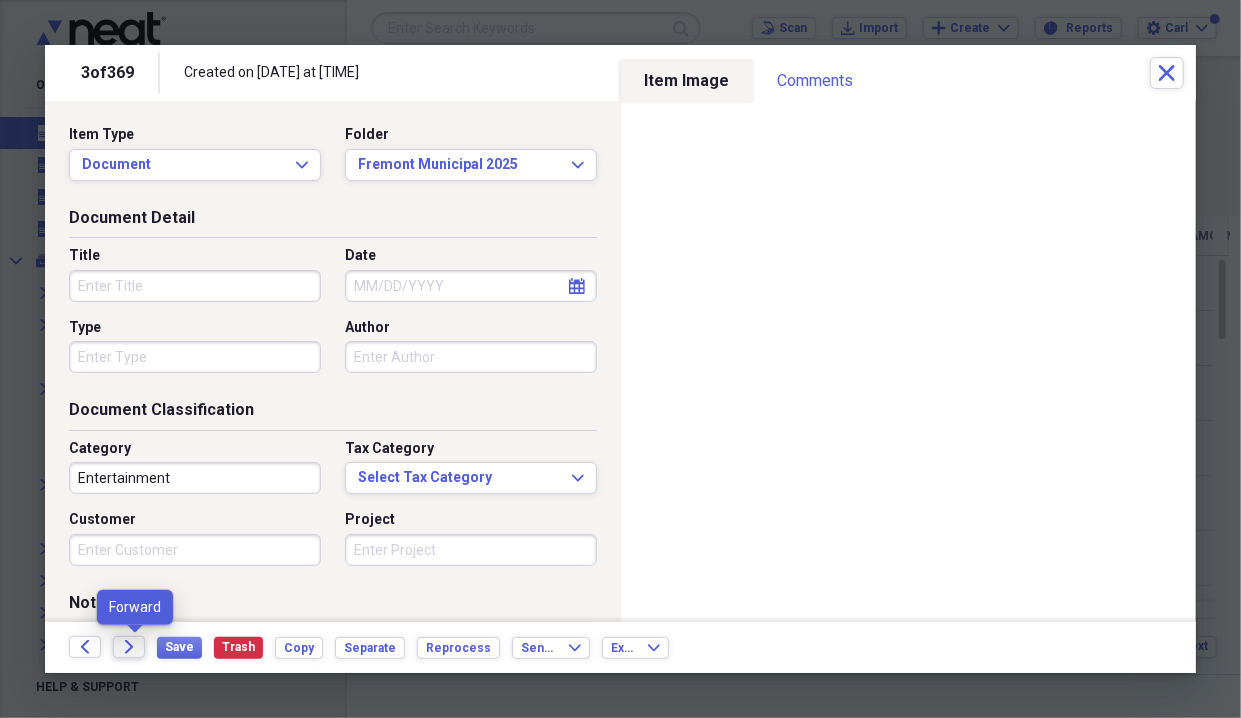 click on "Forward" 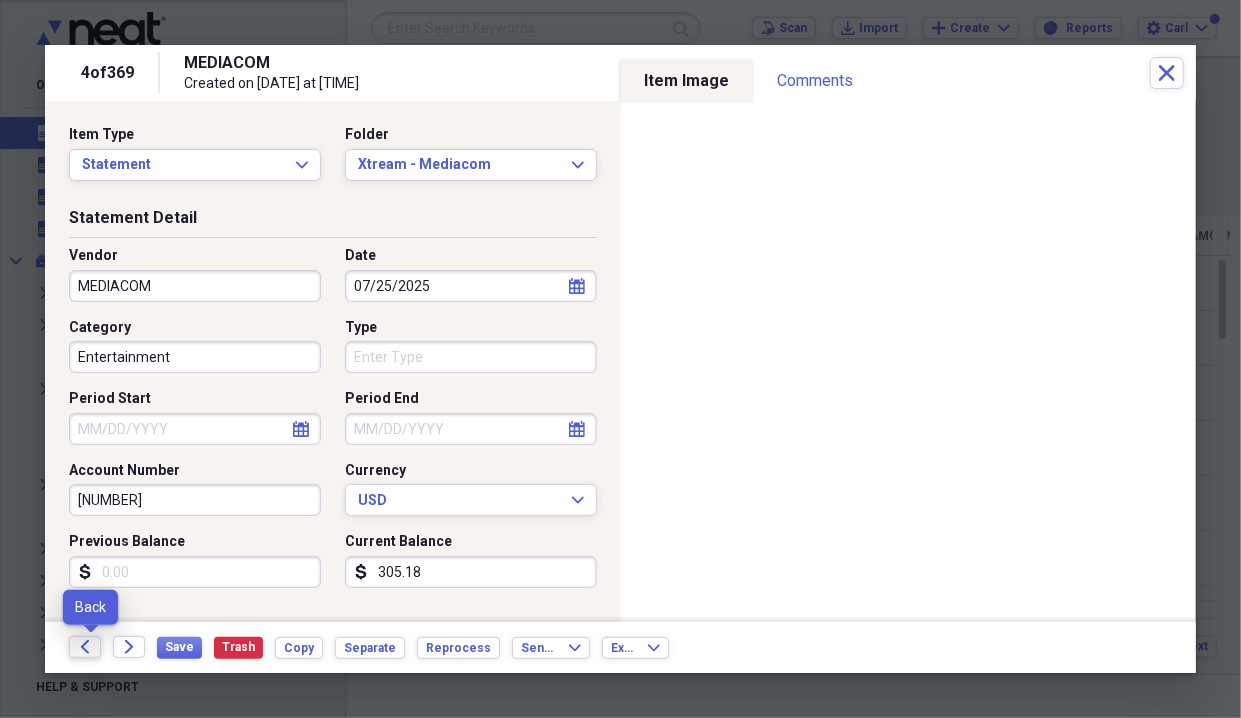 click on "Back" 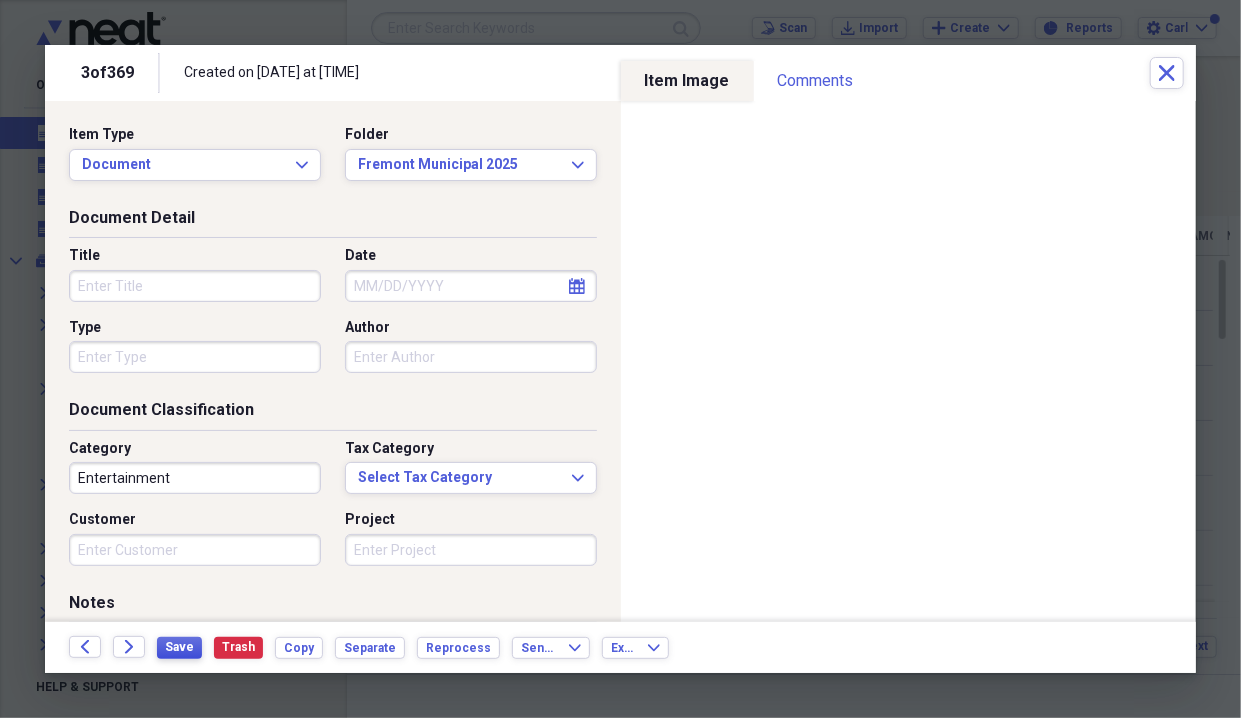 click on "Save" at bounding box center (179, 647) 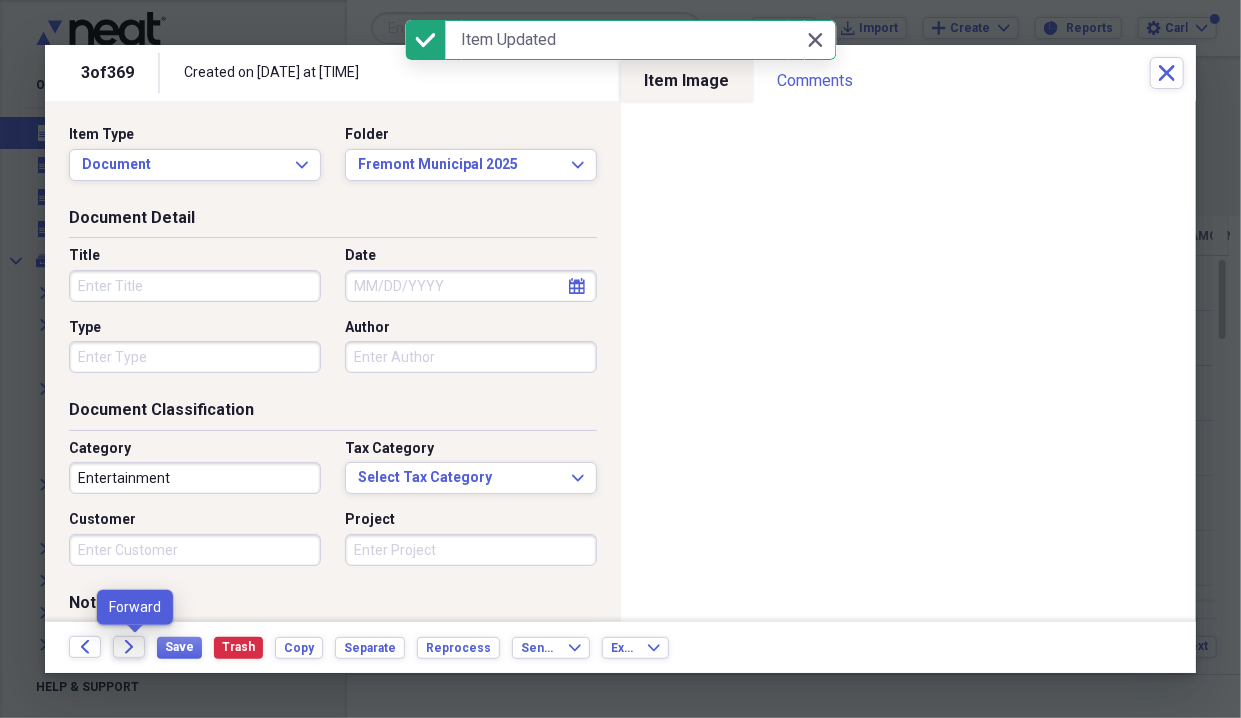 click on "Forward" 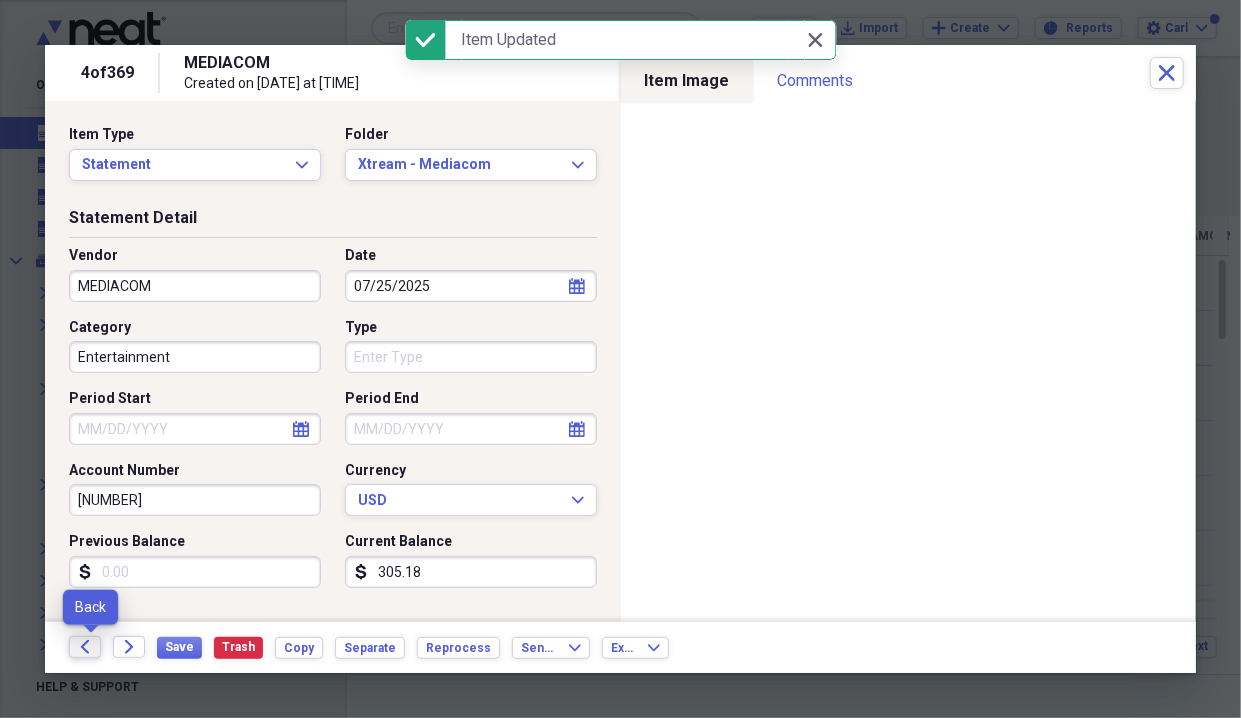 click on "Back" 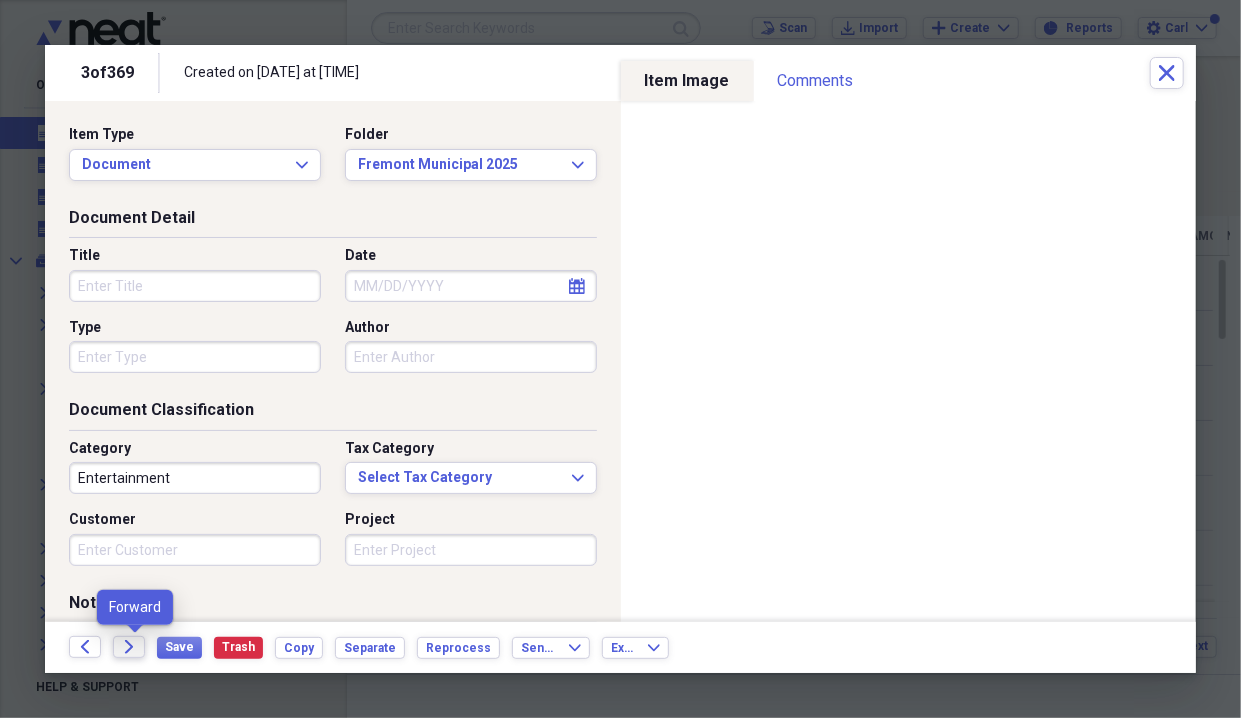 click 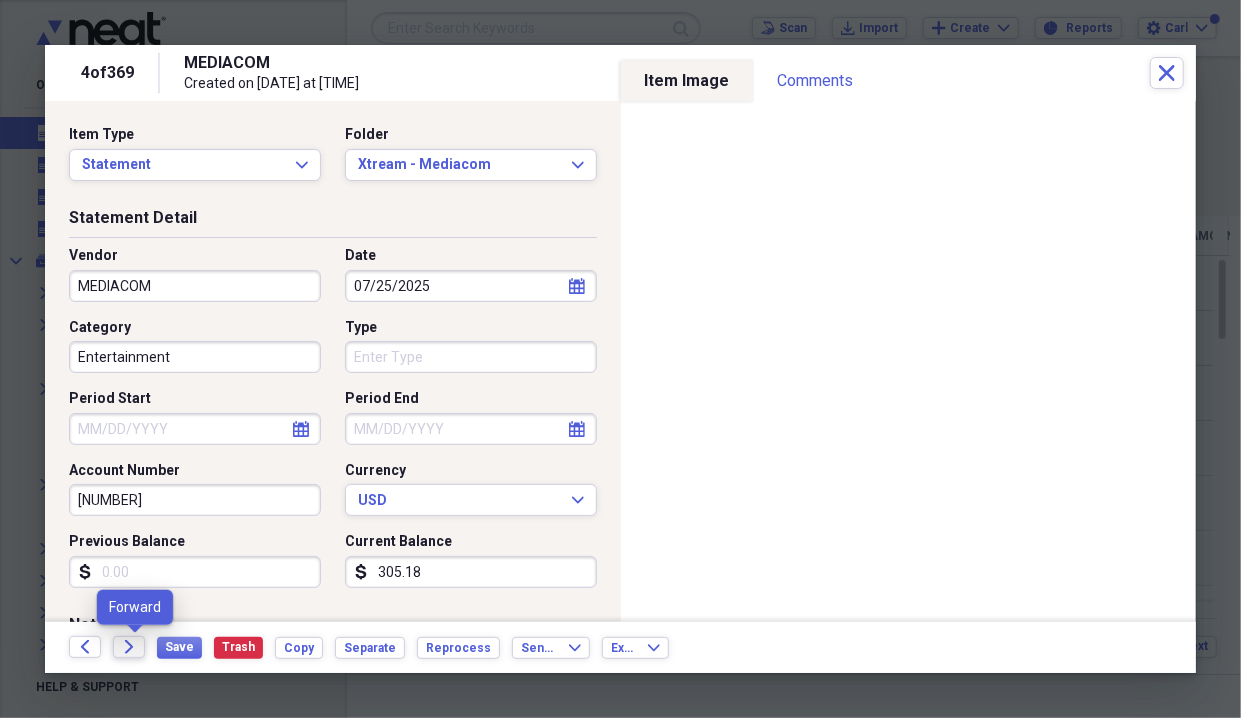 click 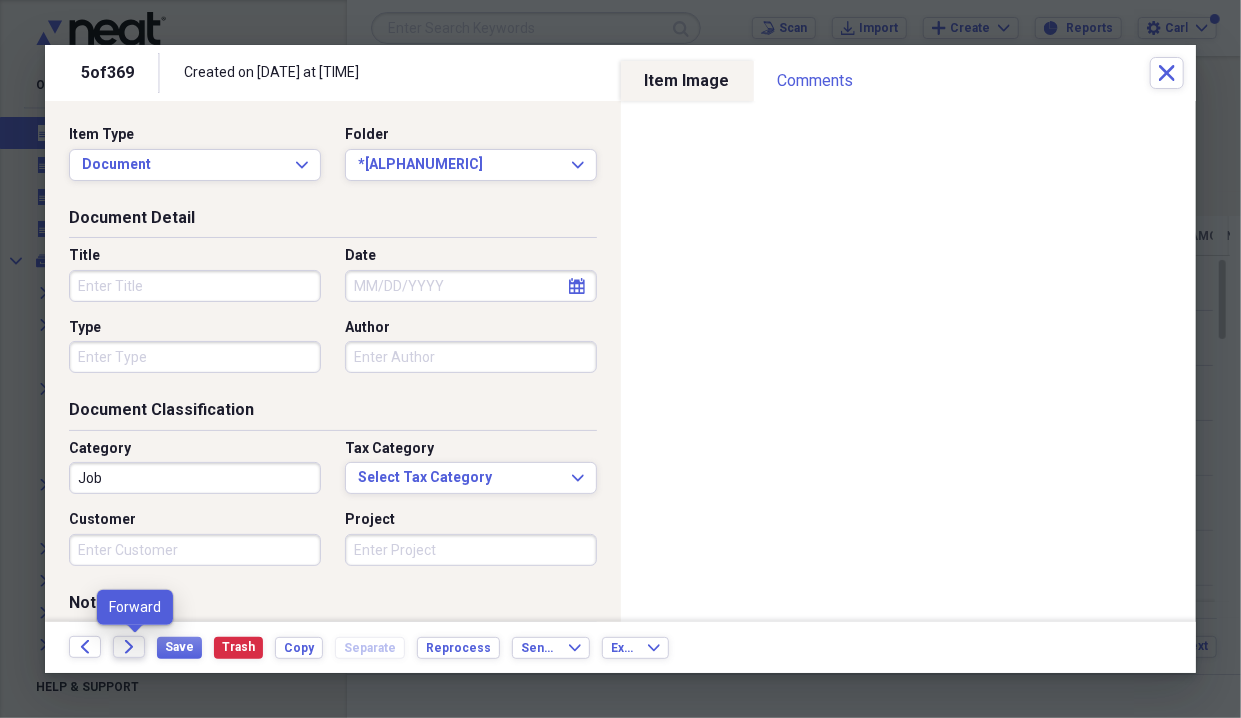 click 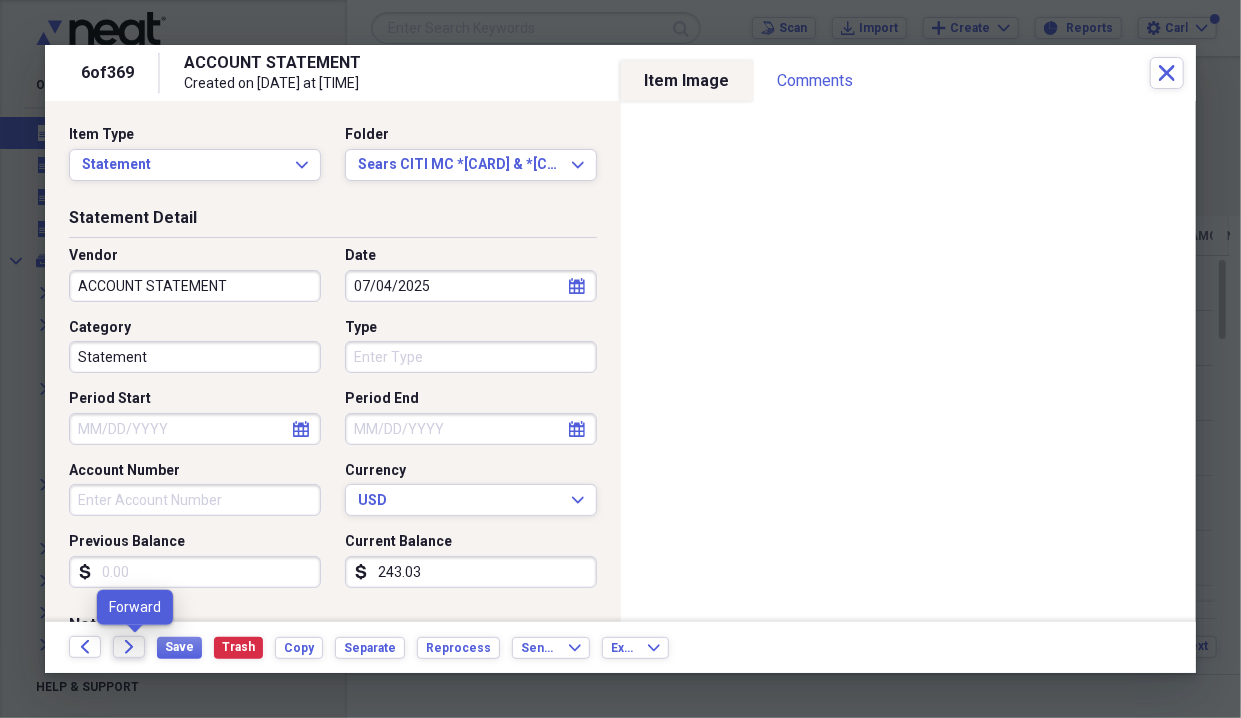 click on "Forward" 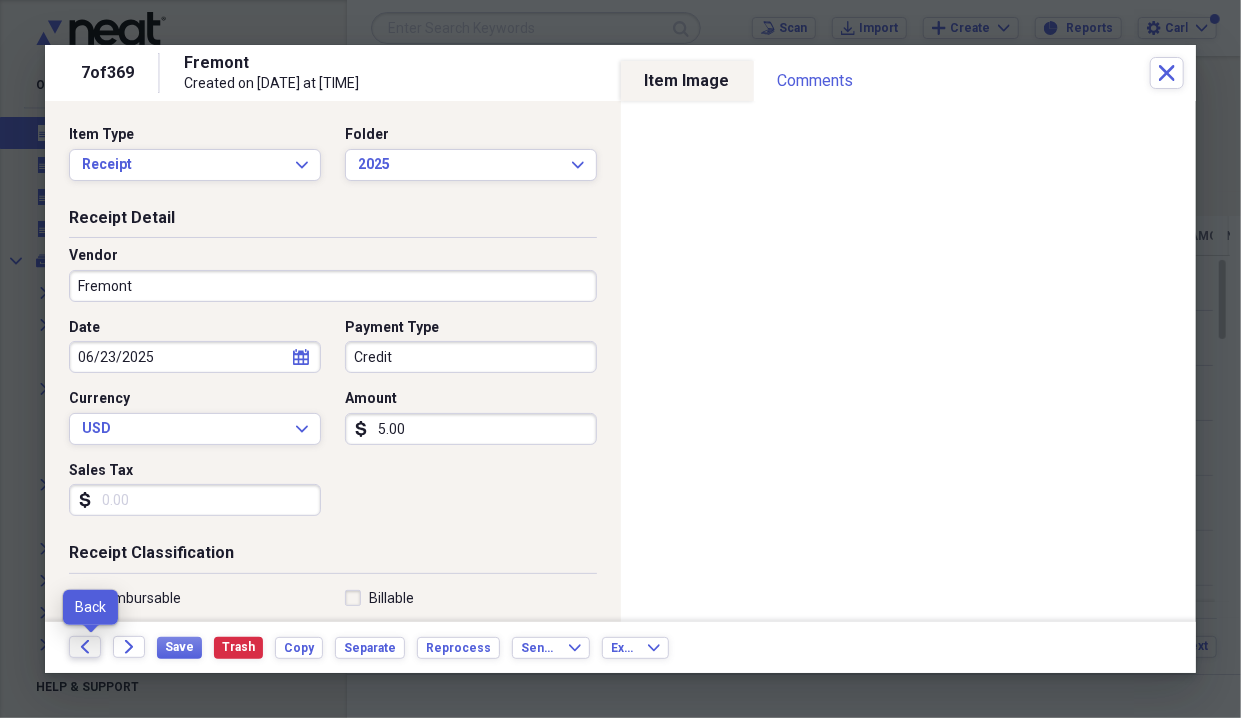 click 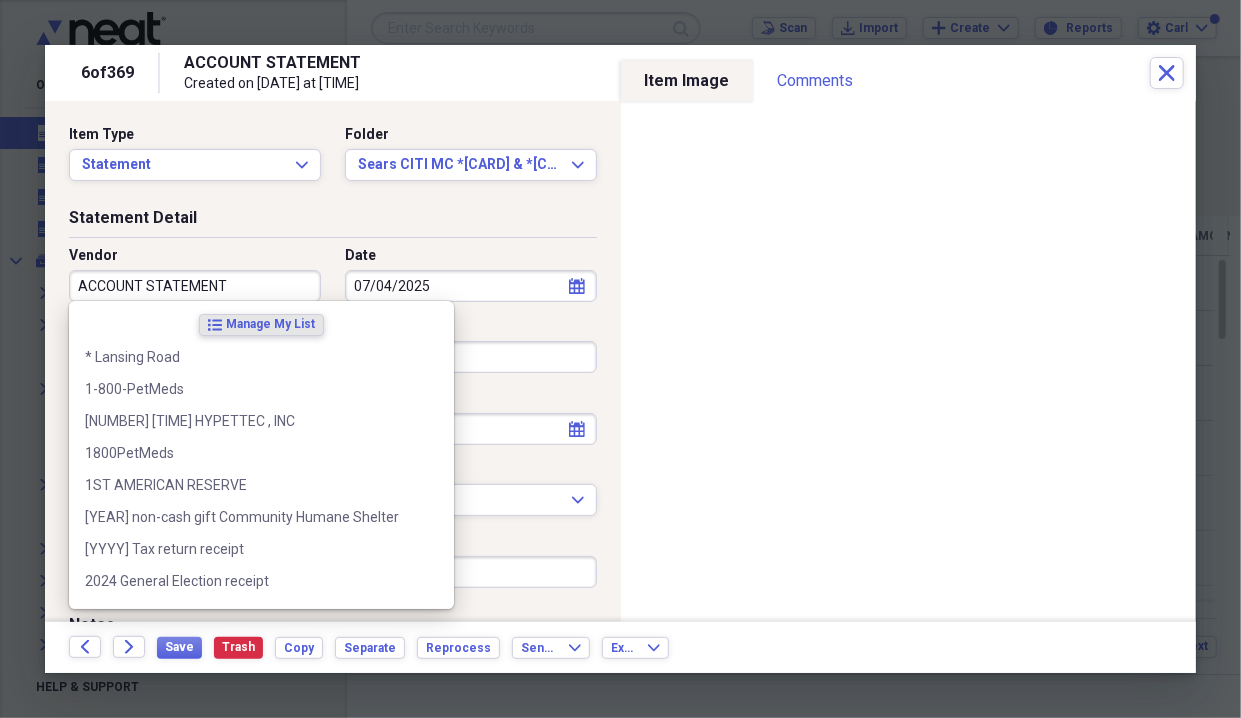 click on "ACCOUNT STATEMENT" at bounding box center [195, 286] 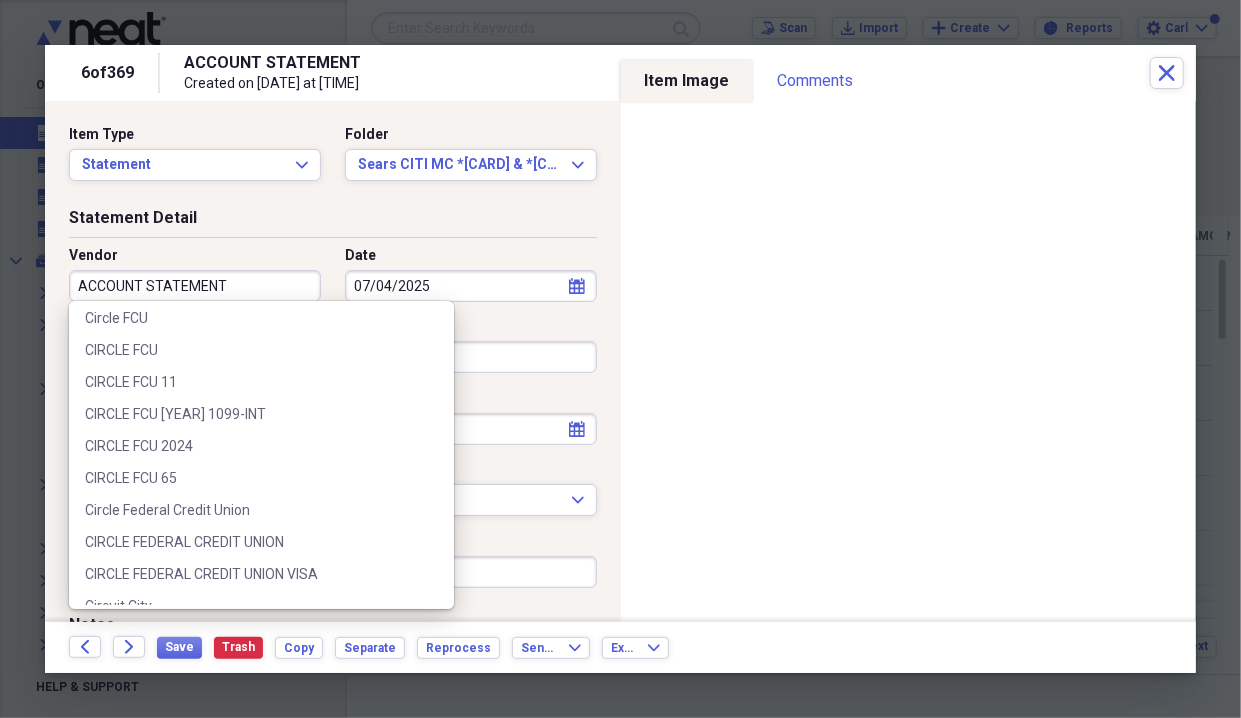 scroll, scrollTop: 7457, scrollLeft: 0, axis: vertical 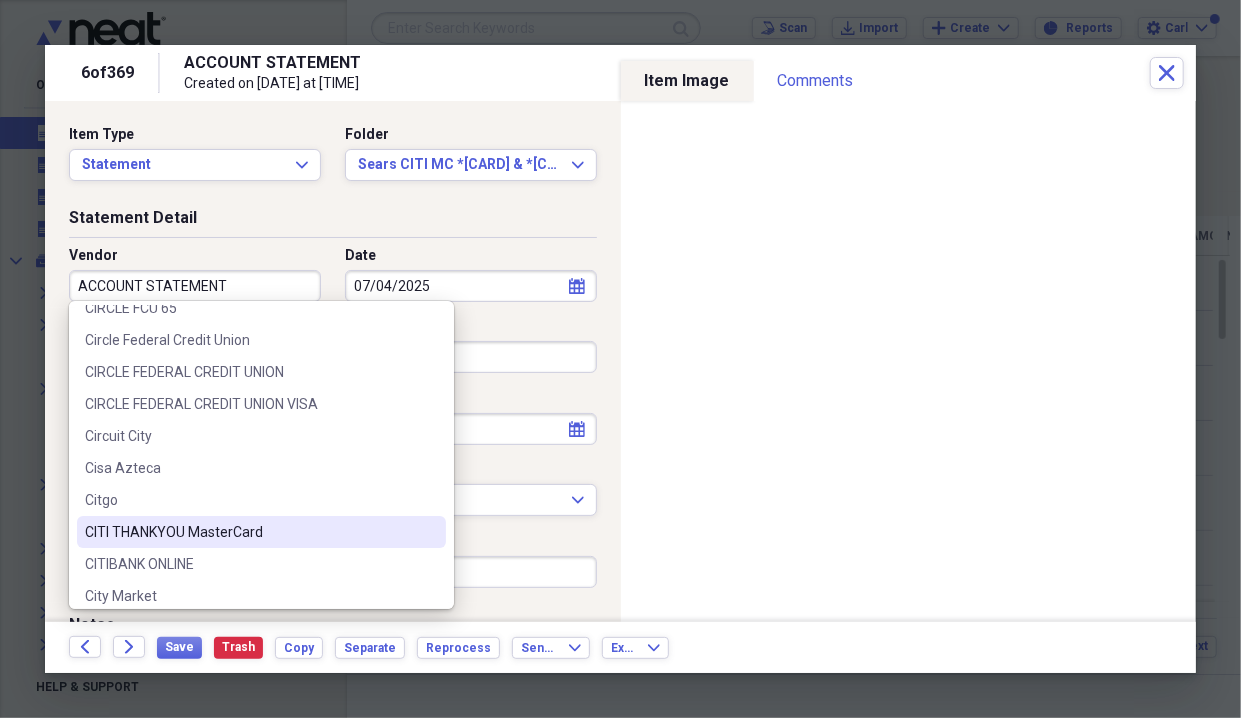 click on "CITI THANKYOU MasterCard" at bounding box center (249, 532) 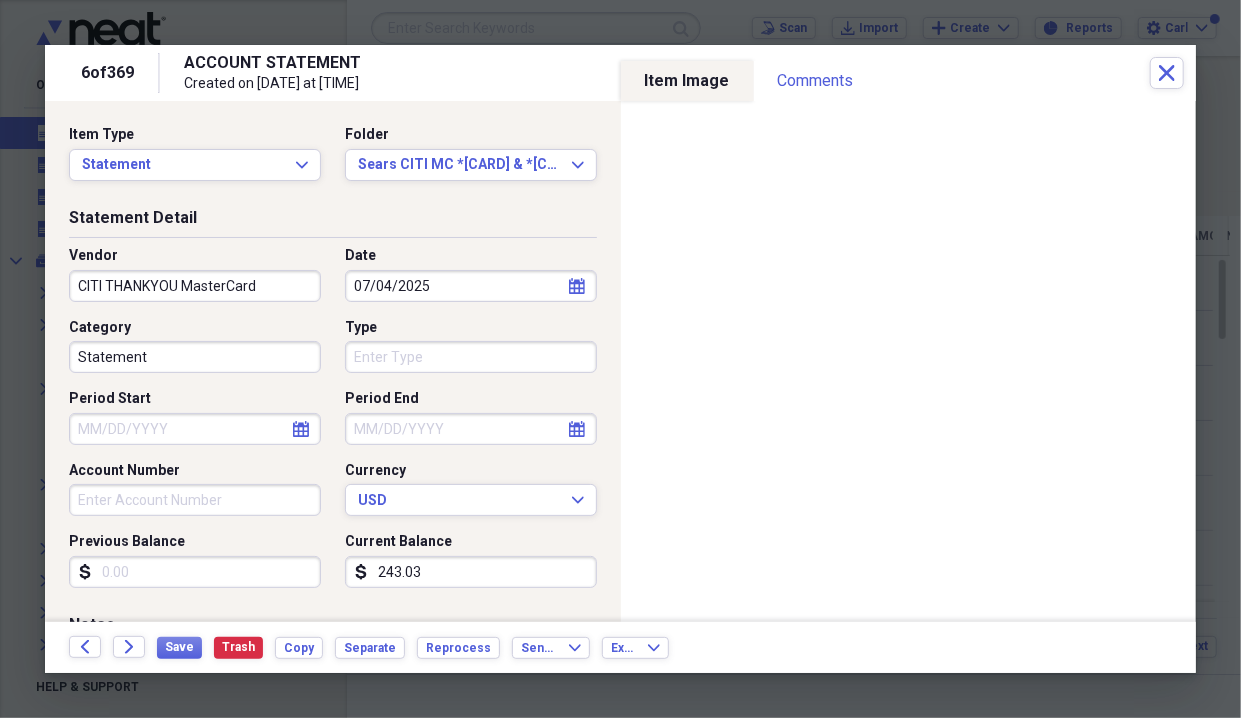 type on "CITI THANKYOU MasterCard" 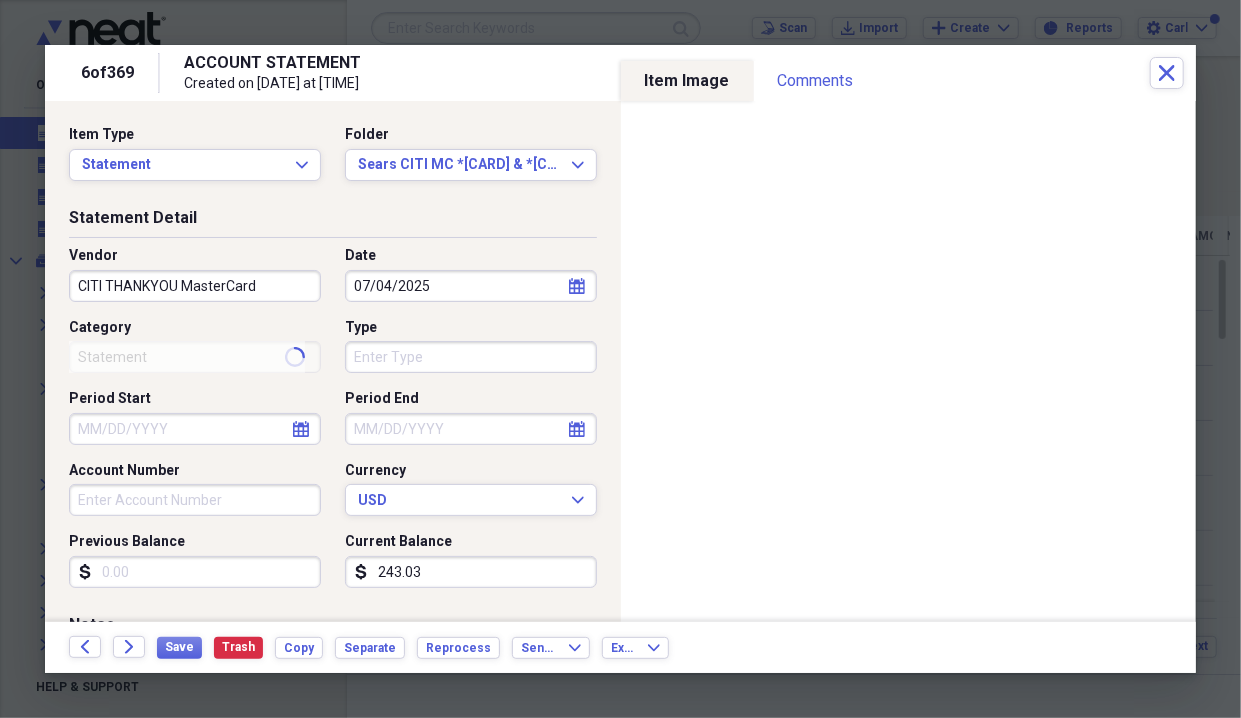 type on "Financial" 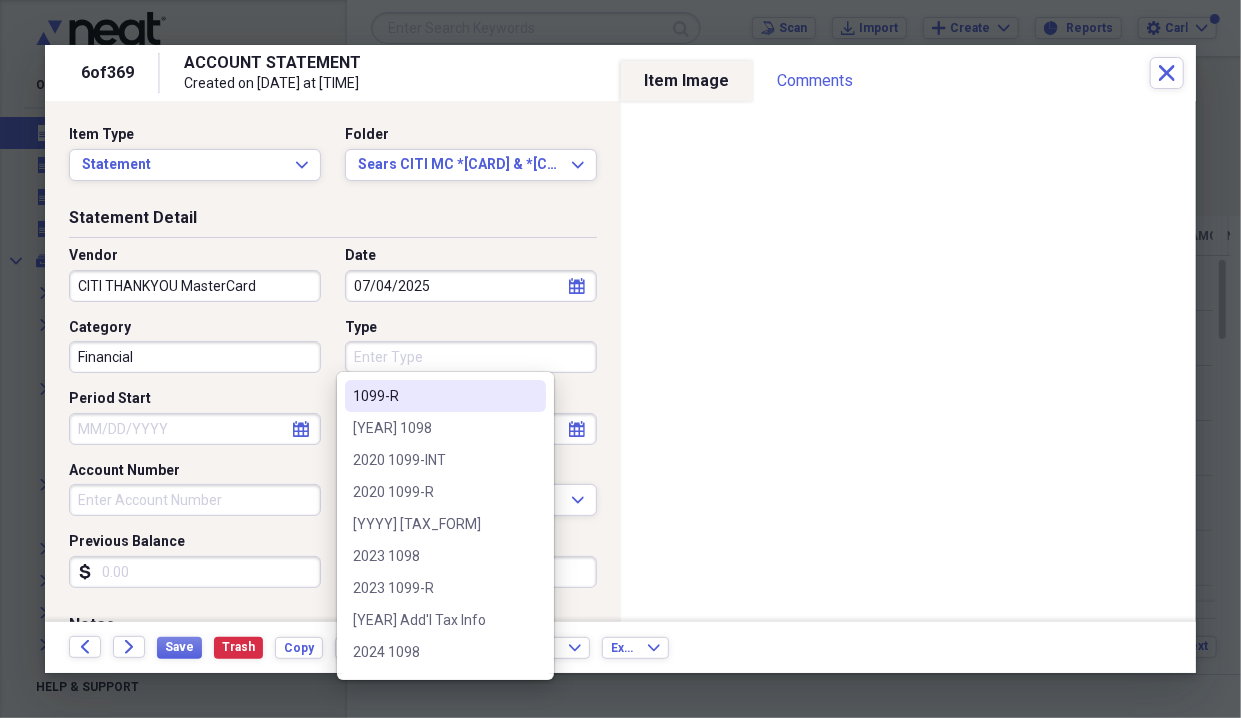 click on "Type" at bounding box center [471, 357] 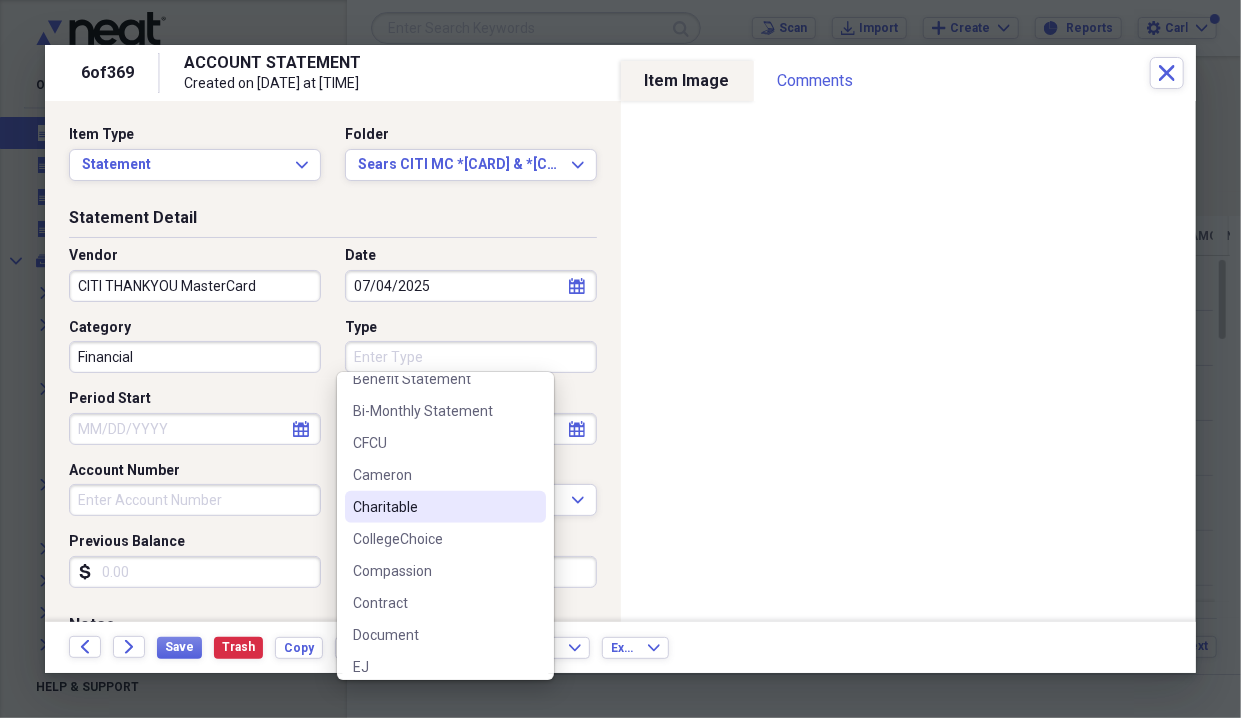 scroll, scrollTop: 500, scrollLeft: 0, axis: vertical 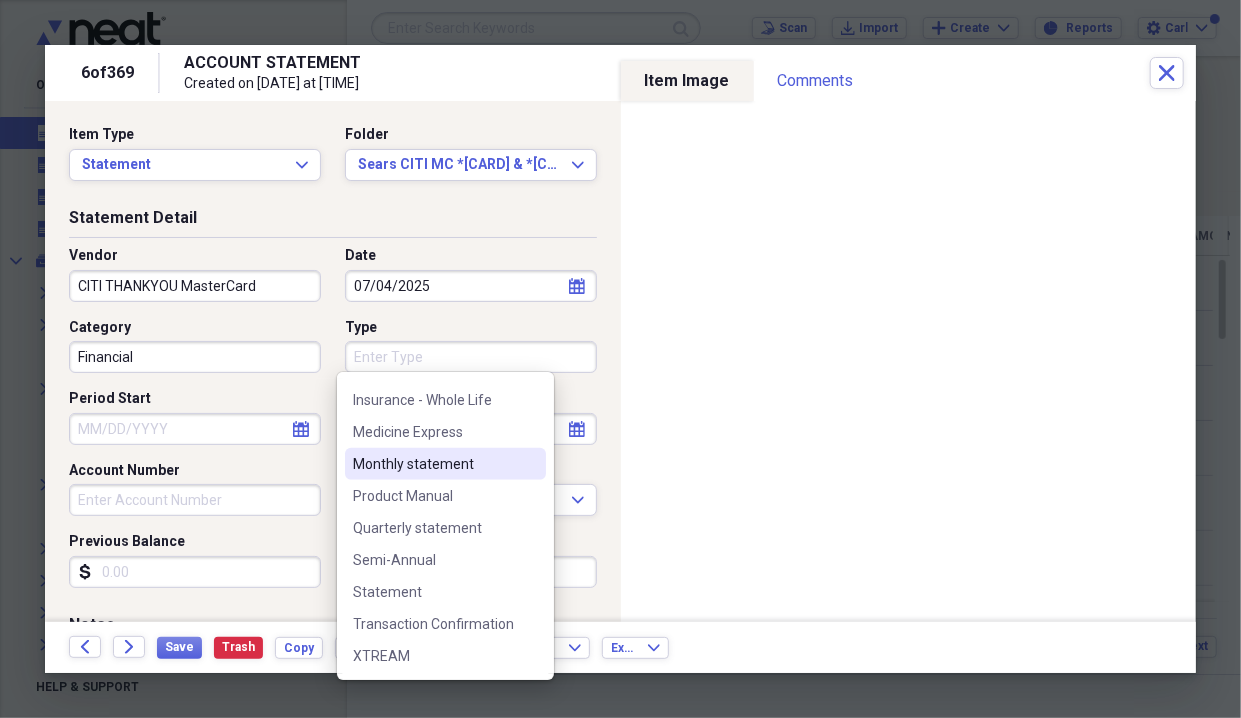 click on "Monthly statement" at bounding box center [433, 464] 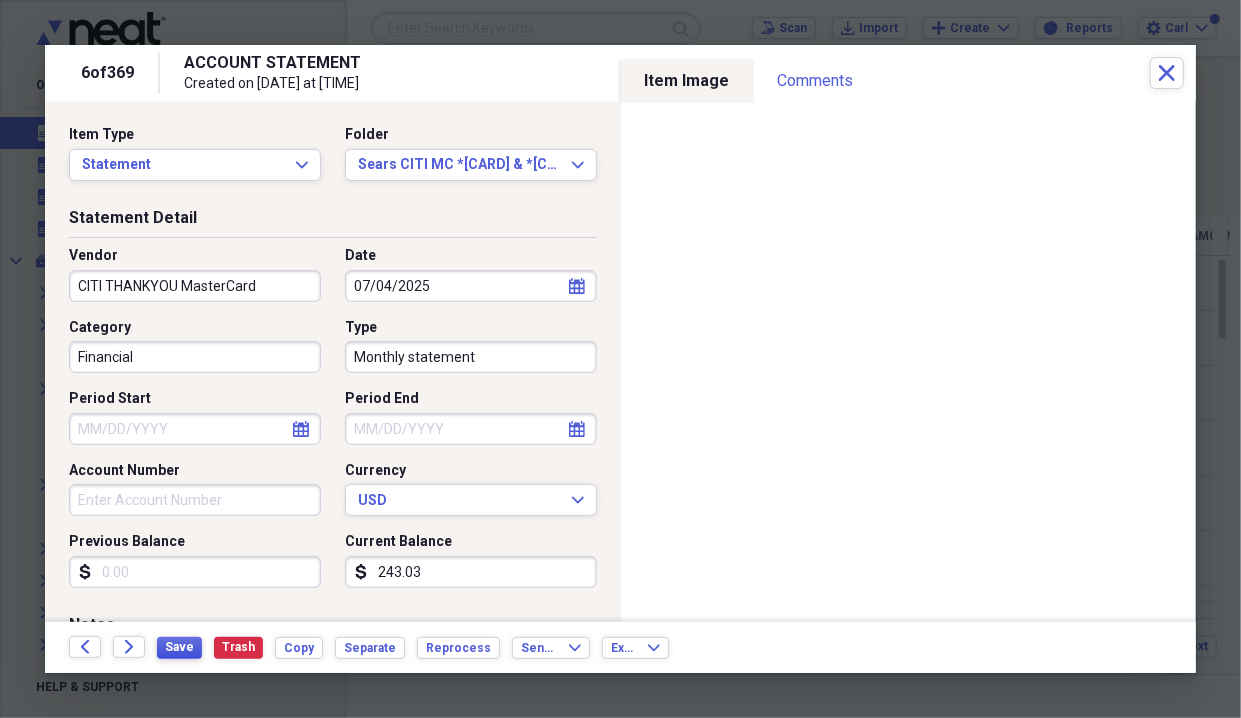 click on "Save" at bounding box center (179, 647) 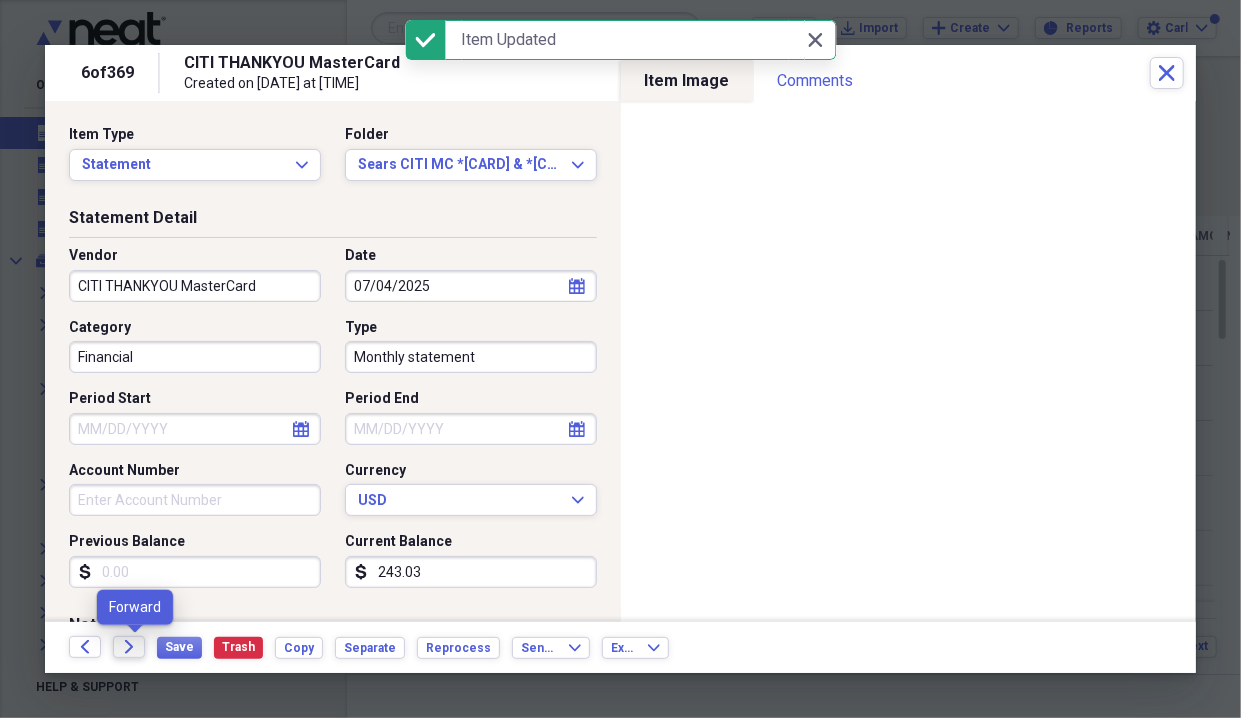 click on "Forward" 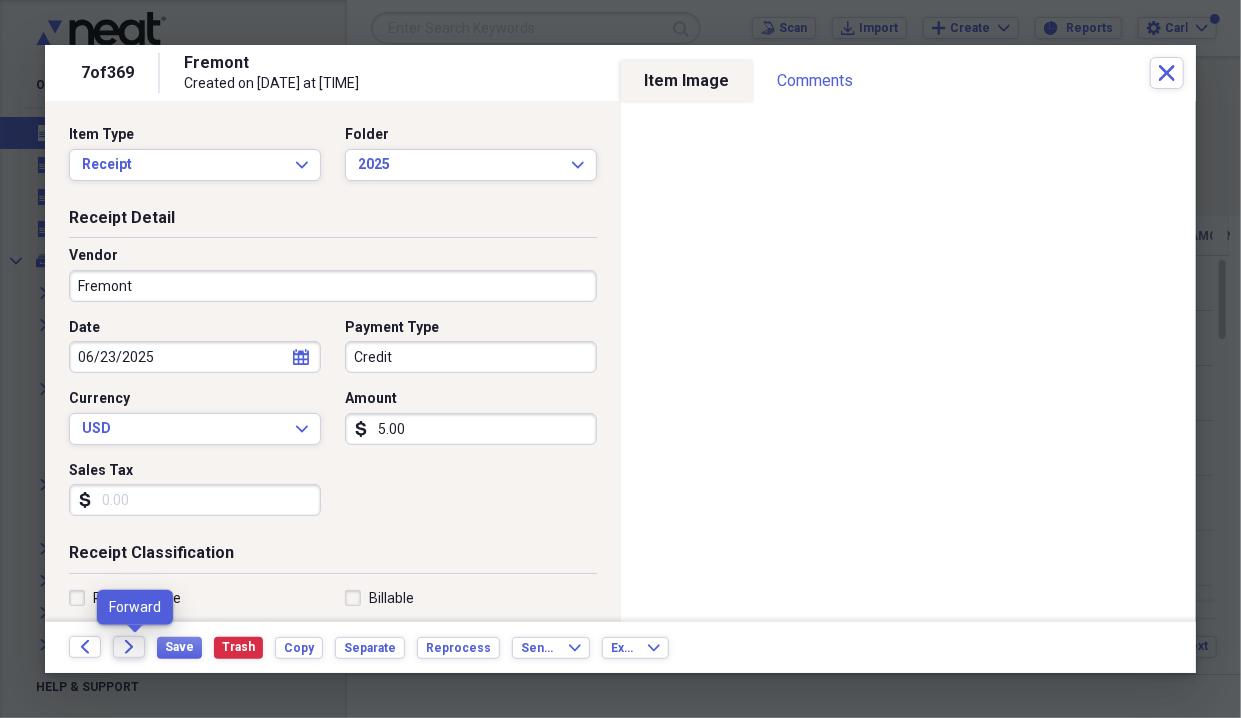 click on "Forward" 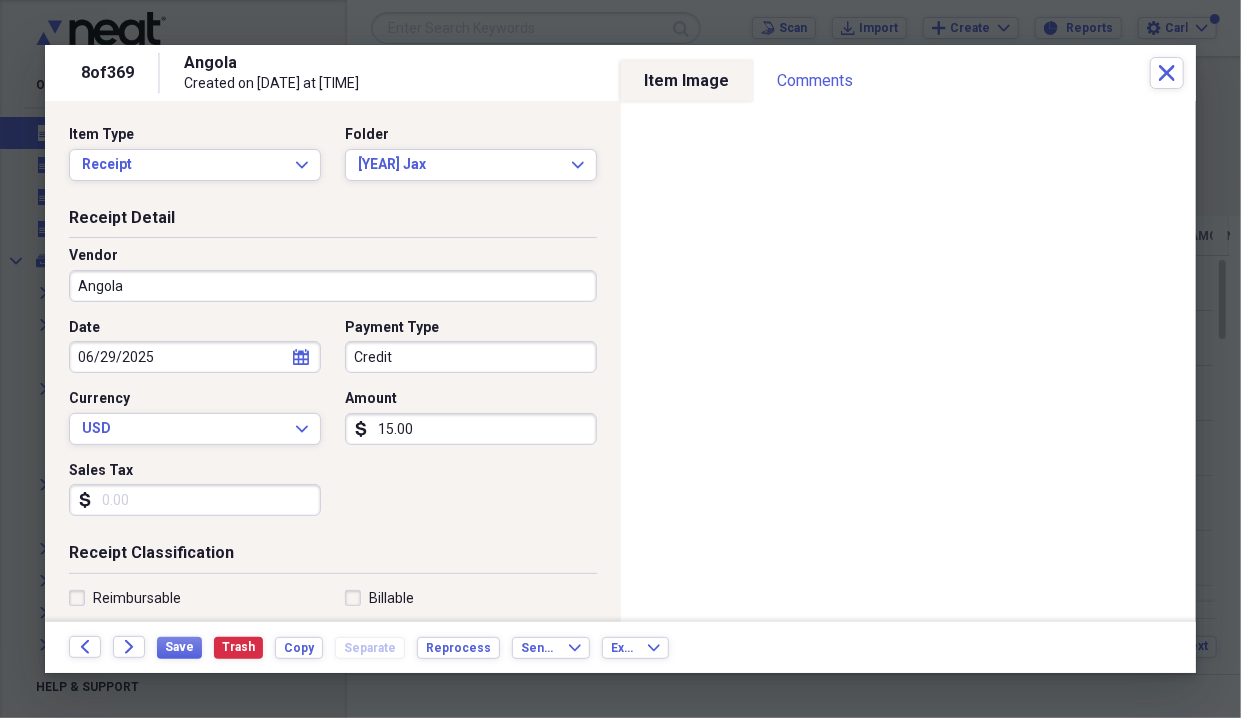 click on "Angola" at bounding box center [333, 286] 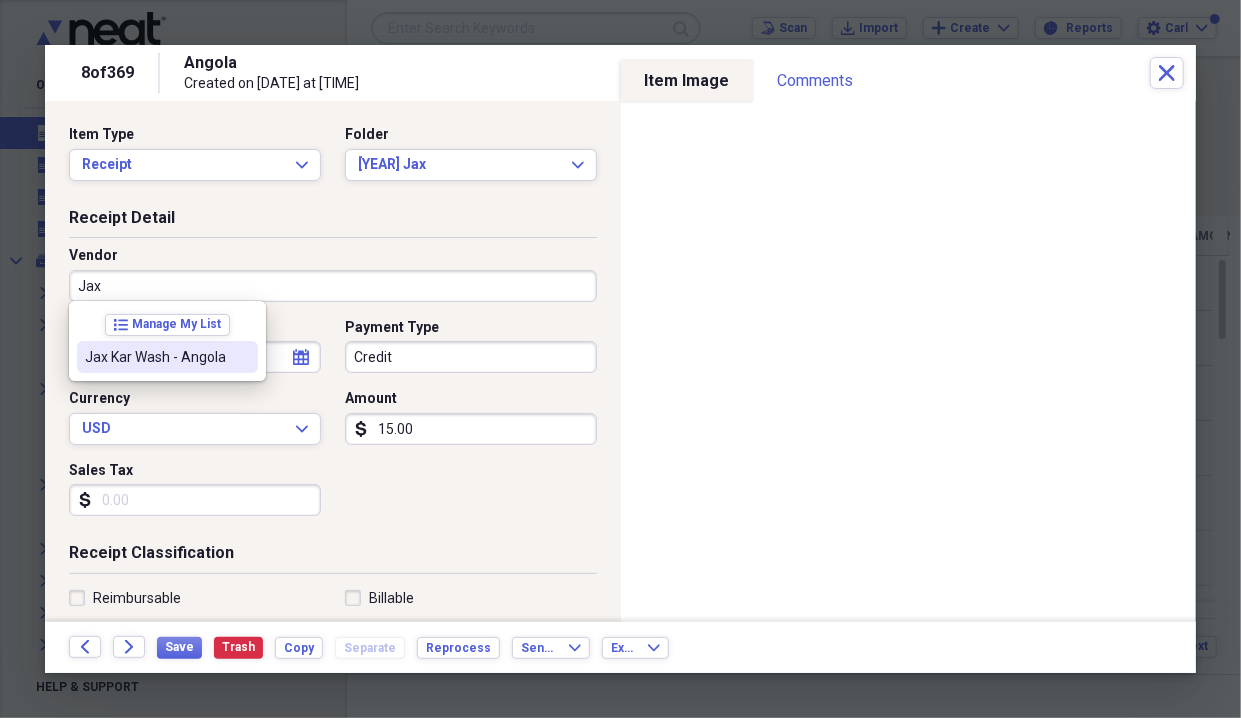 click on "Jax Kar Wash - Angola" at bounding box center (155, 357) 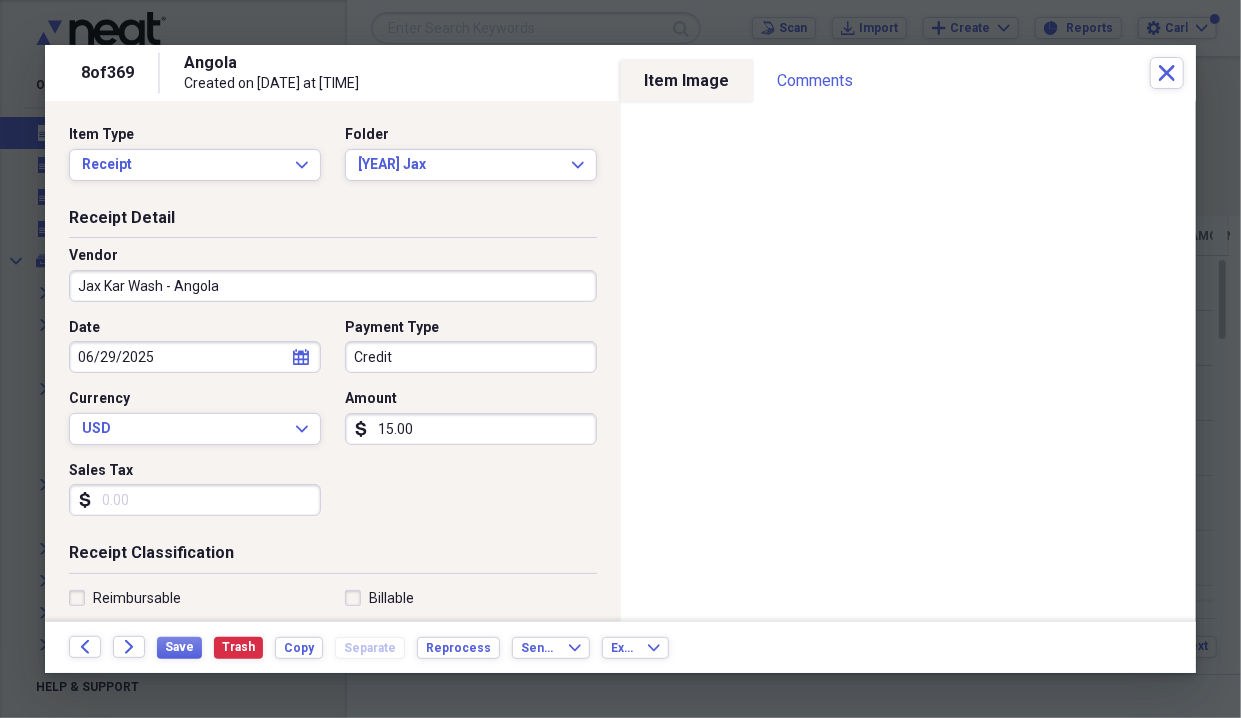 type on "Entertainment" 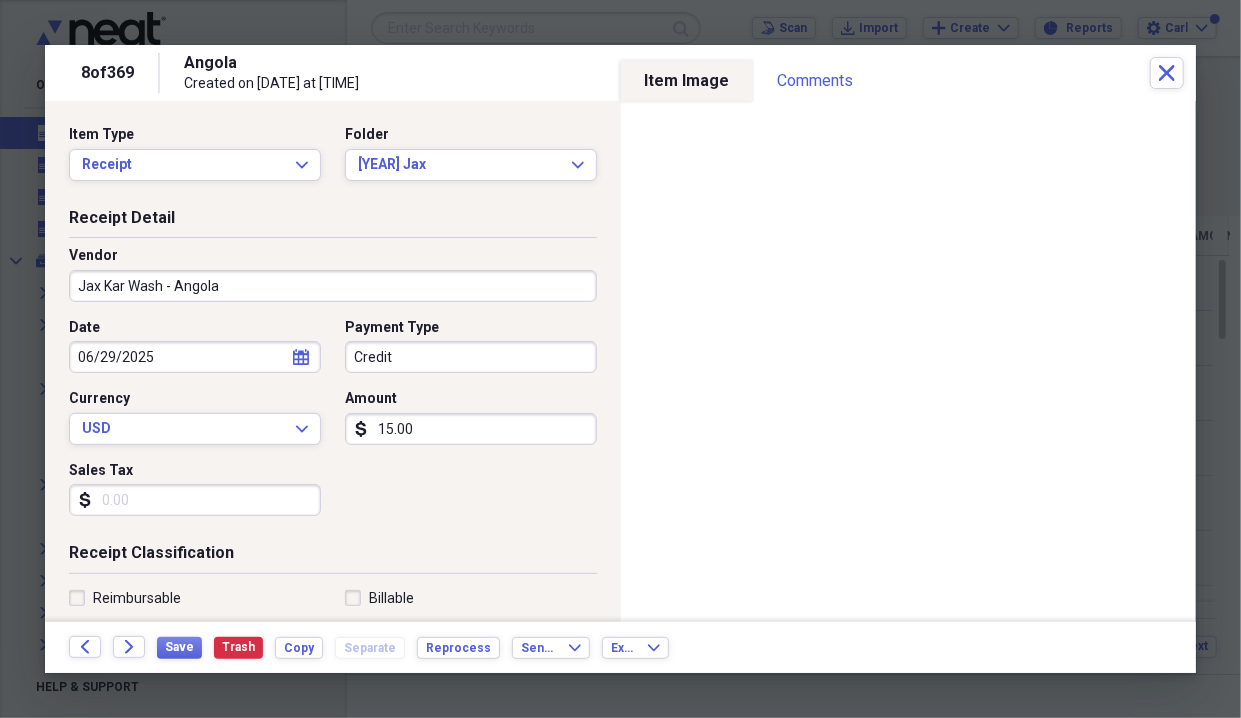 click on "15.00" at bounding box center [471, 429] 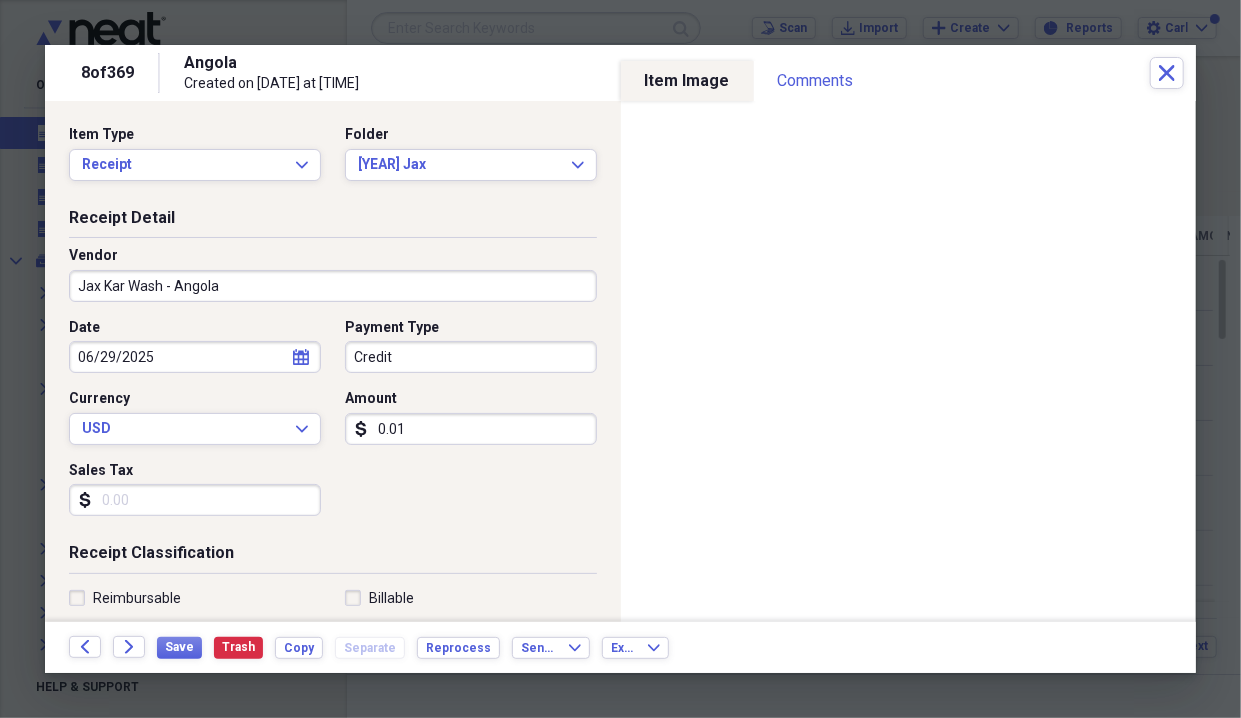 type on "0.01" 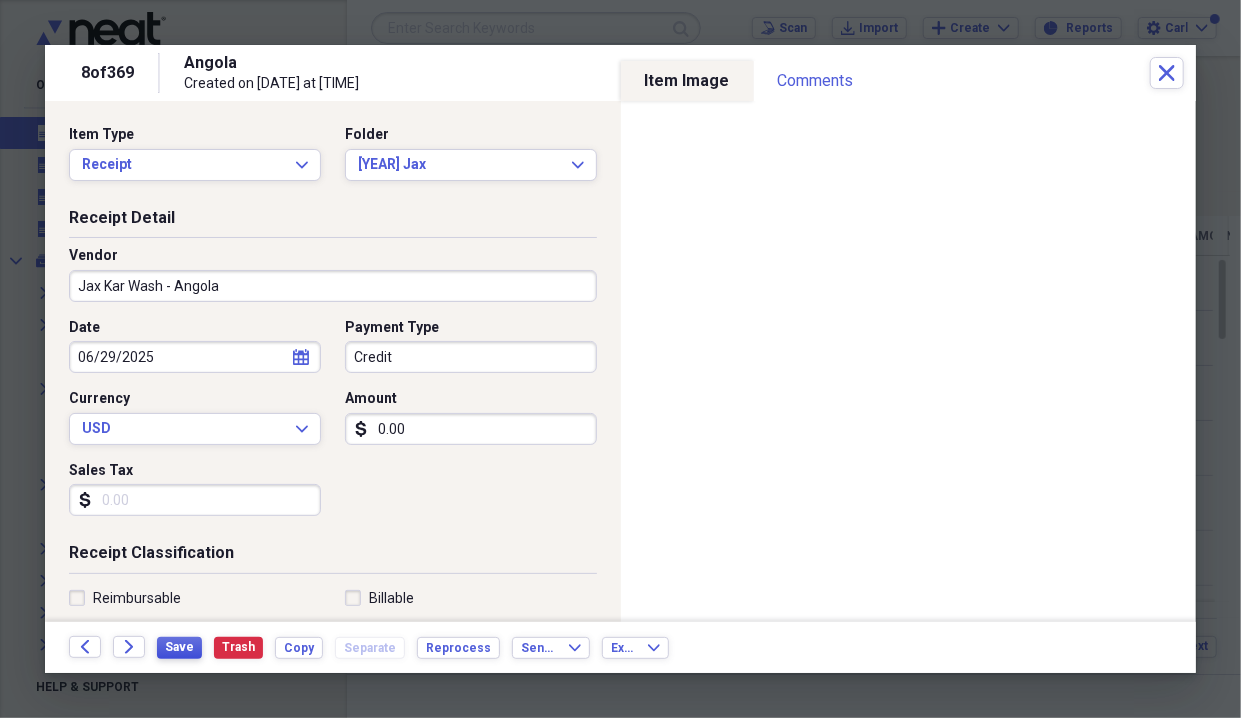 type on "0.00" 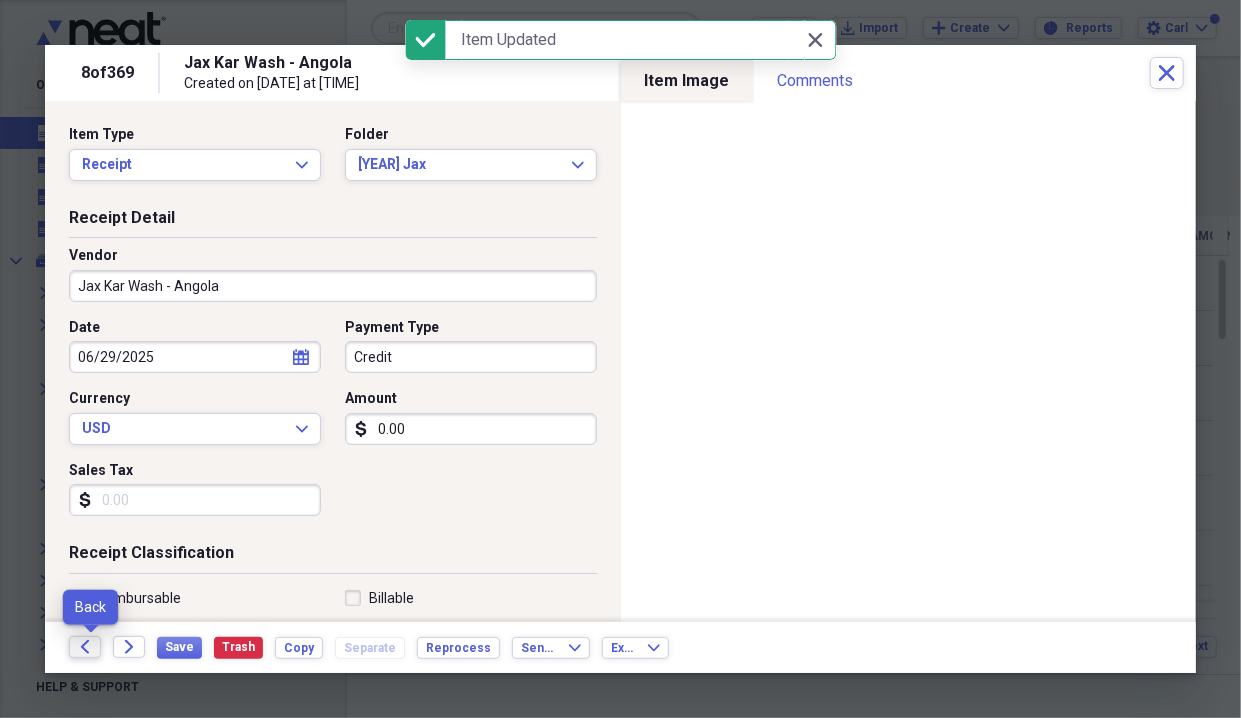 click on "Back" 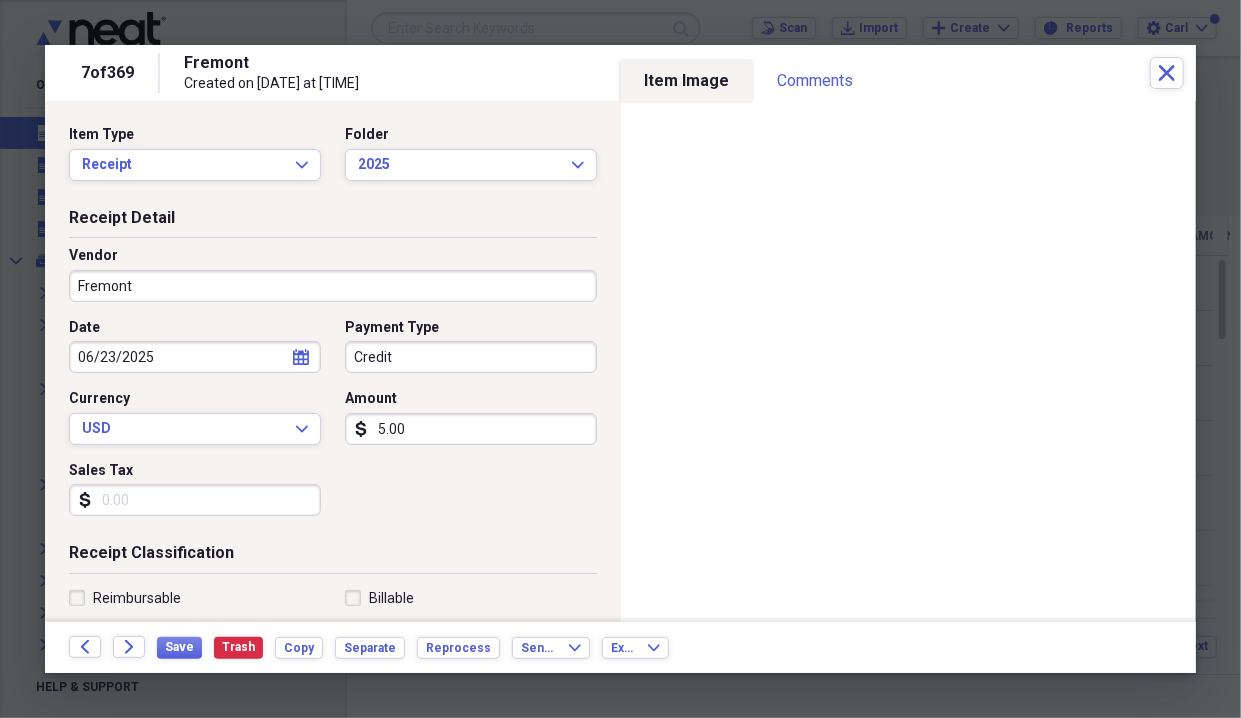 click on "Fremont" at bounding box center [333, 286] 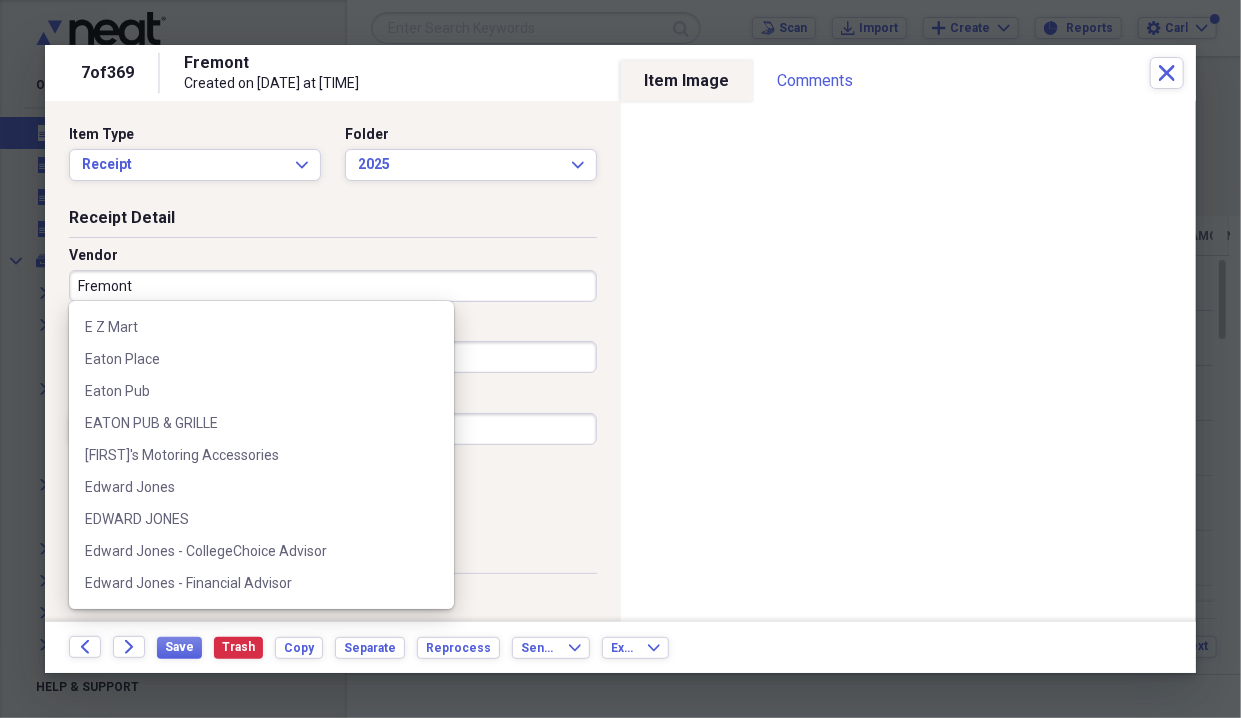 scroll, scrollTop: 12938, scrollLeft: 0, axis: vertical 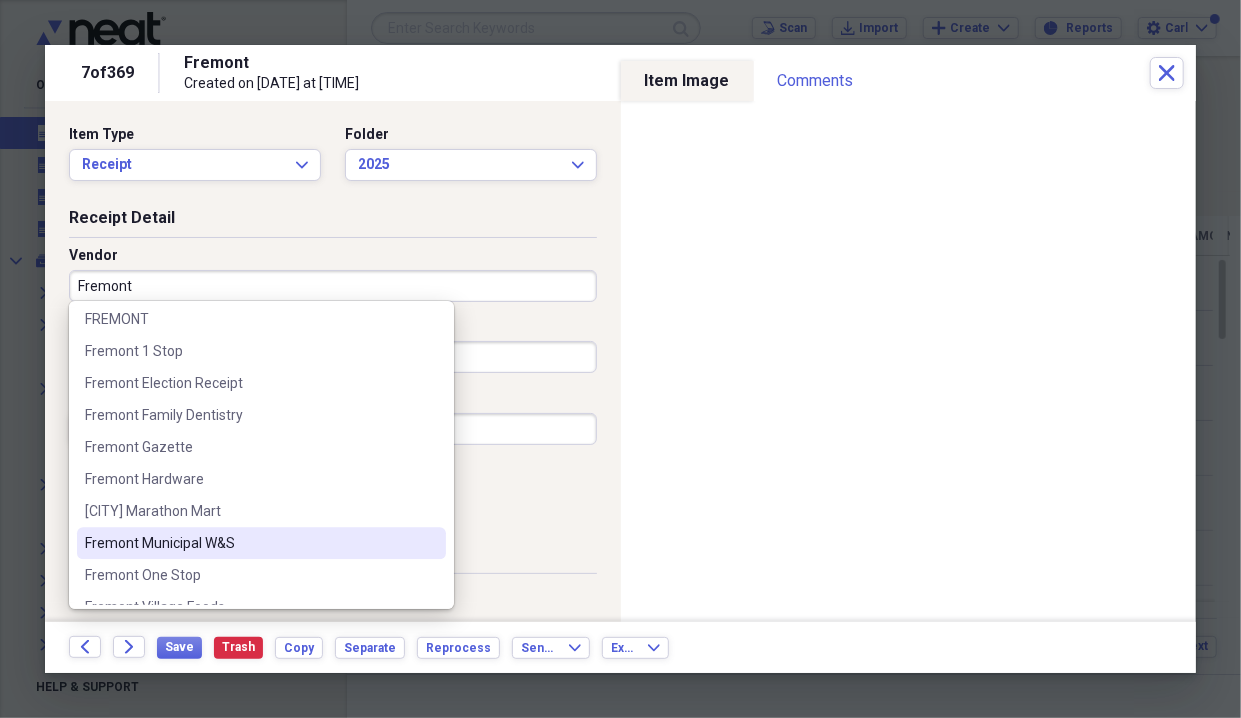 click on "Fremont Municipal W&S" at bounding box center (249, 543) 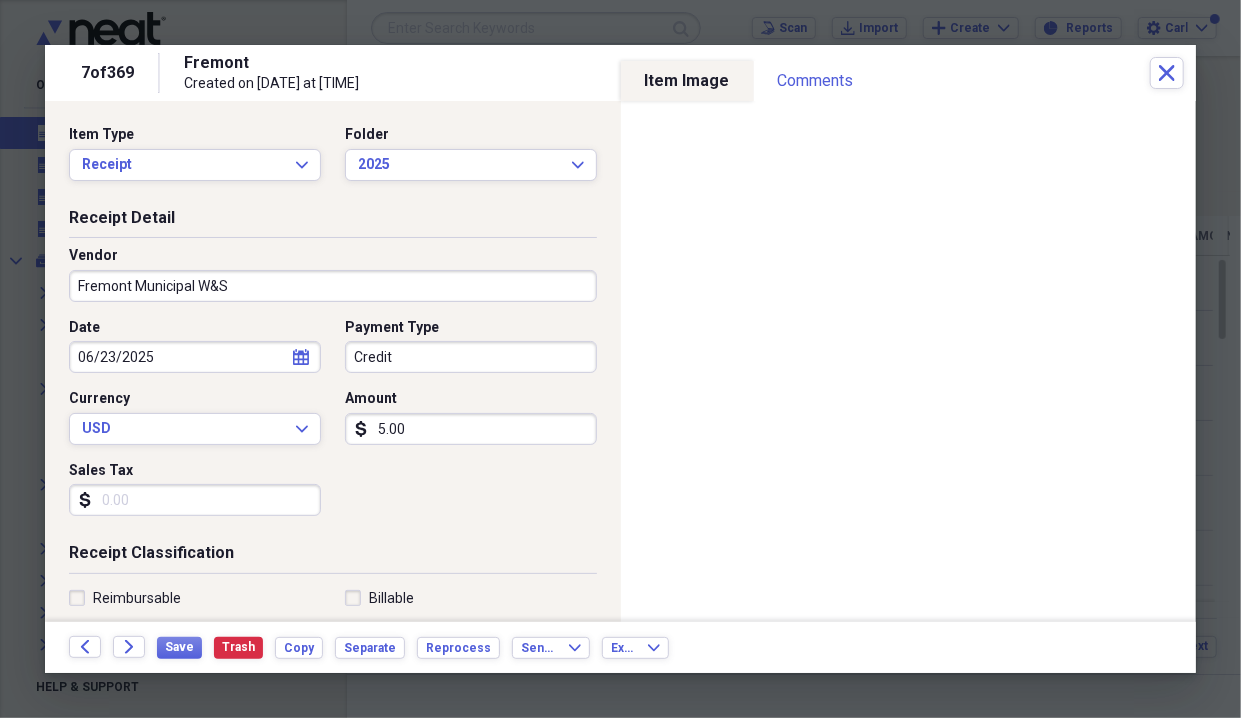 type on "Fremont Municipal W&S" 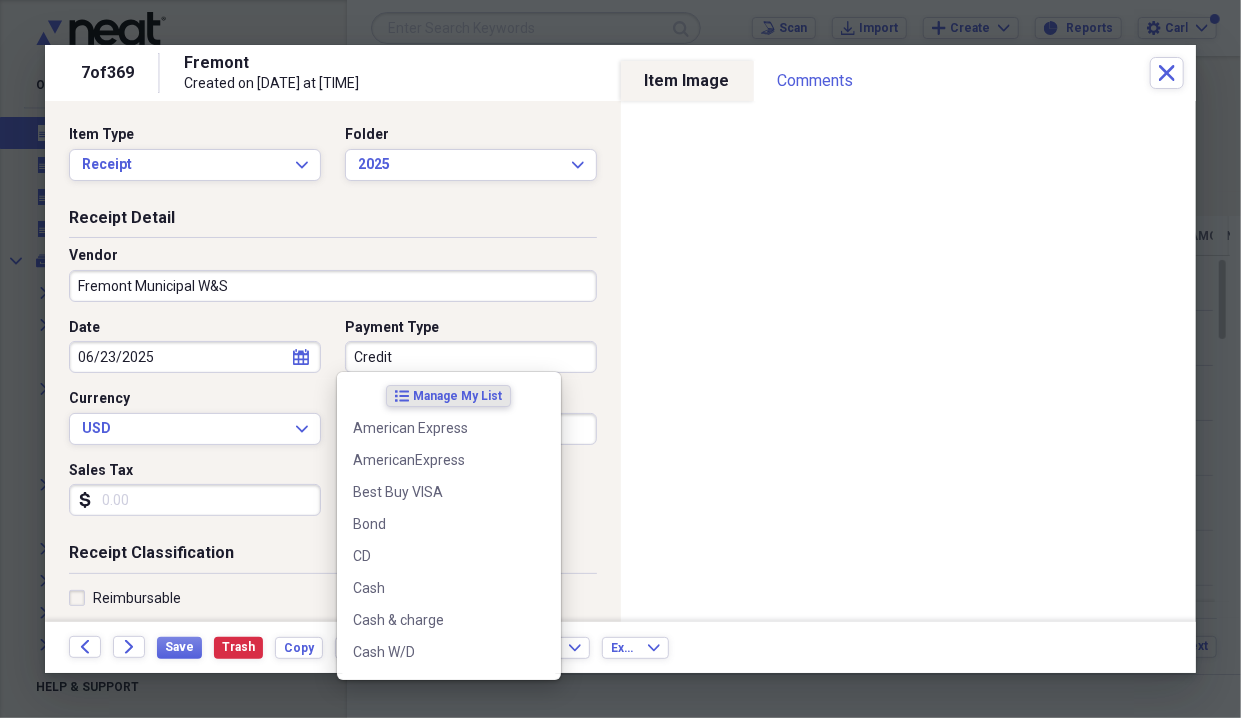 click on "Credit" at bounding box center [471, 357] 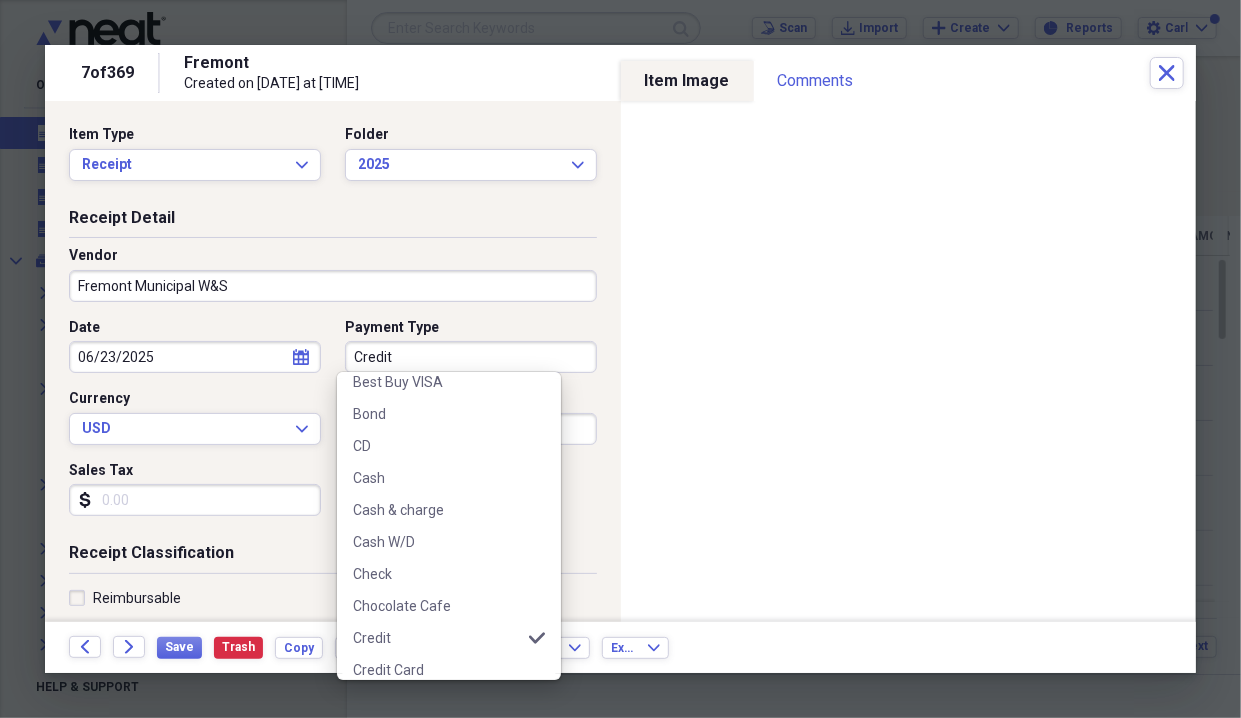 scroll, scrollTop: 123, scrollLeft: 0, axis: vertical 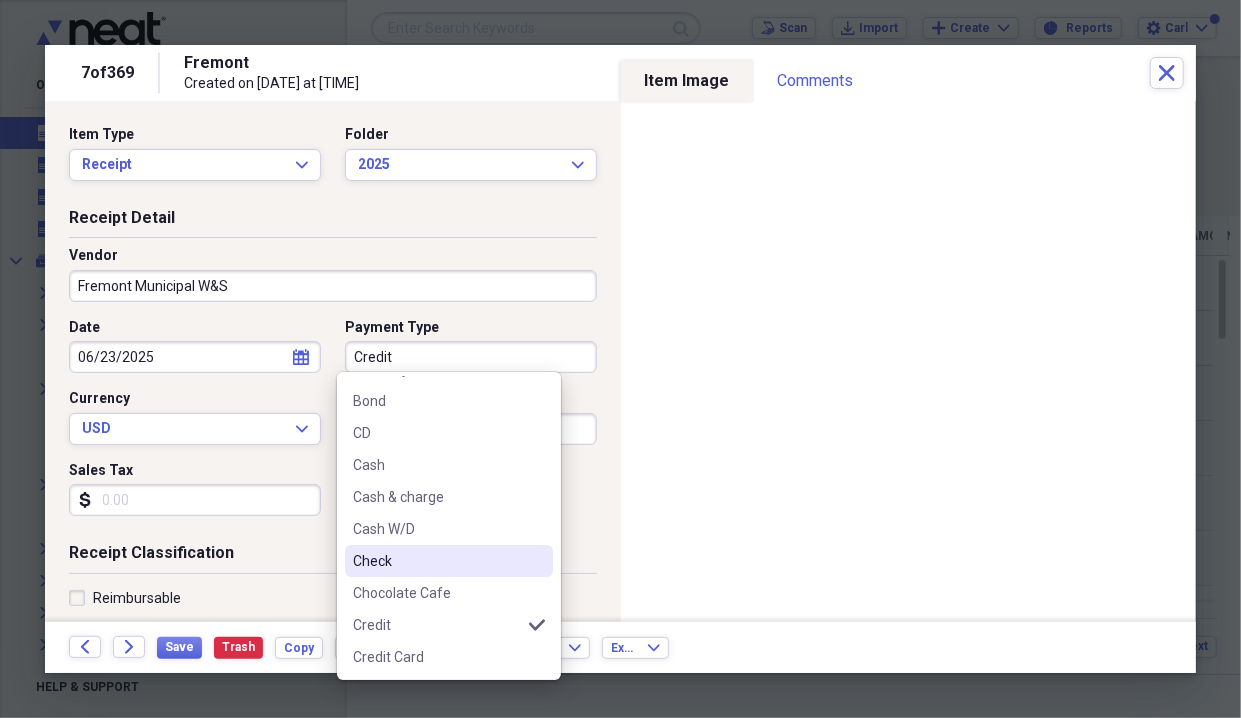 click on "Check" at bounding box center [437, 561] 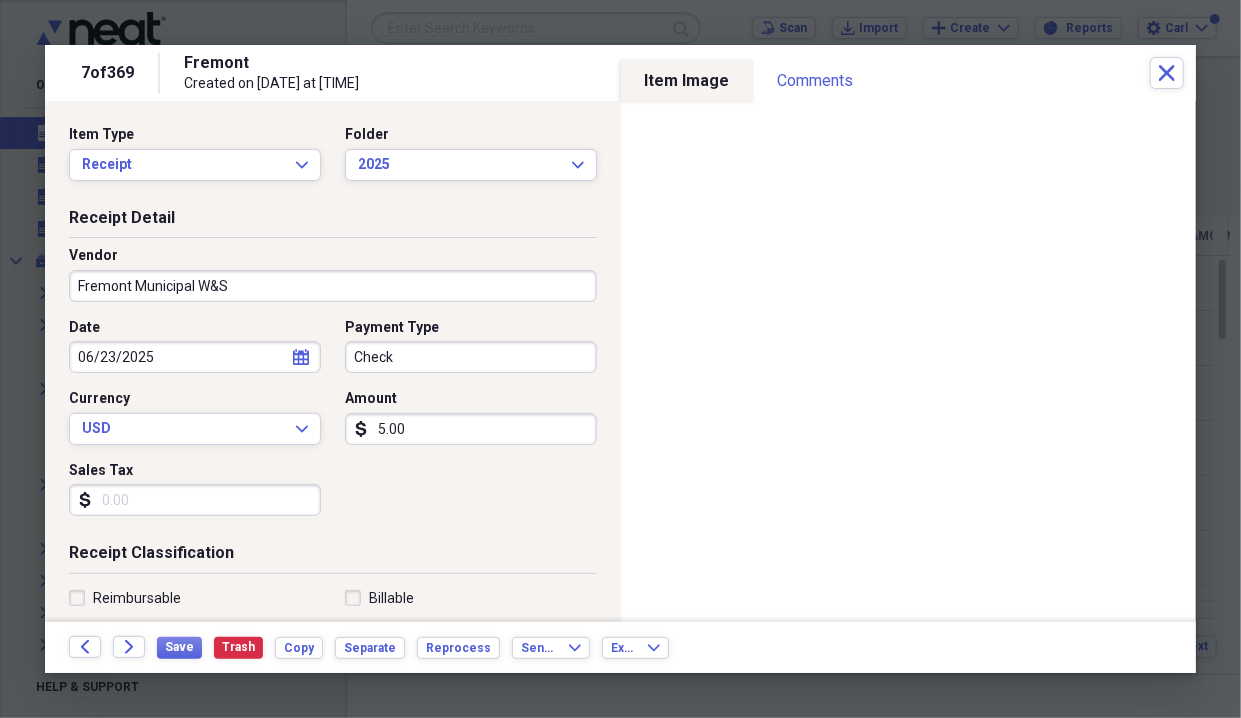 click on "5.00" at bounding box center [471, 429] 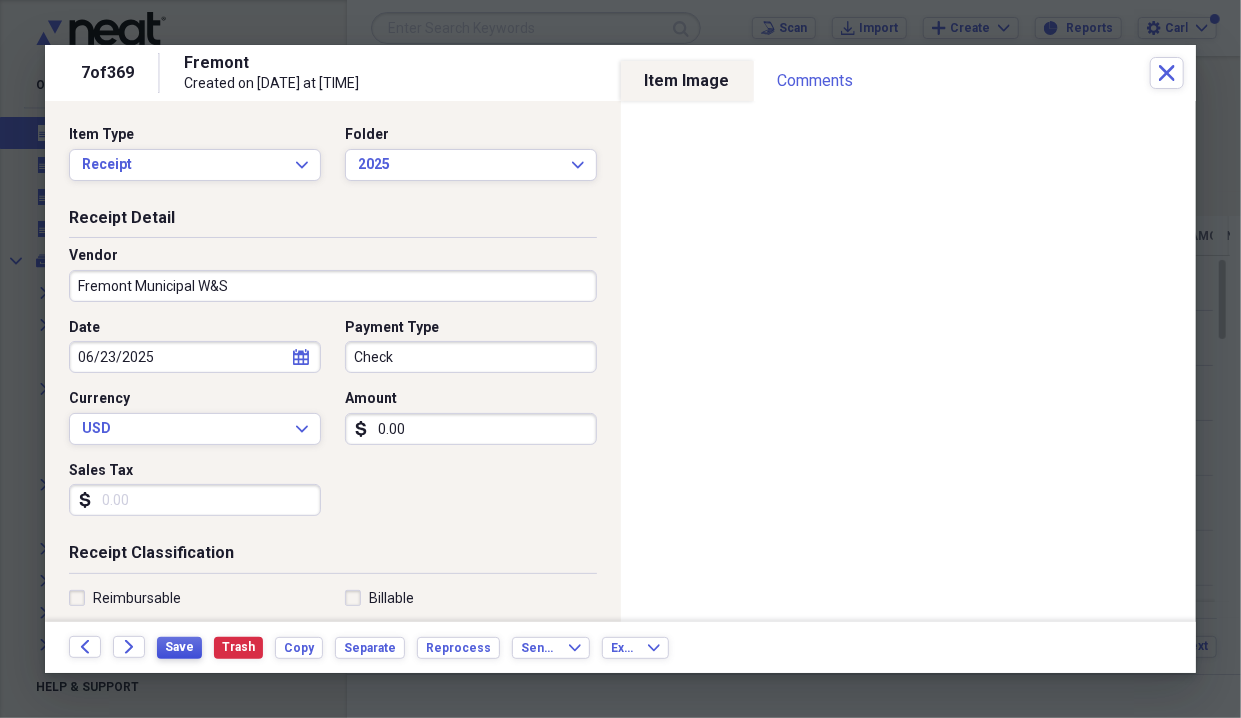type on "0.00" 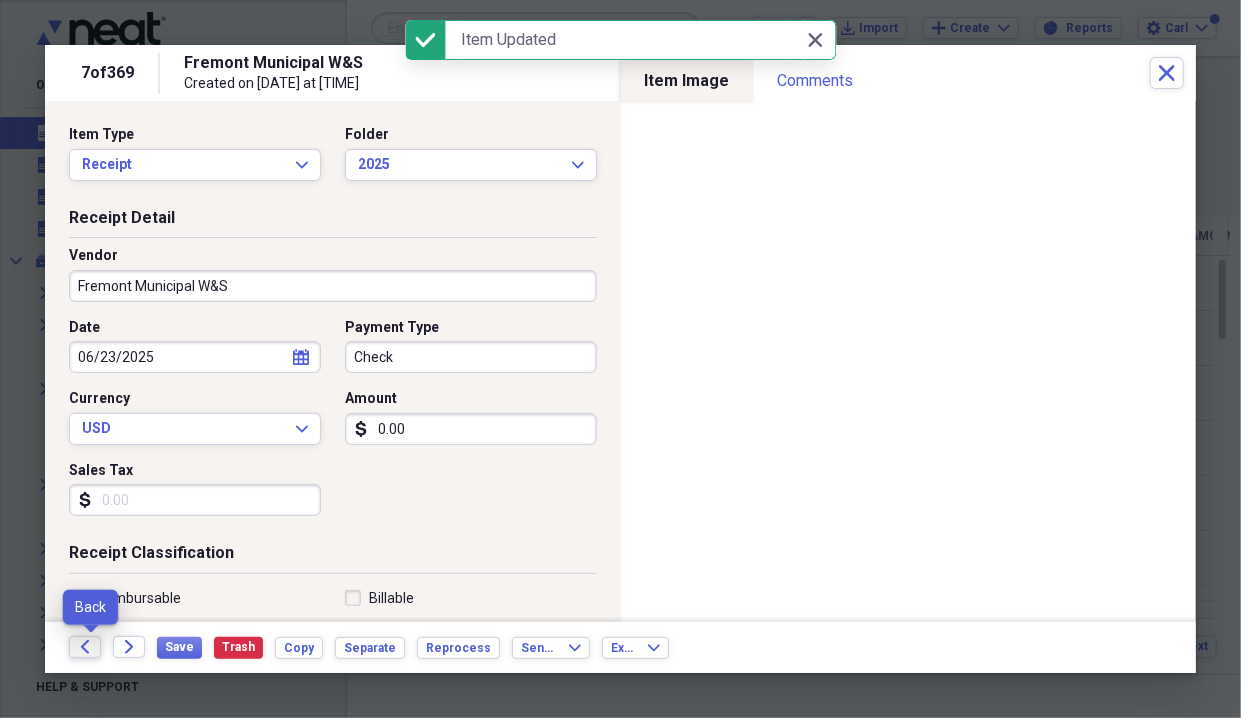 click on "Back" 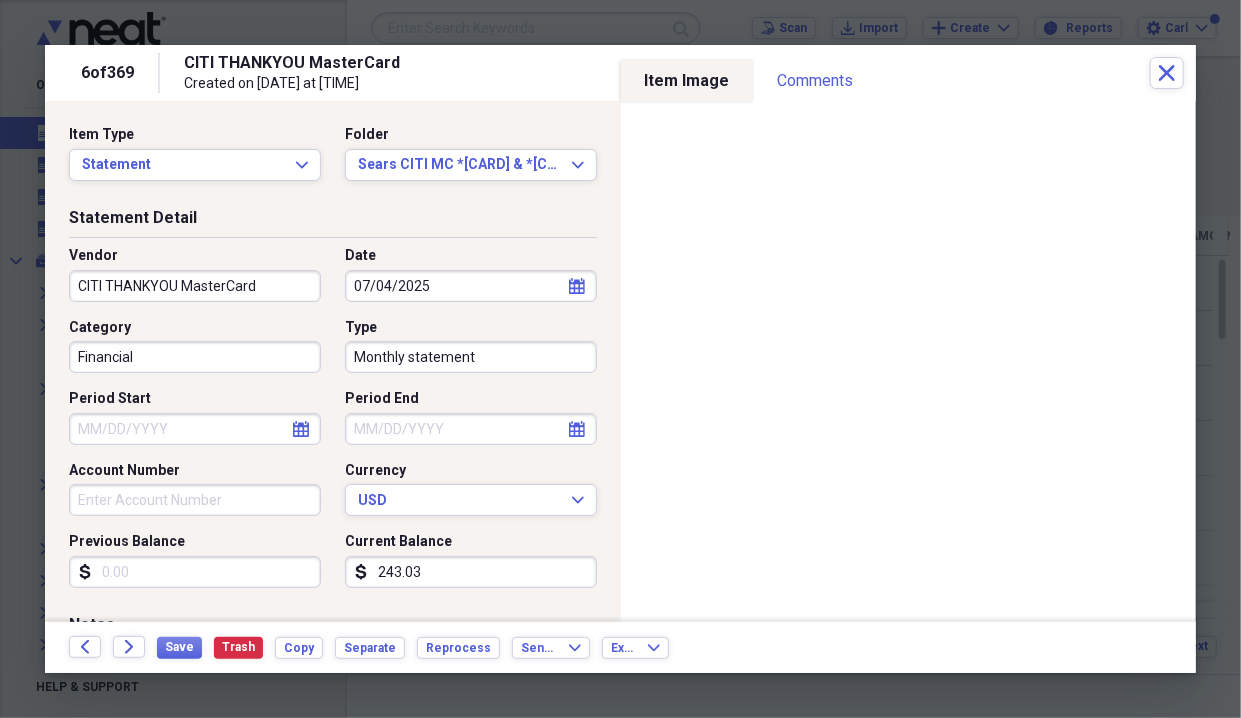 click on "Account Number" at bounding box center (195, 500) 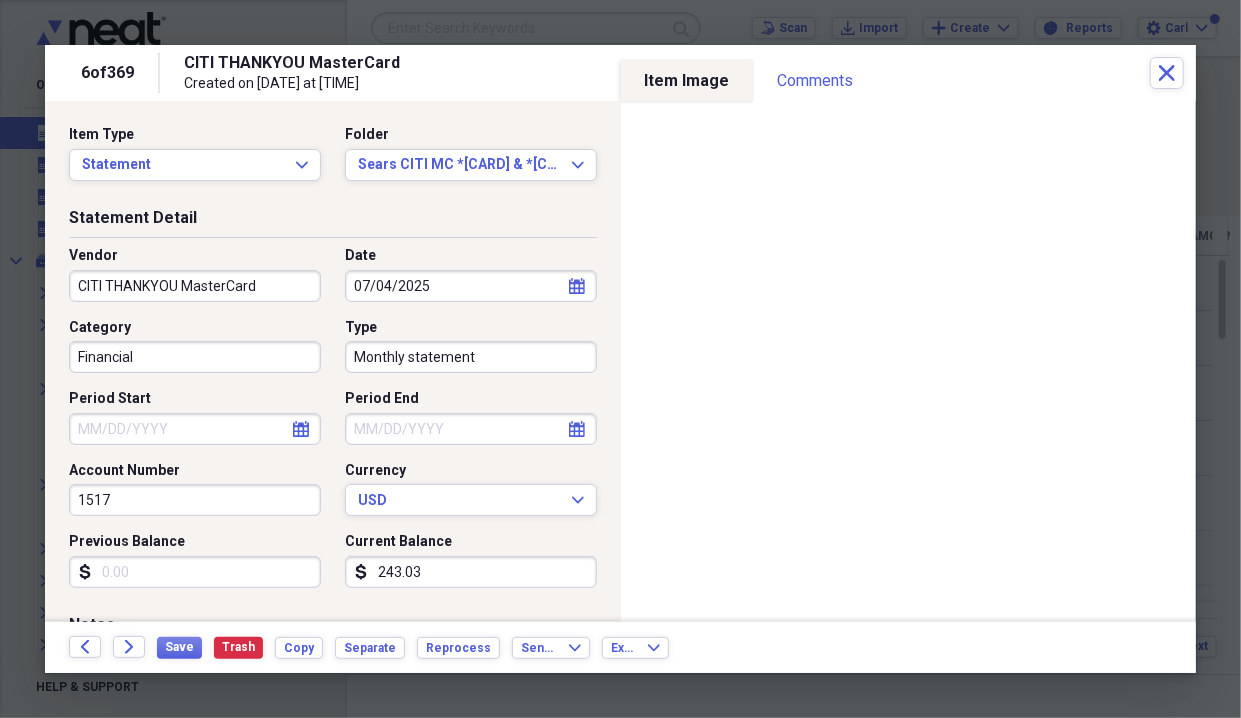 type on "1517" 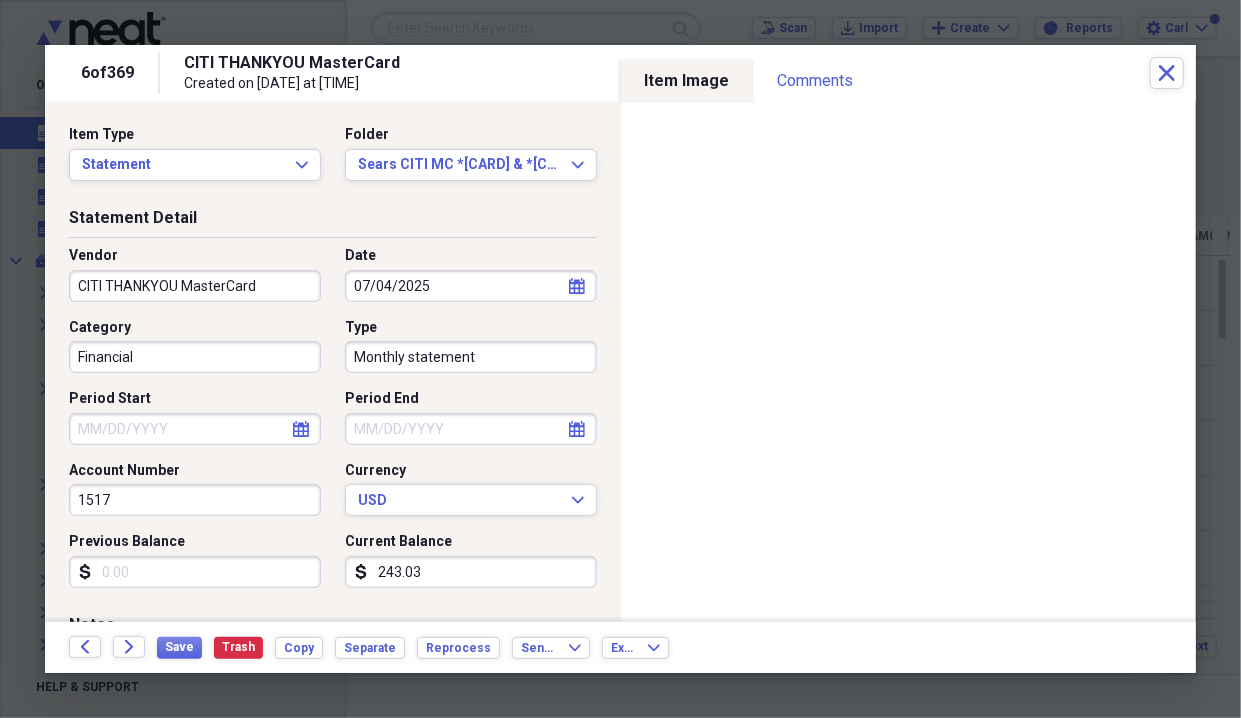click on "243.03" at bounding box center [471, 572] 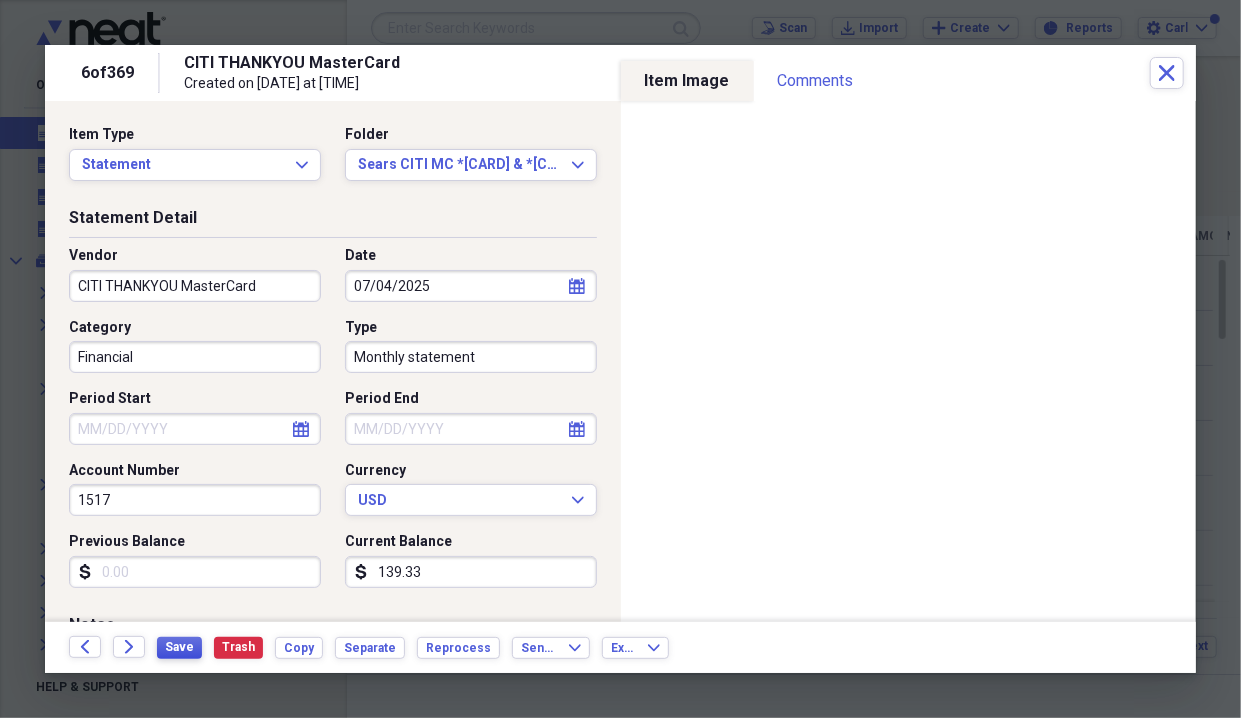 type on "139.33" 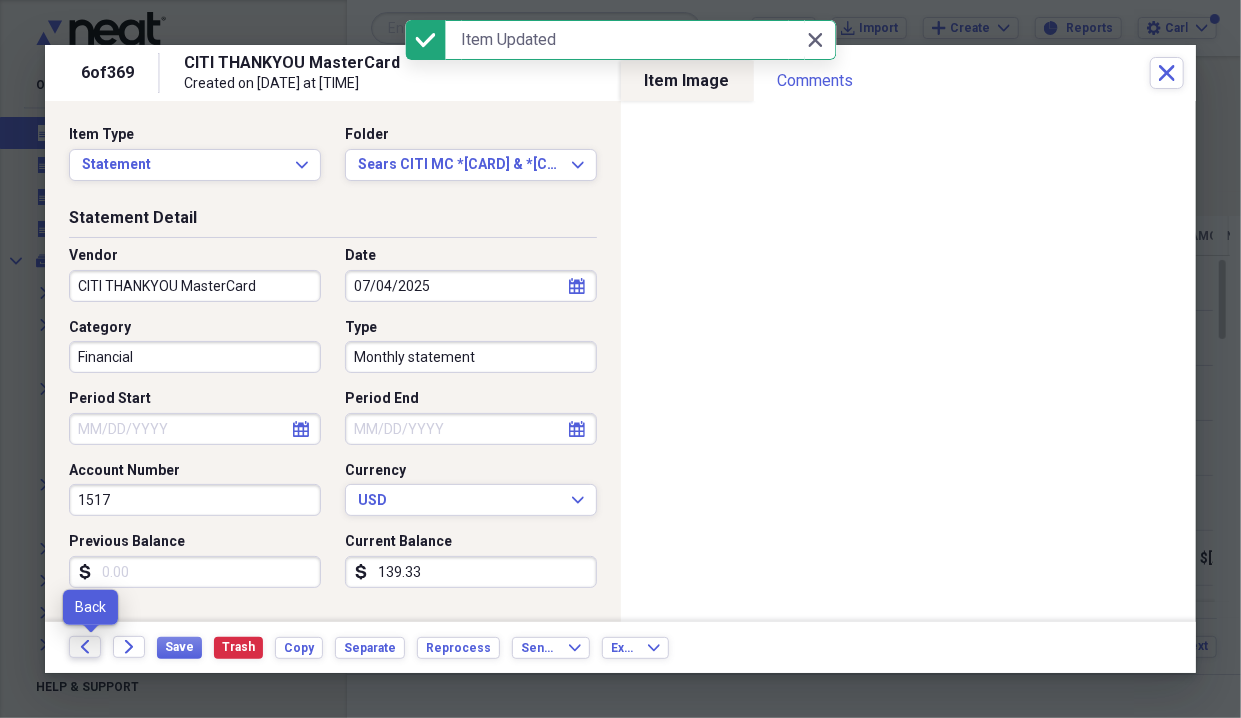 click on "Back" 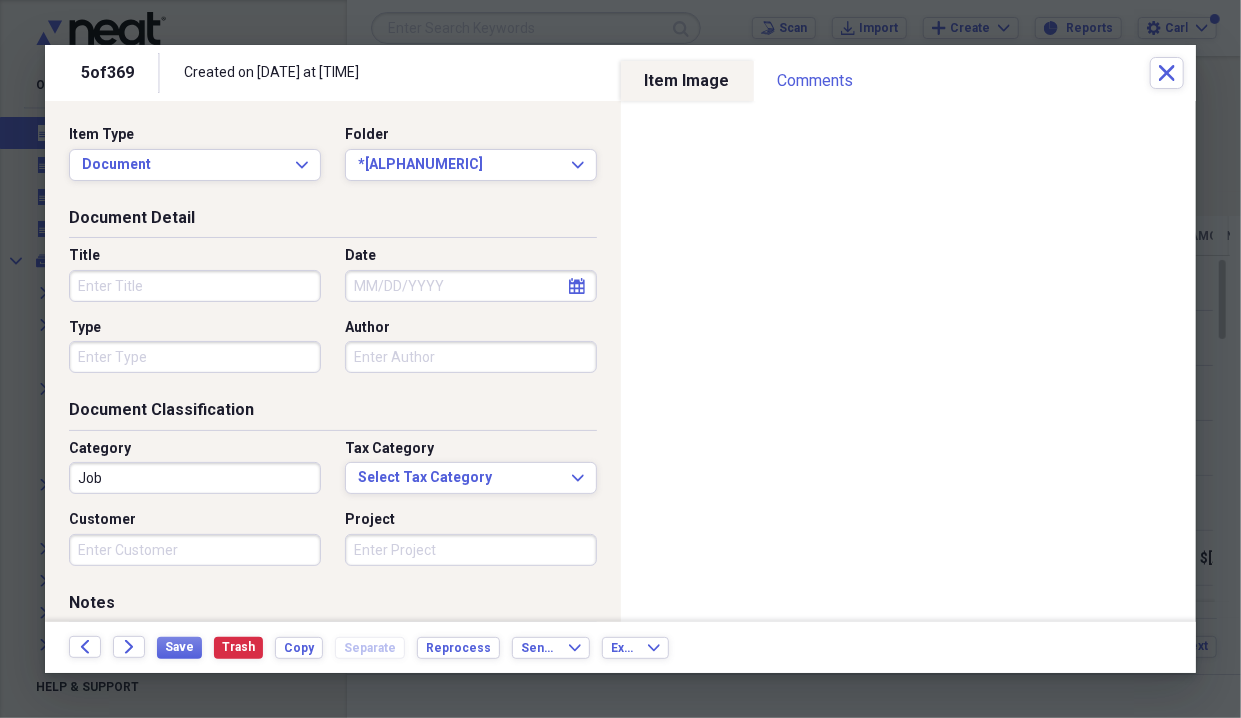 click on "Title" at bounding box center [195, 286] 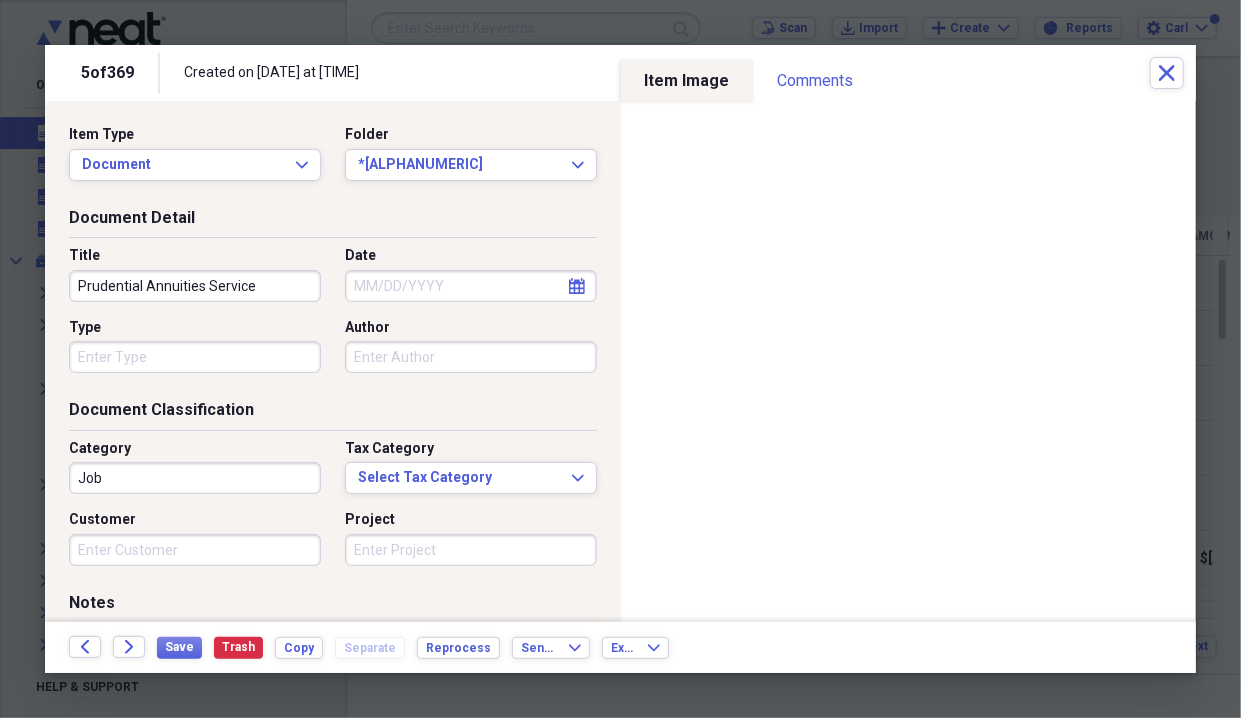 type on "Prudential Annuities Service" 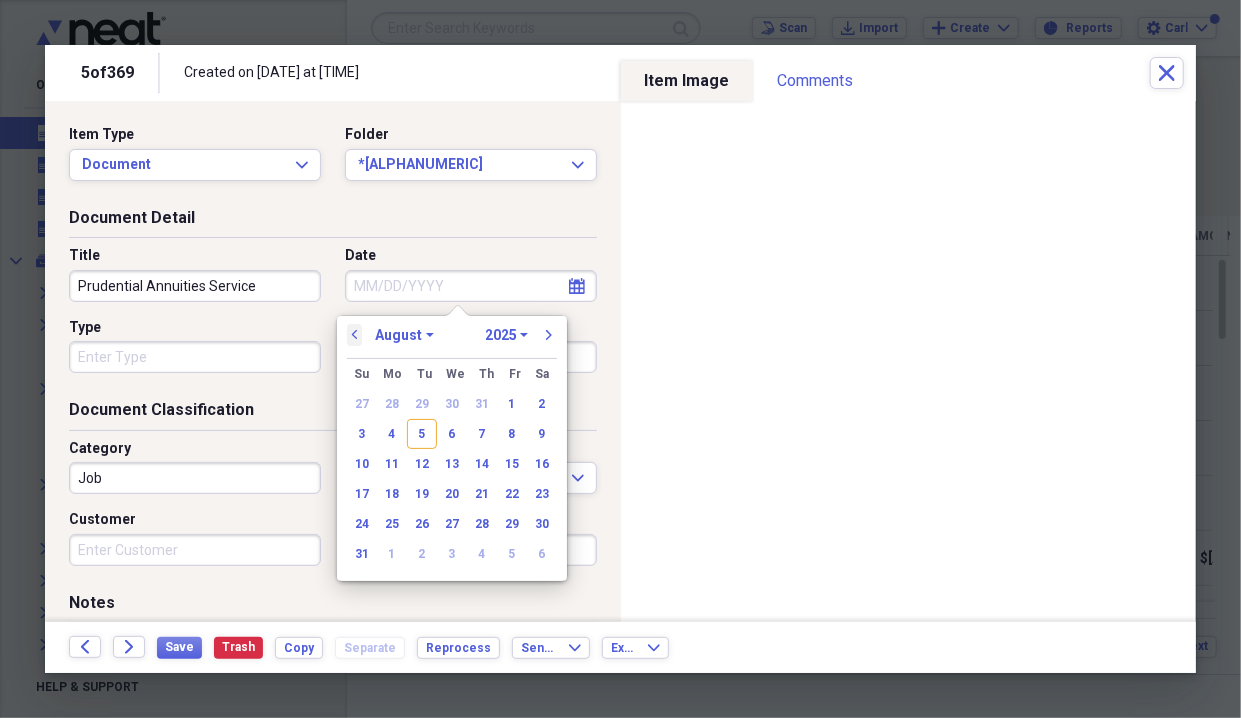 click on "previous" at bounding box center [355, 335] 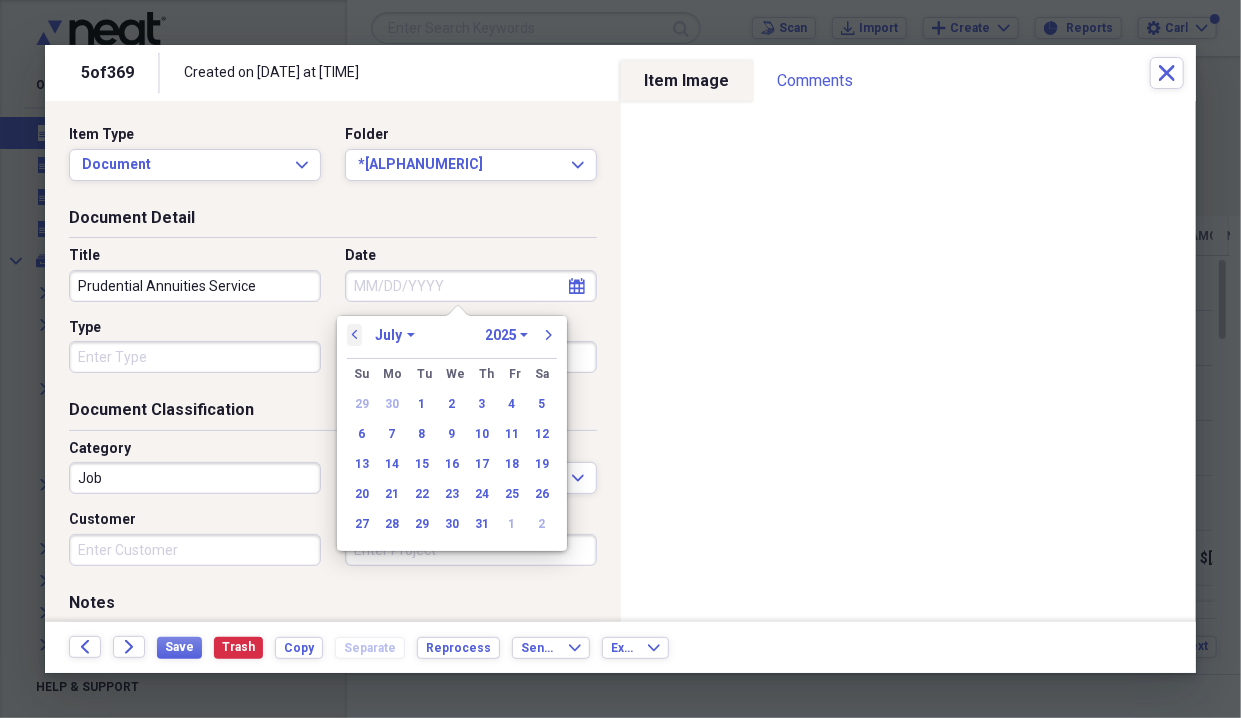 click on "previous" at bounding box center (355, 335) 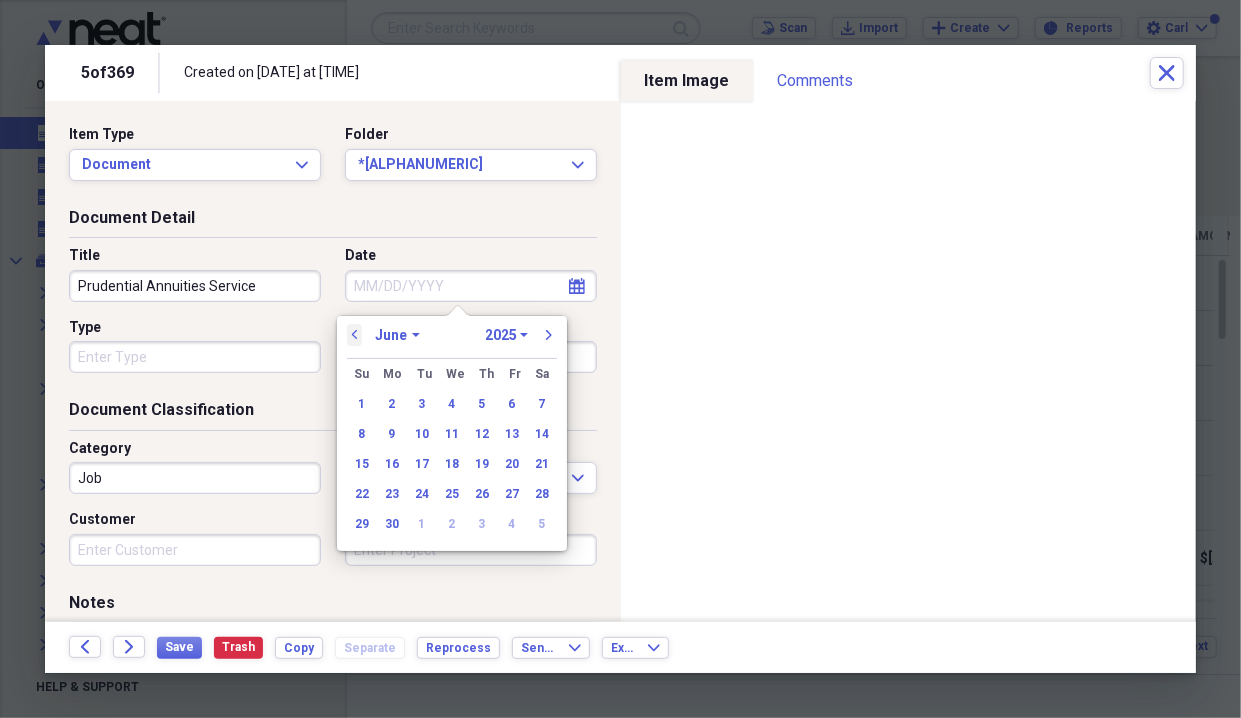 click on "previous" at bounding box center (355, 335) 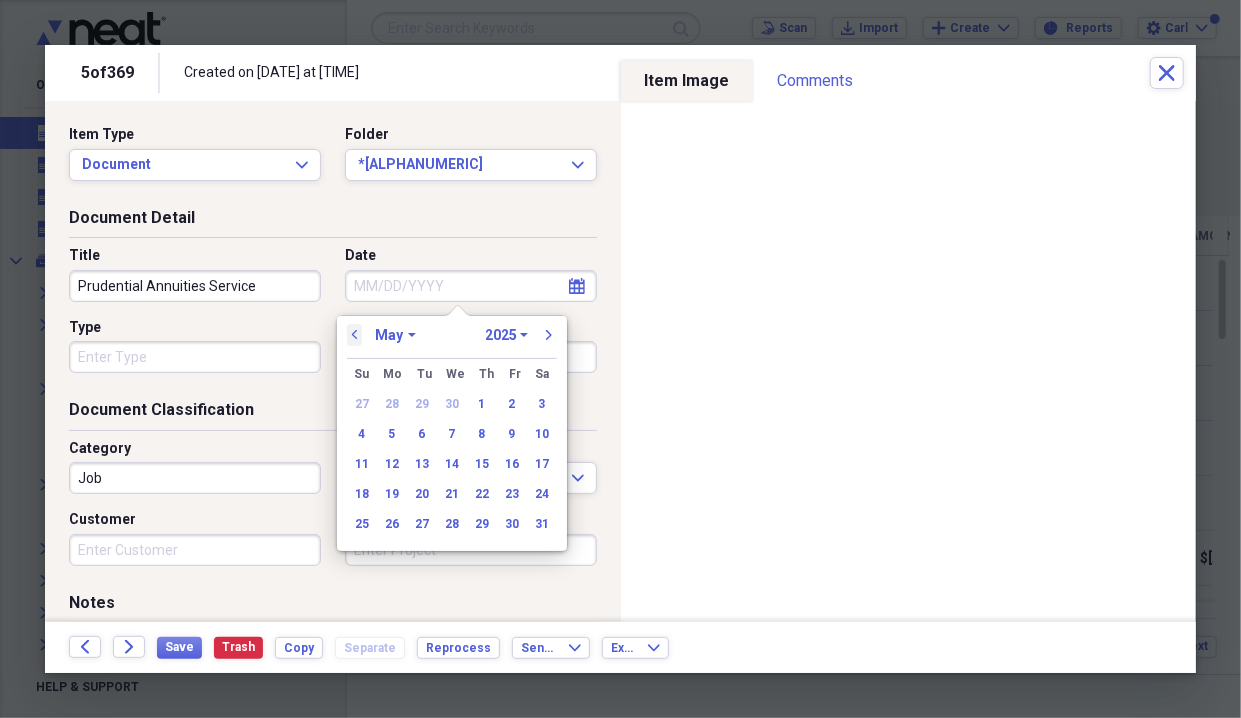 click on "previous" at bounding box center [355, 335] 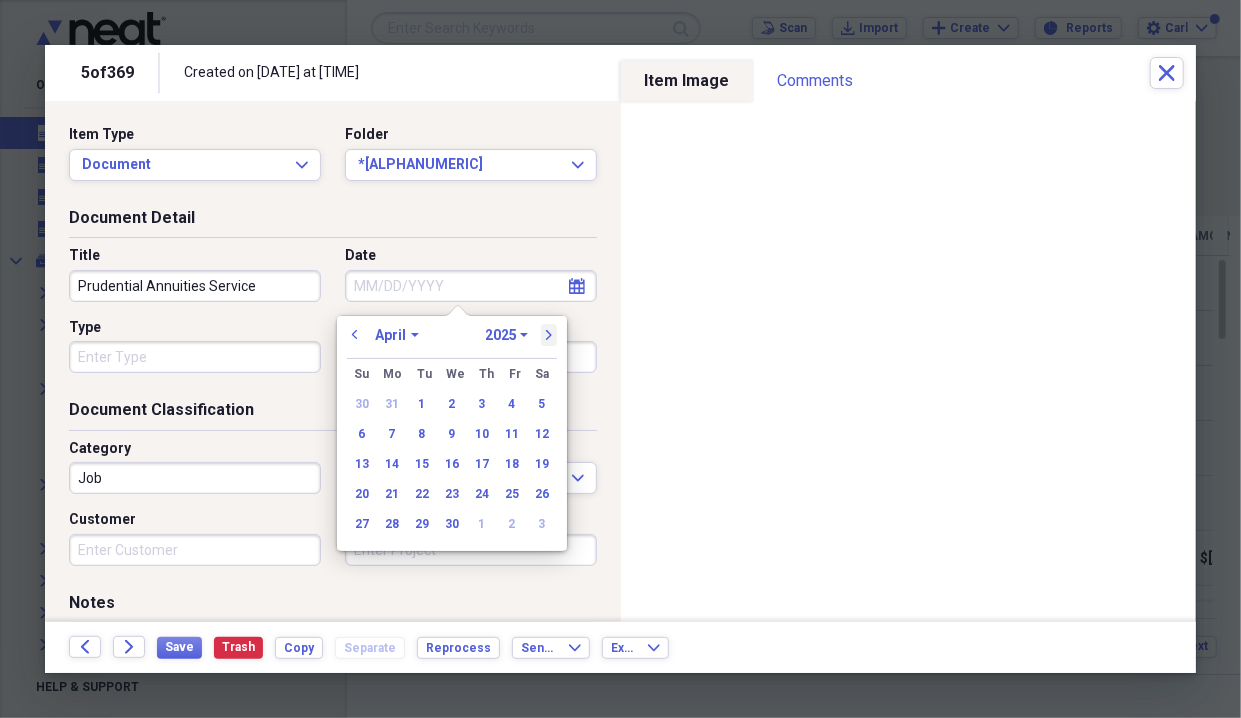 click on "next" at bounding box center (549, 335) 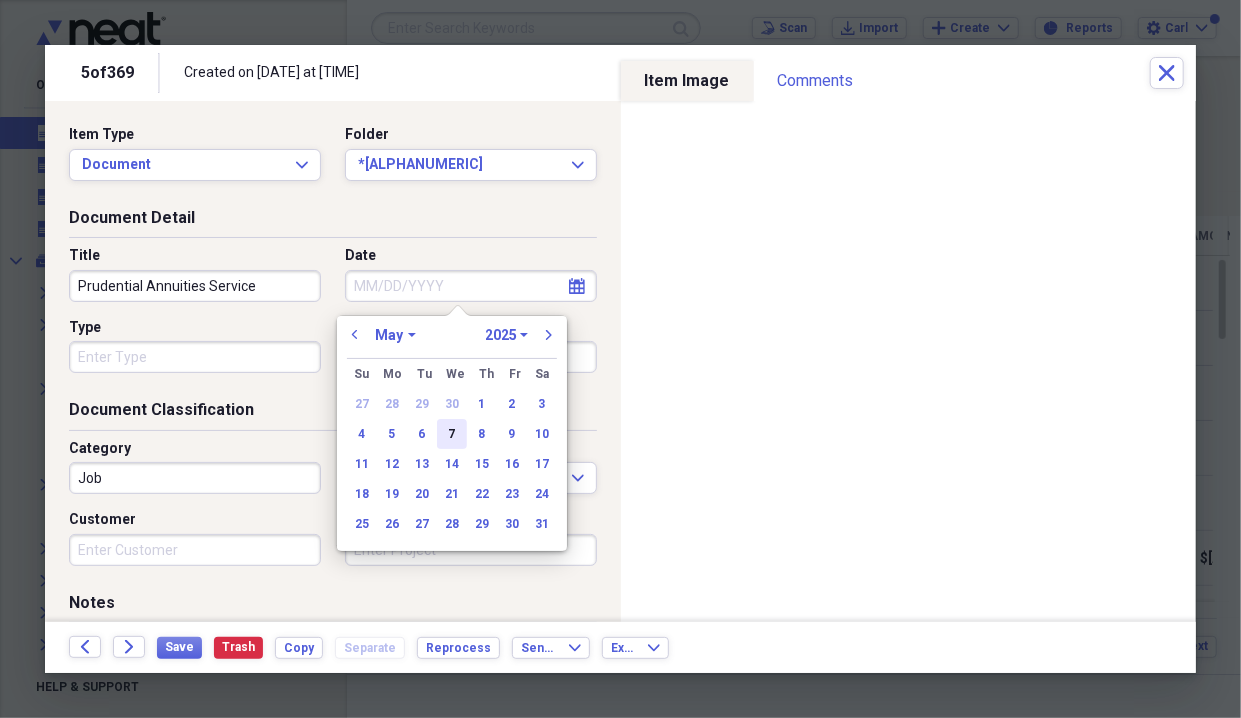 click on "7" at bounding box center [452, 434] 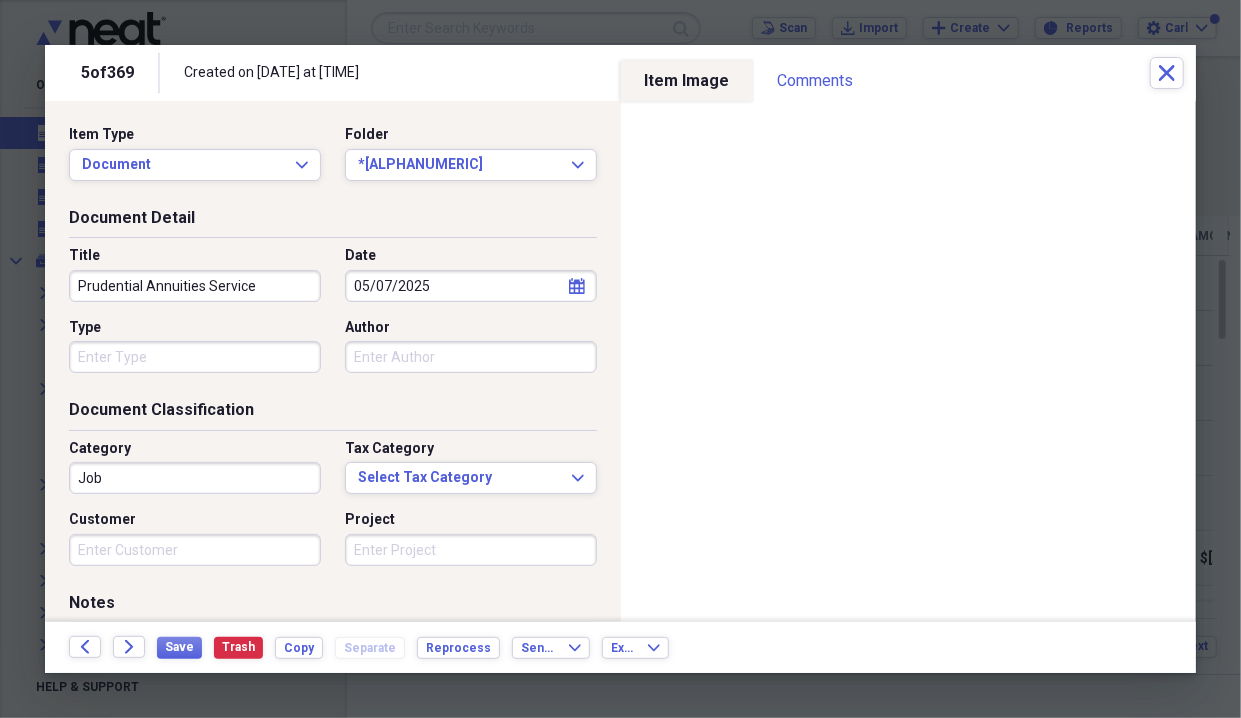 click on "Type" at bounding box center (195, 357) 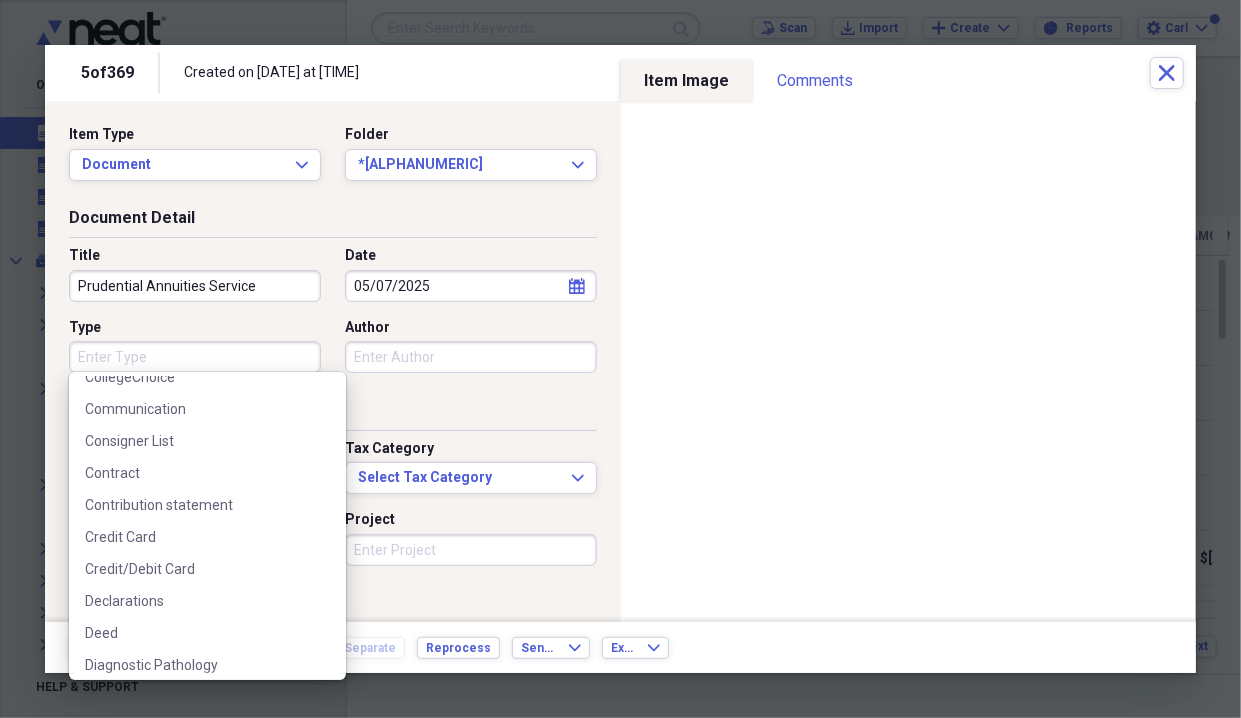scroll, scrollTop: 500, scrollLeft: 0, axis: vertical 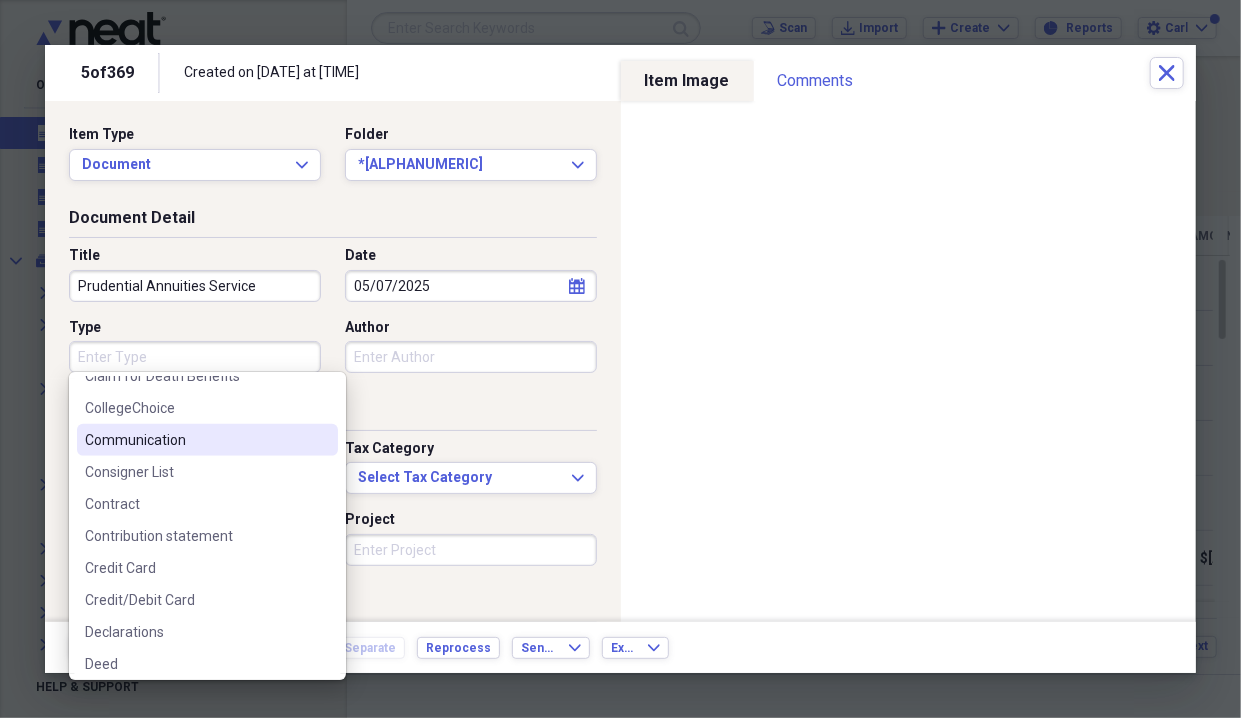 click on "Communication" at bounding box center (195, 440) 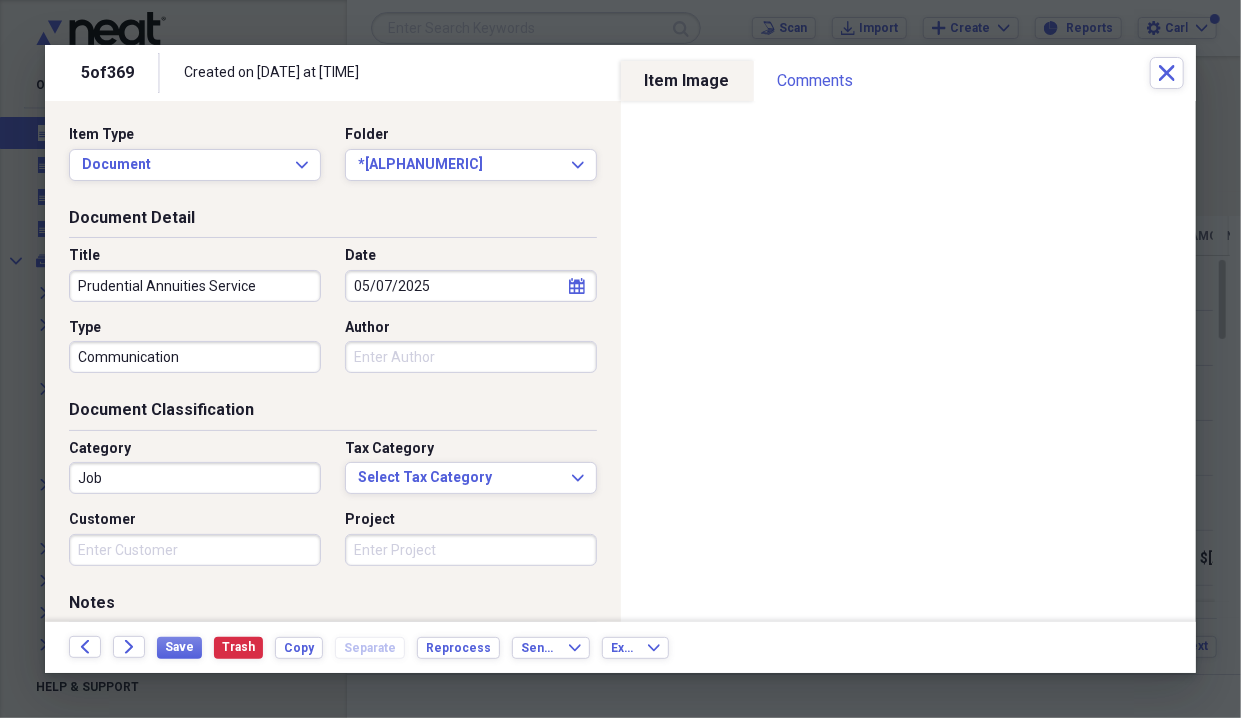 click on "Job" at bounding box center (195, 478) 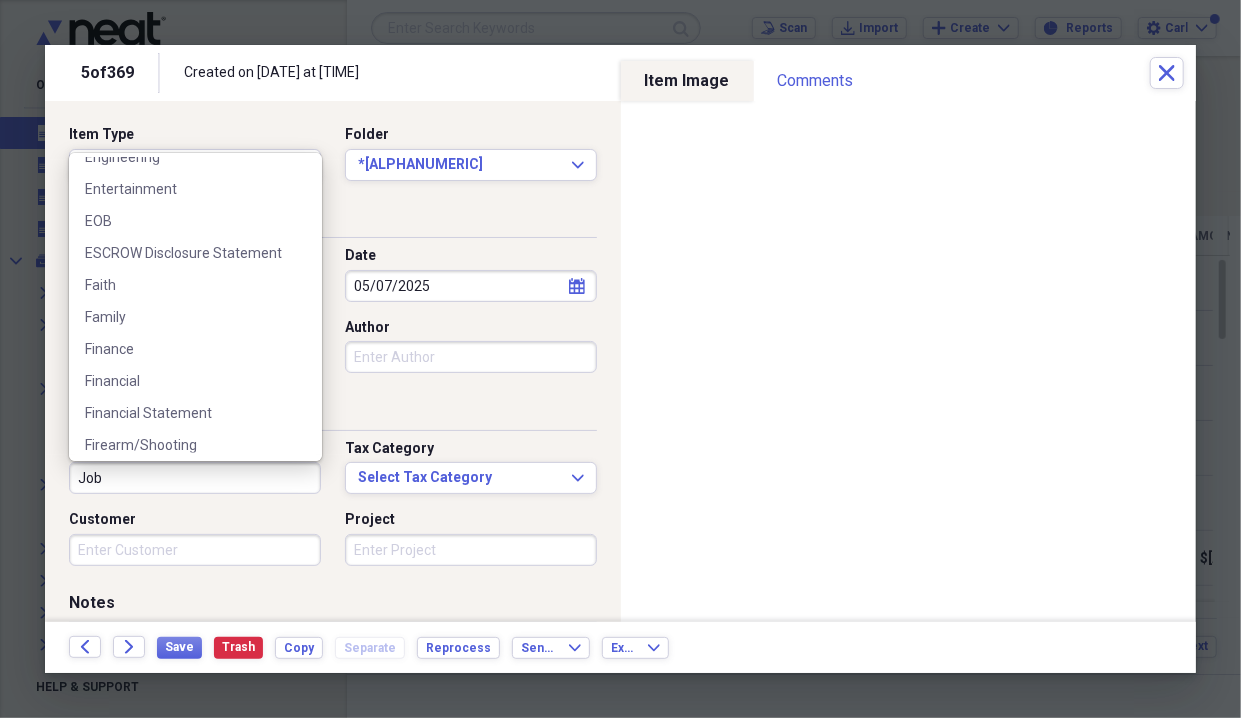 scroll, scrollTop: 1326, scrollLeft: 0, axis: vertical 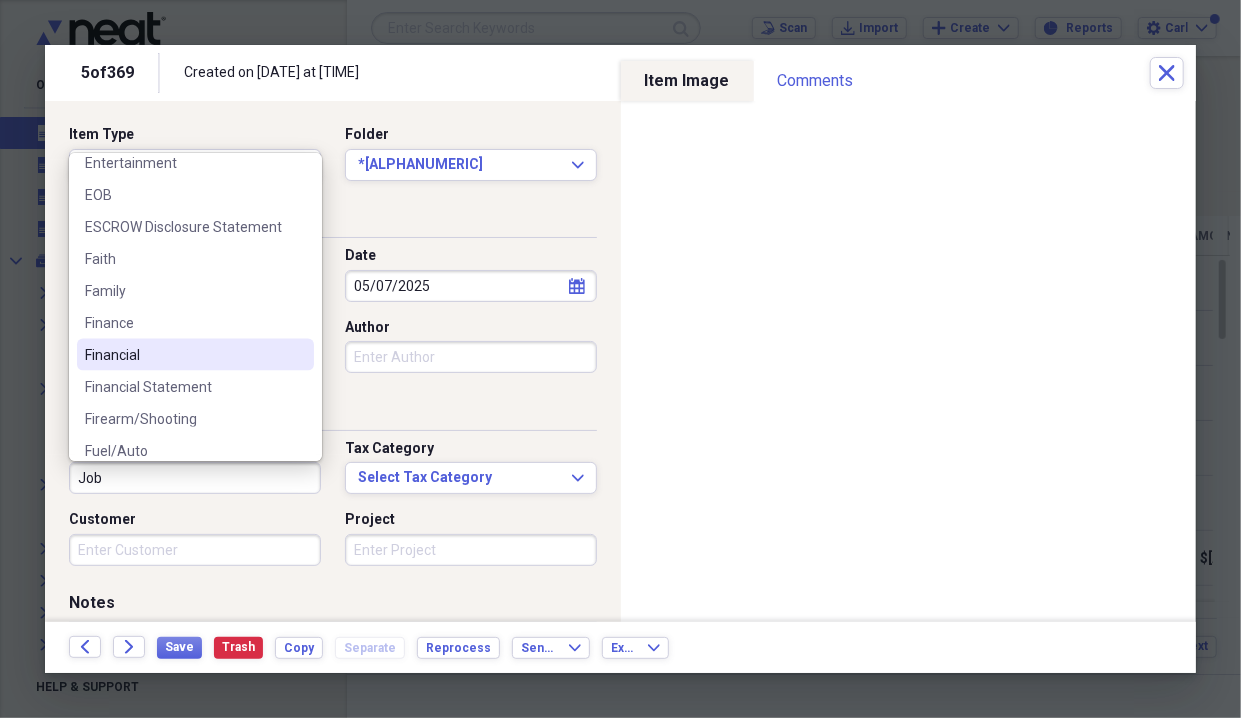 click on "Financial" at bounding box center [183, 355] 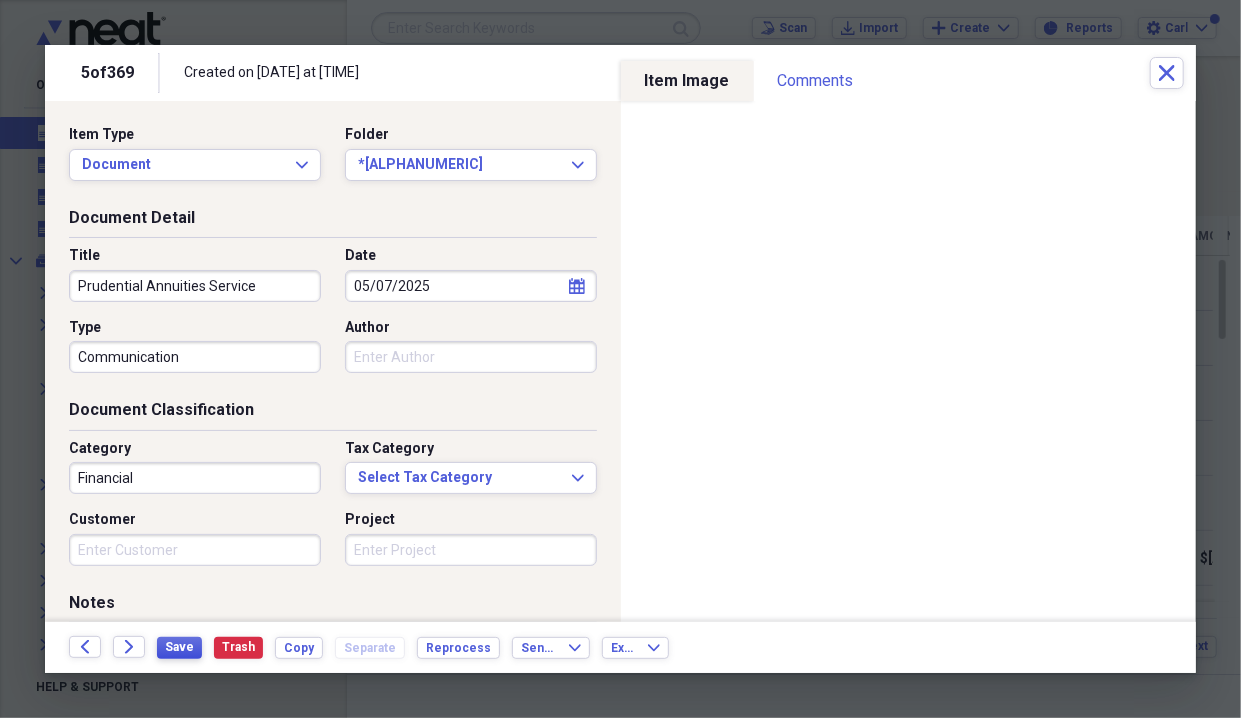 click on "Save" at bounding box center [179, 647] 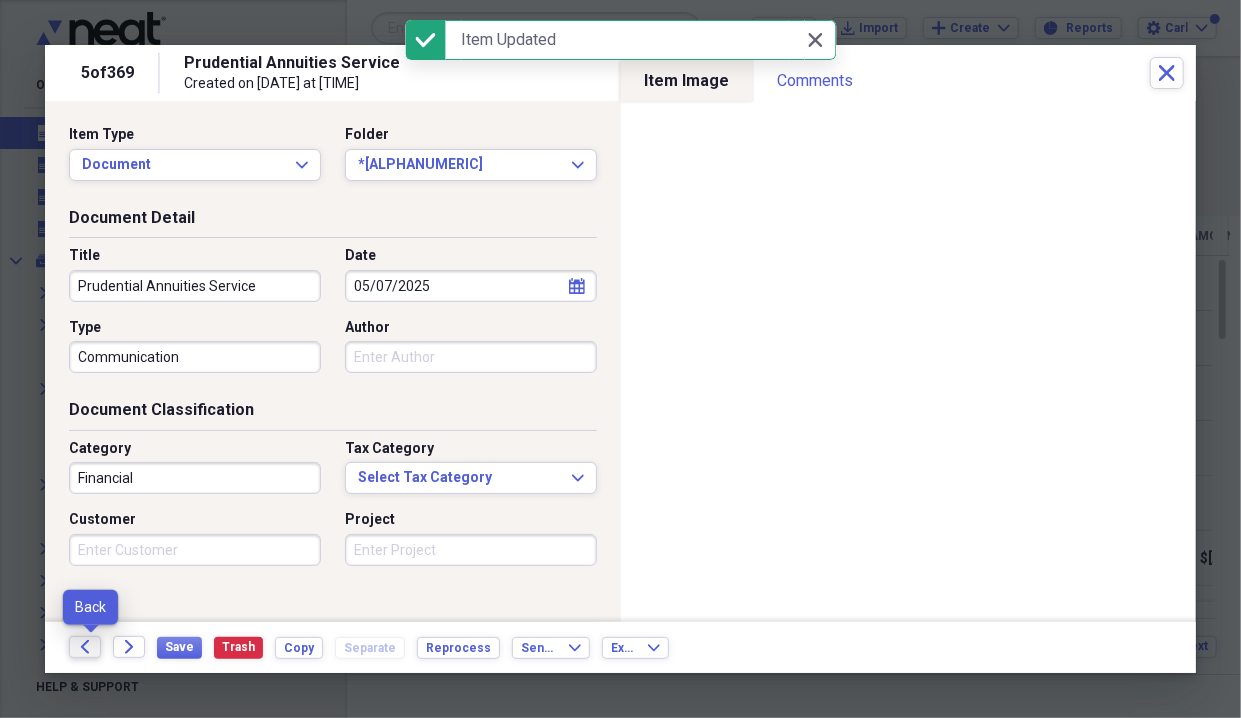 click on "Back" 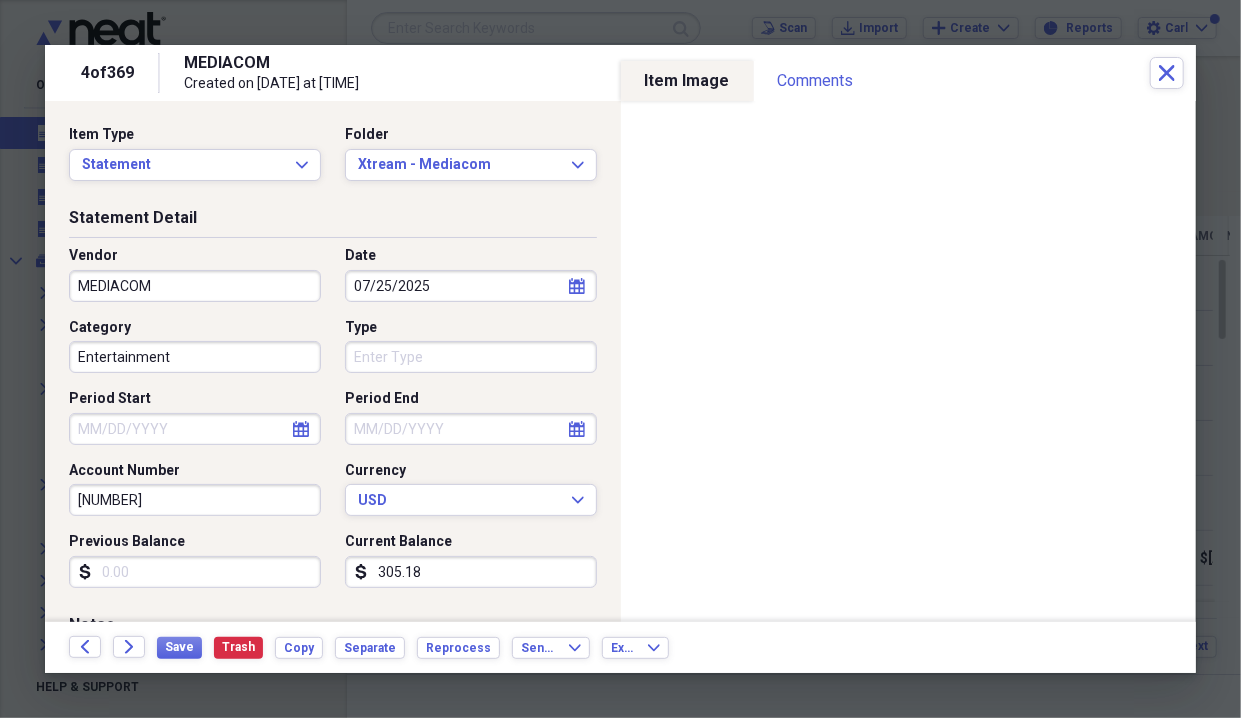 click on "MEDIACOM" at bounding box center [195, 286] 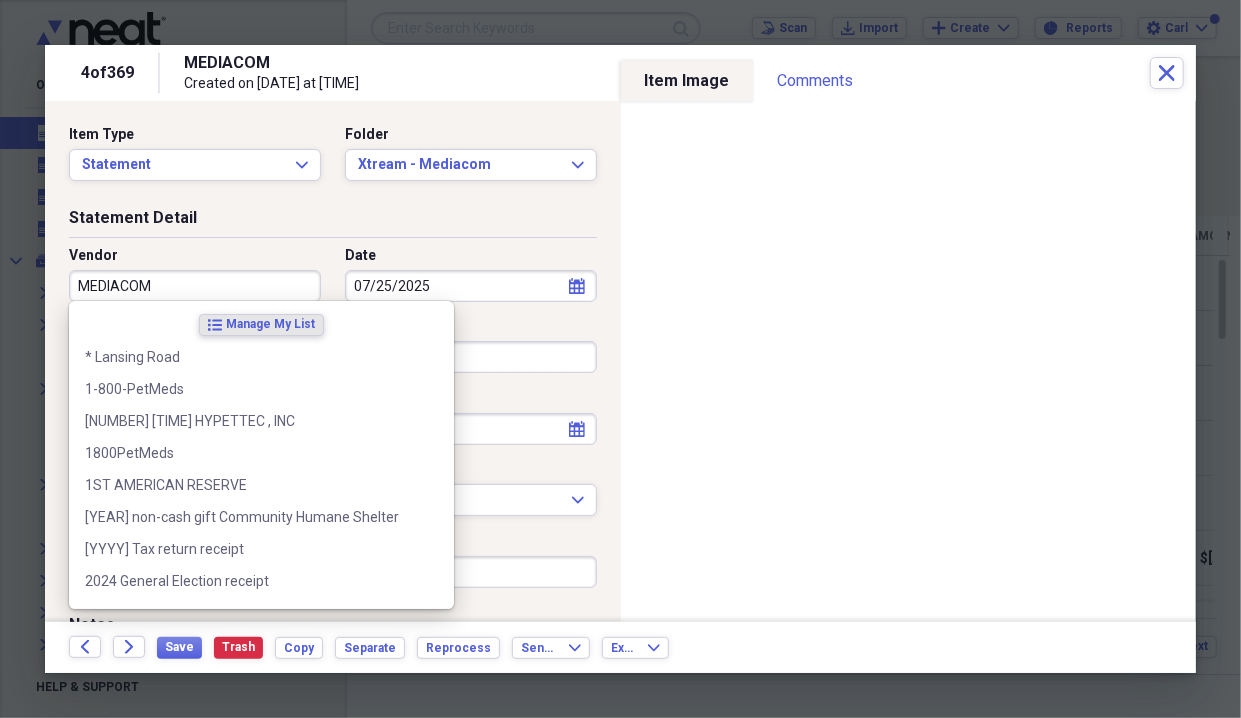 click on "MEDIACOM" at bounding box center (195, 286) 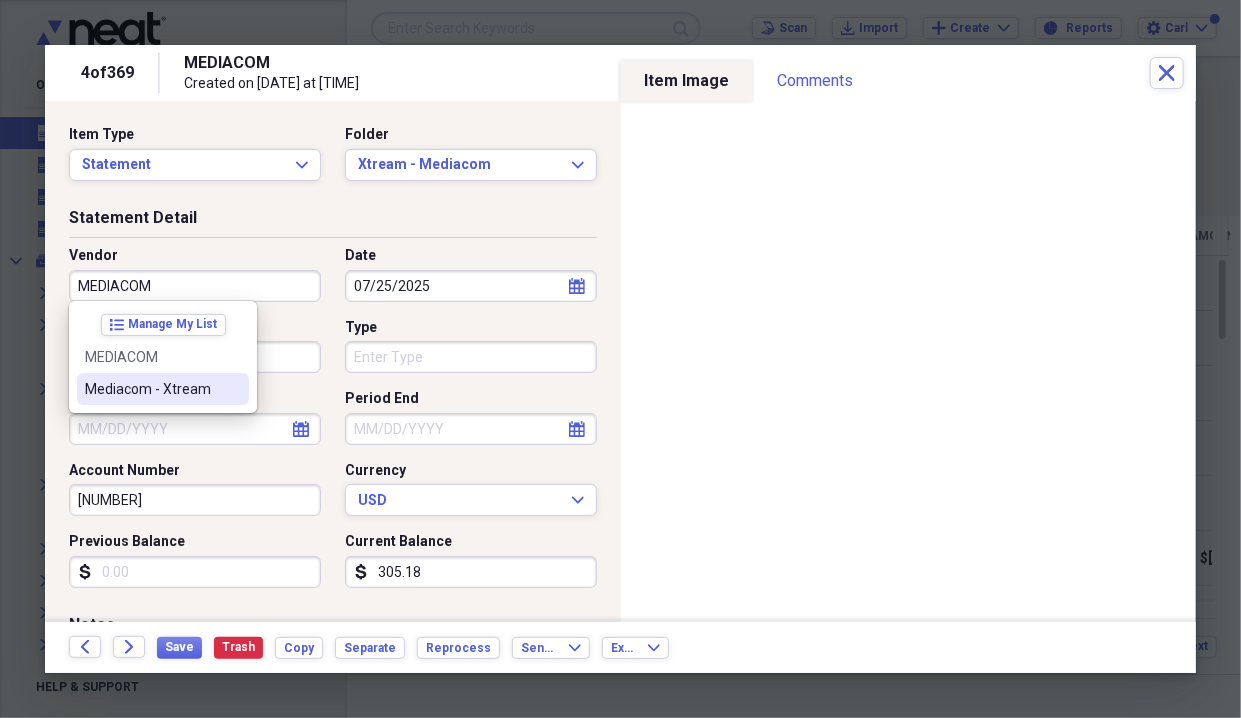 click on "Mediacom - Xtream" at bounding box center (151, 389) 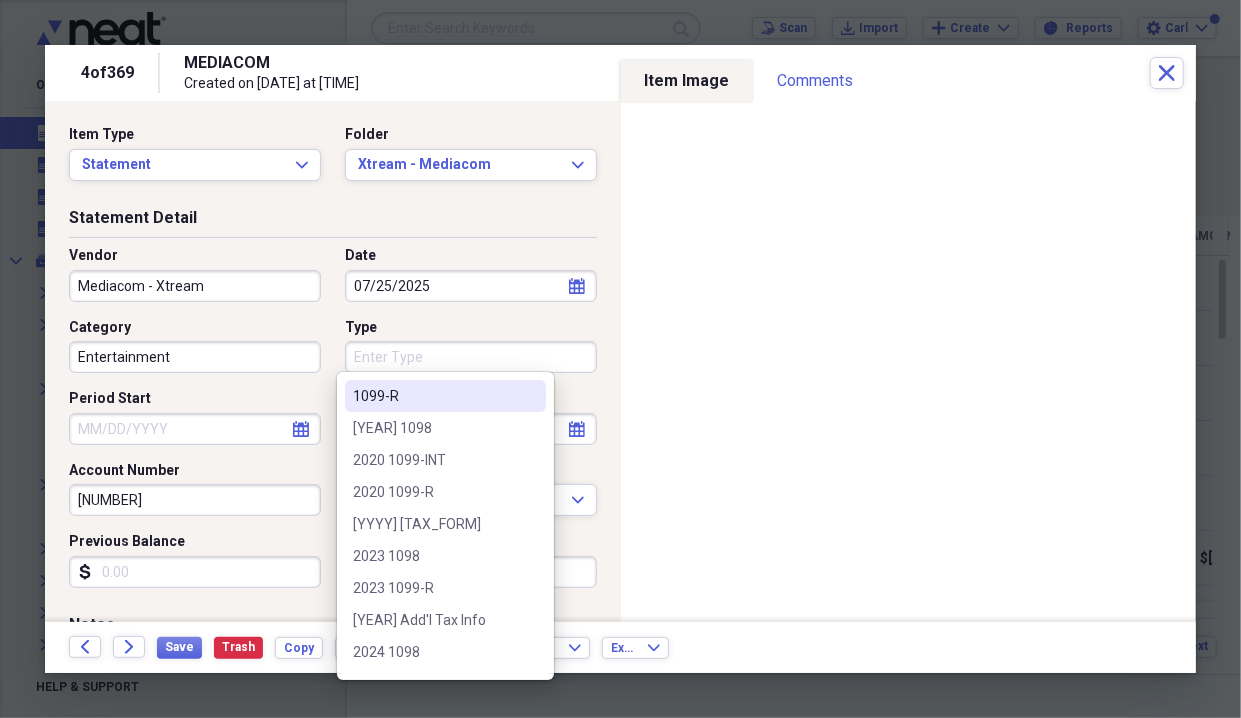 click on "Type" at bounding box center [471, 357] 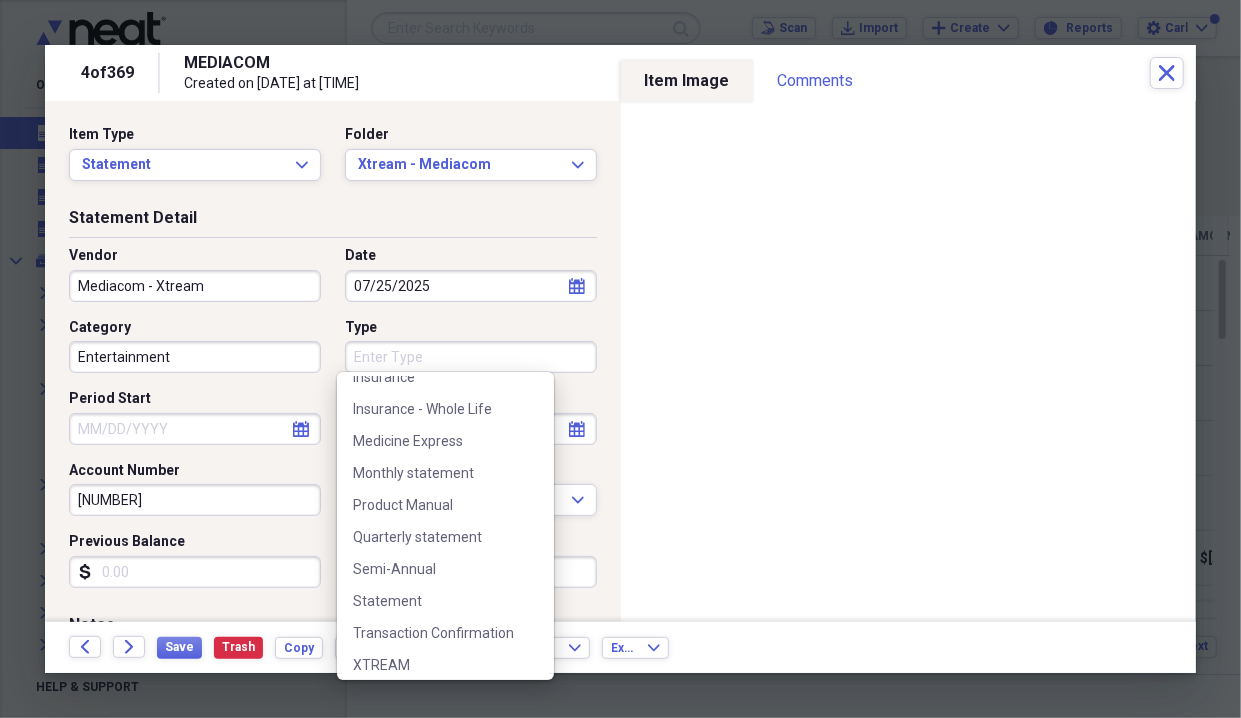 scroll, scrollTop: 892, scrollLeft: 0, axis: vertical 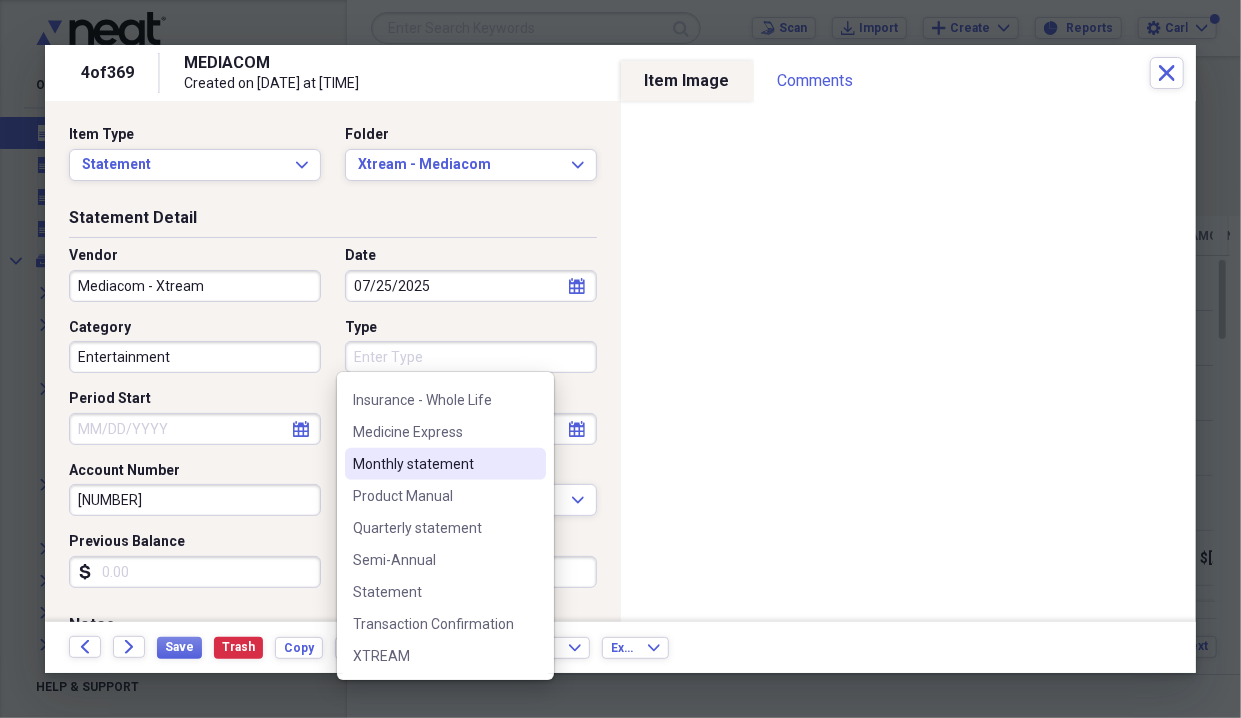 click on "Monthly statement" at bounding box center (433, 464) 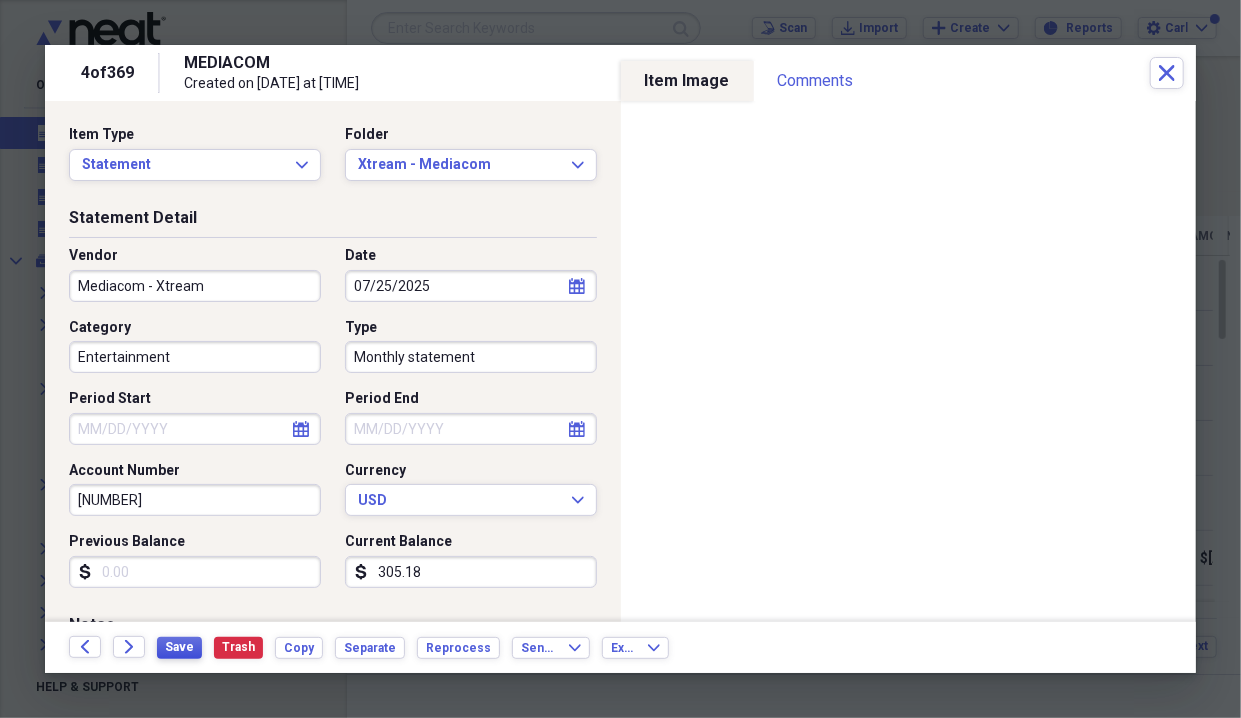 click on "Save" at bounding box center [179, 647] 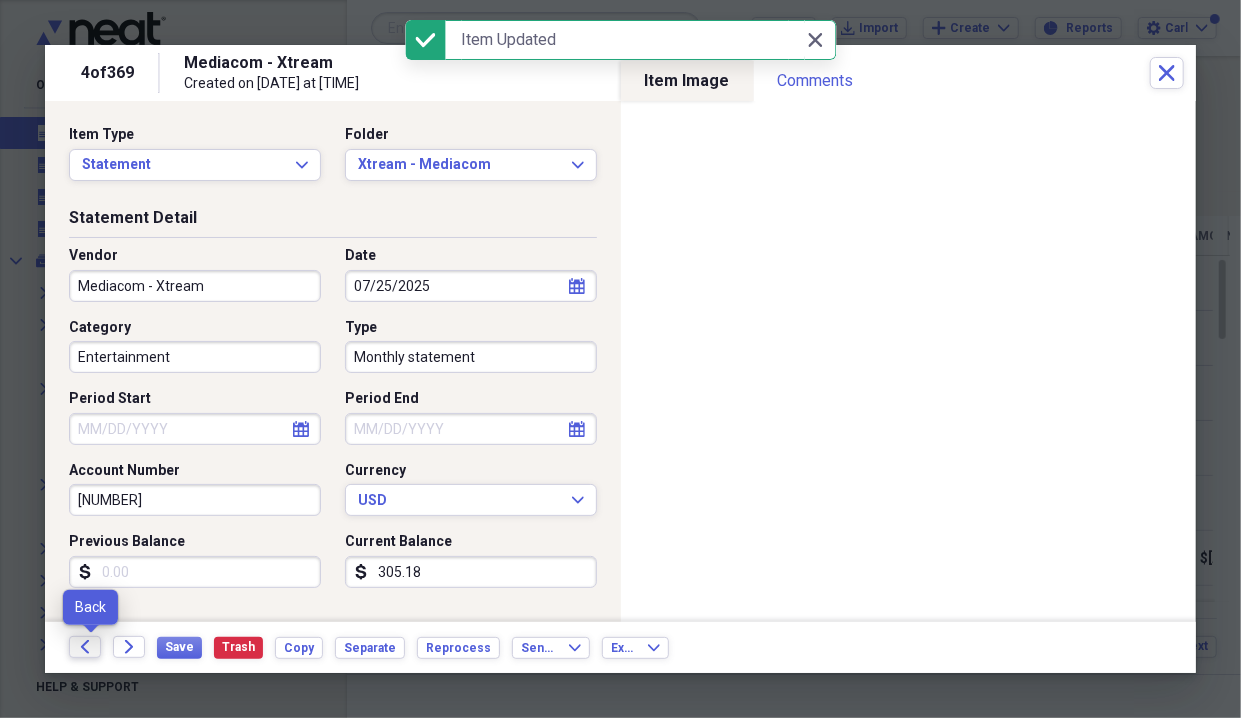 click on "Back" 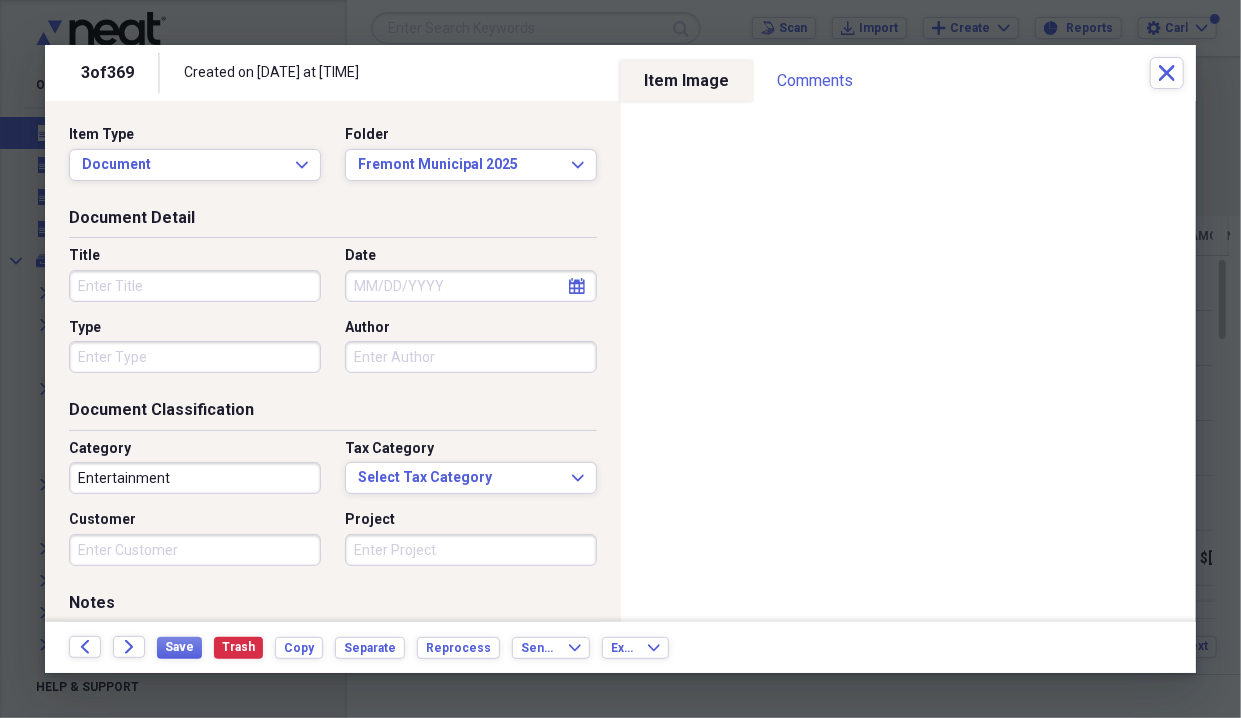 click on "Title" at bounding box center [195, 286] 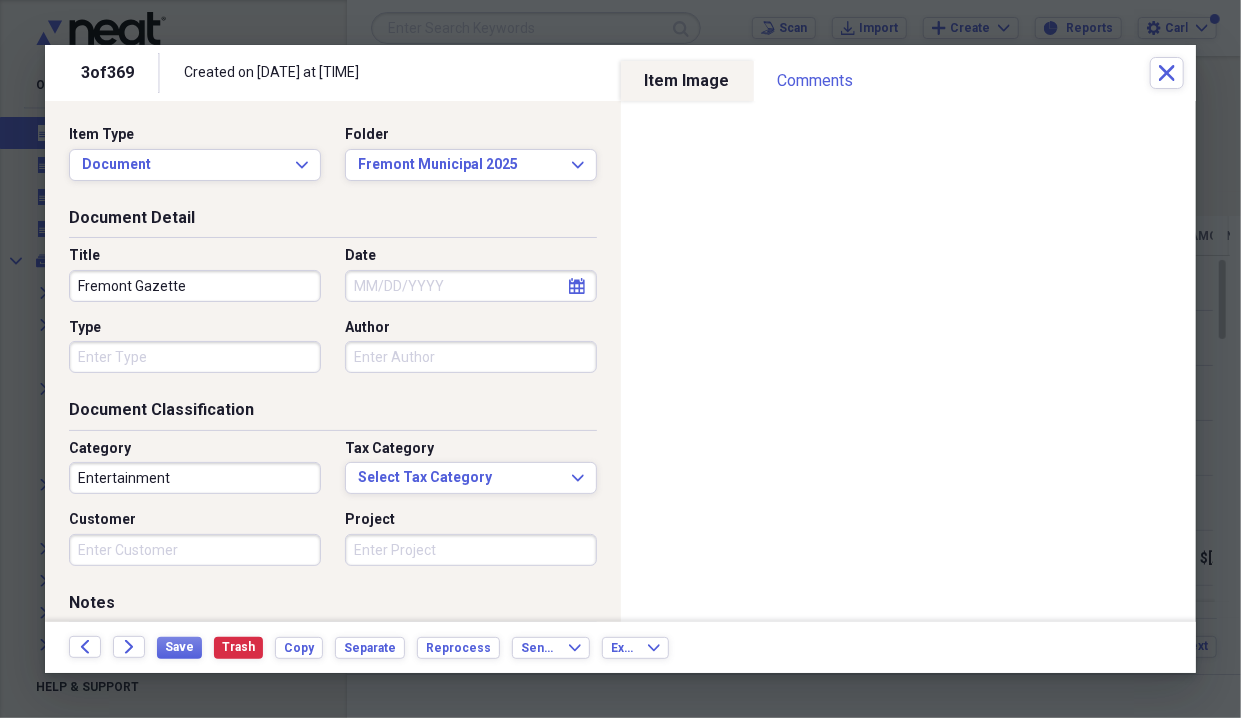 type on "Fremont Gazette" 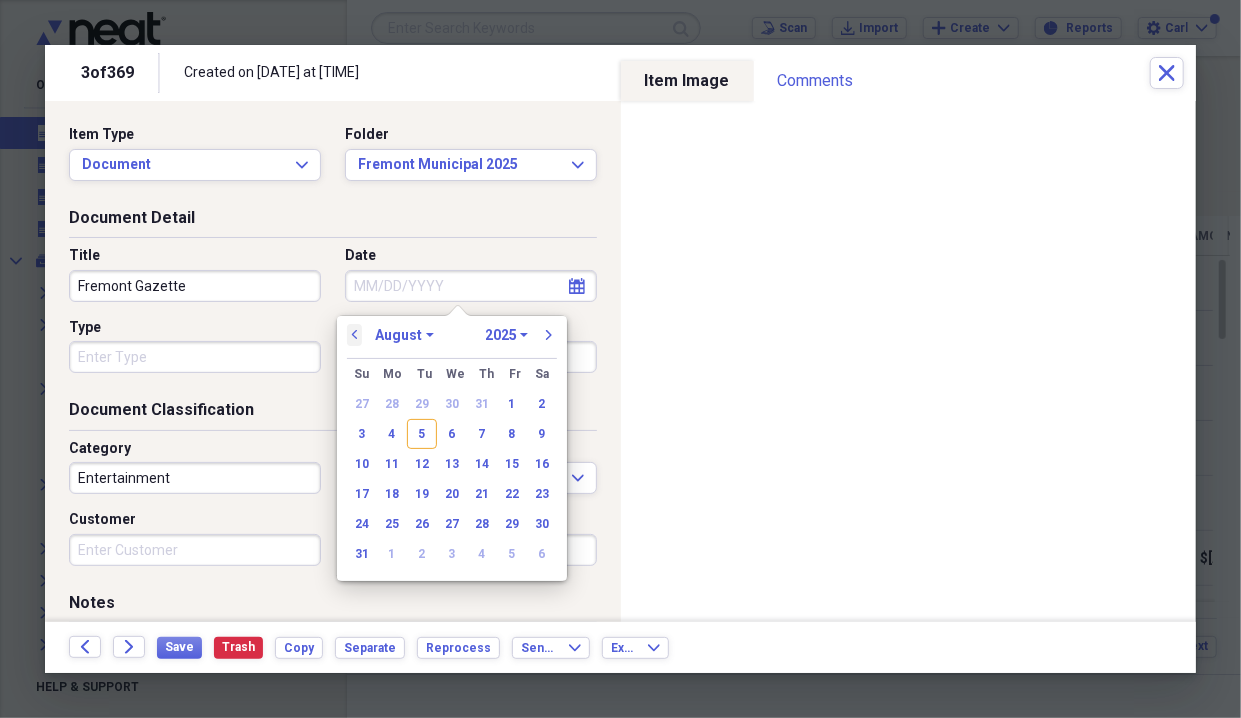 click on "previous" at bounding box center [355, 335] 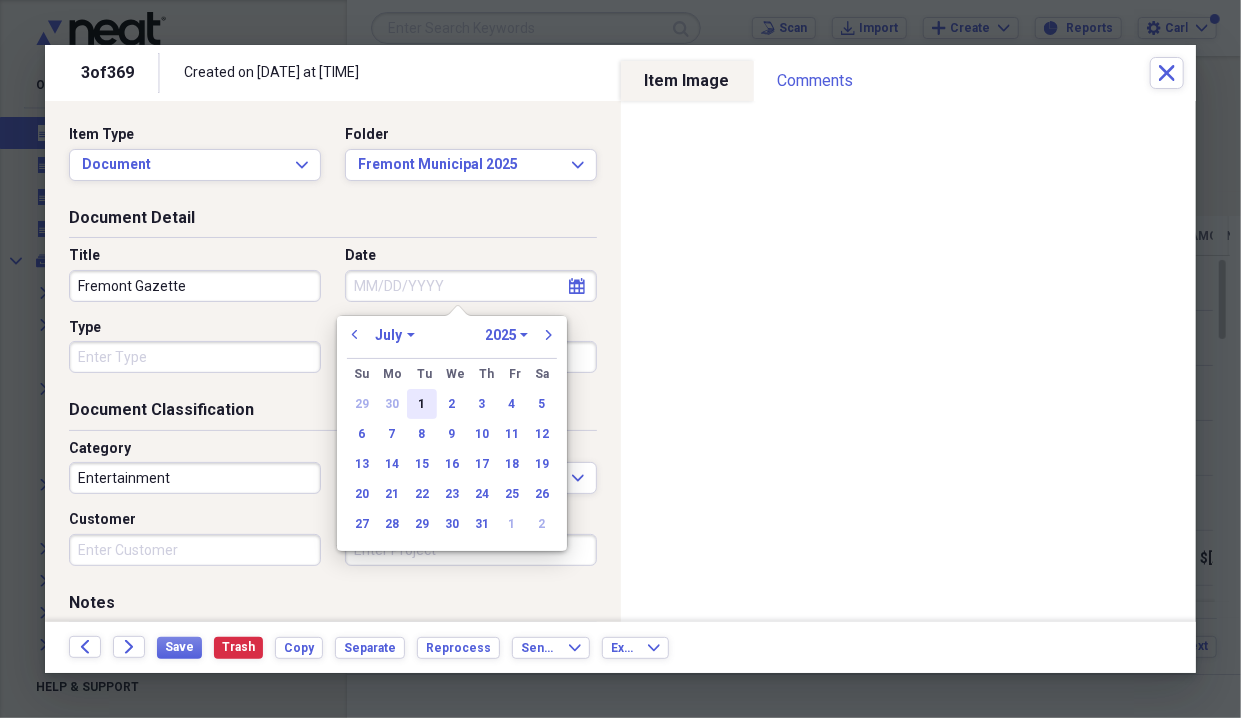 click on "1" at bounding box center (422, 404) 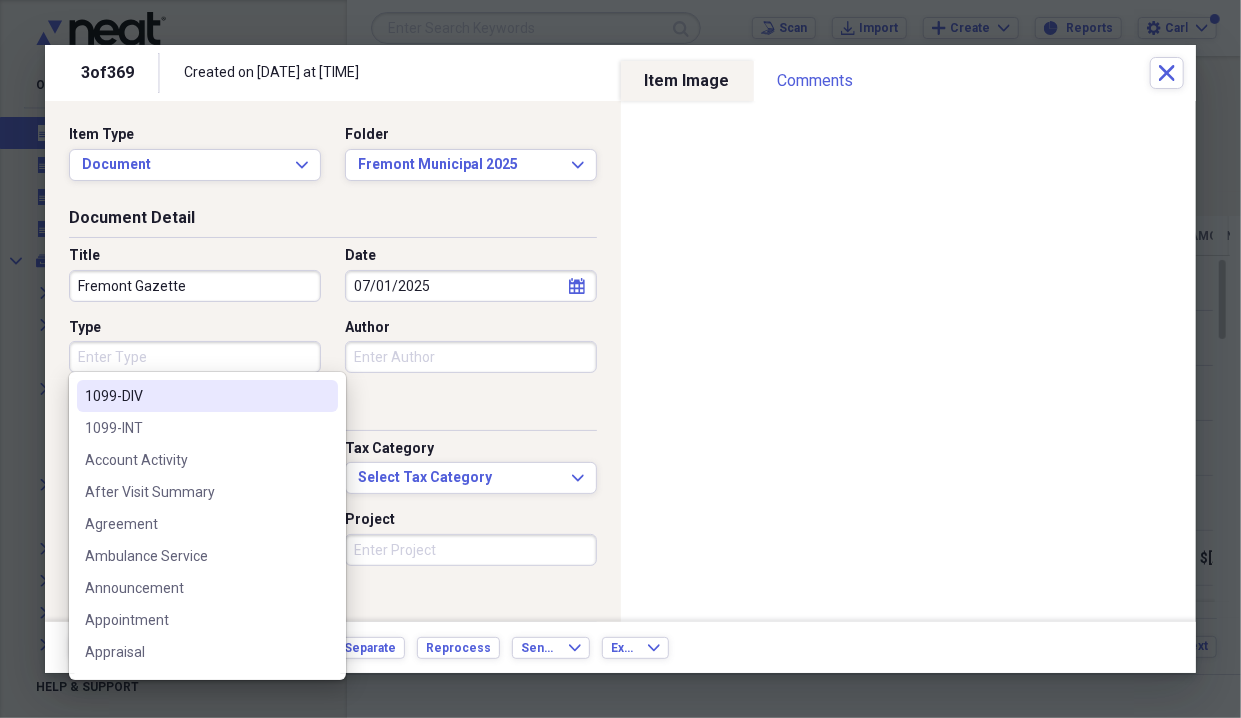 click on "Type" at bounding box center (195, 357) 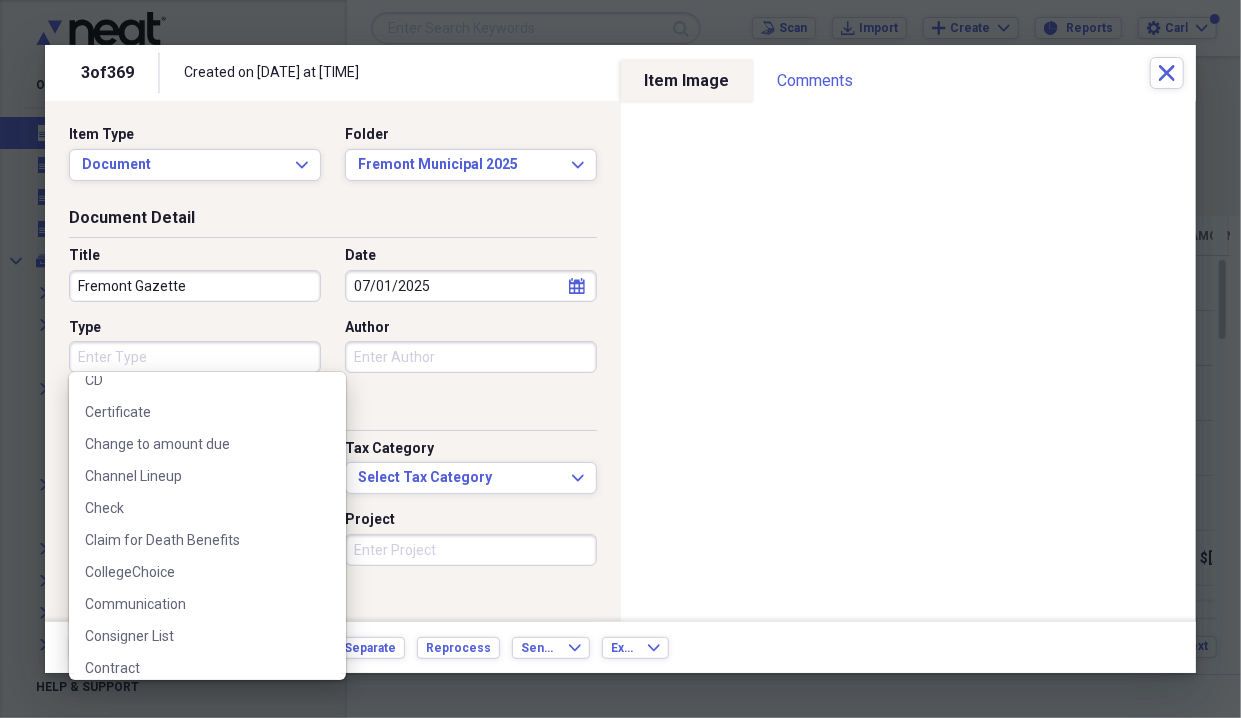 scroll, scrollTop: 444, scrollLeft: 0, axis: vertical 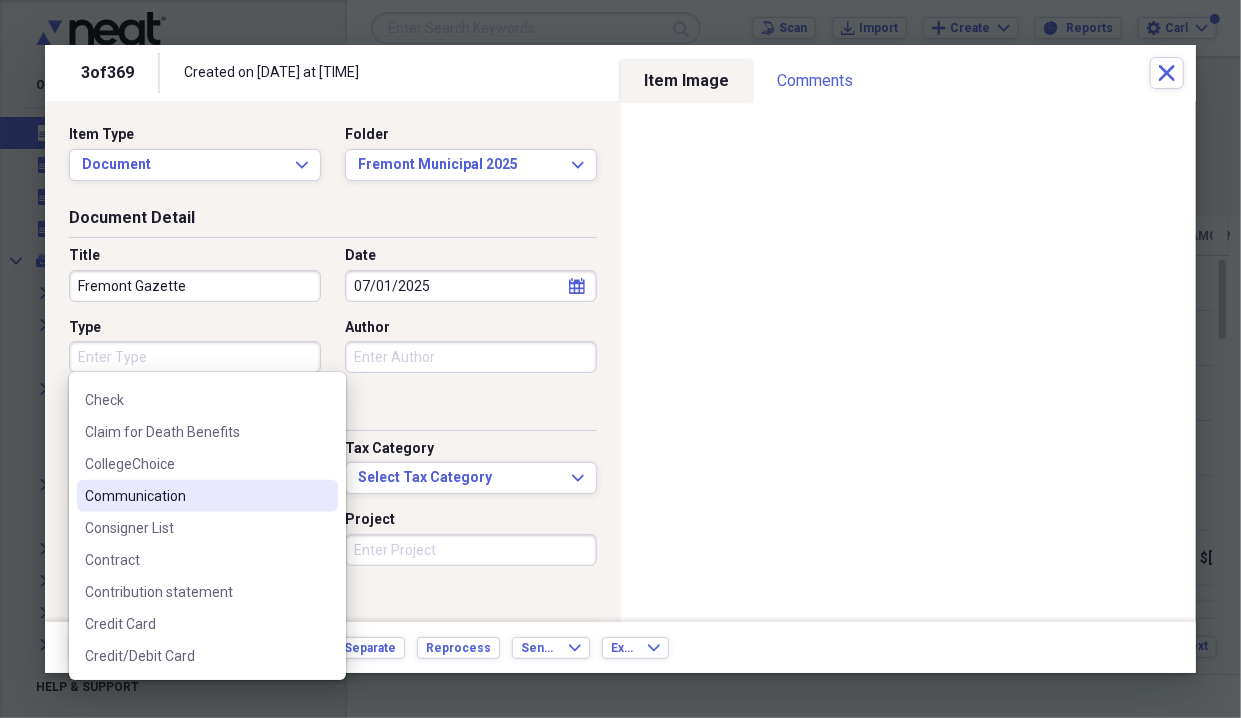 click on "Communication" at bounding box center [195, 496] 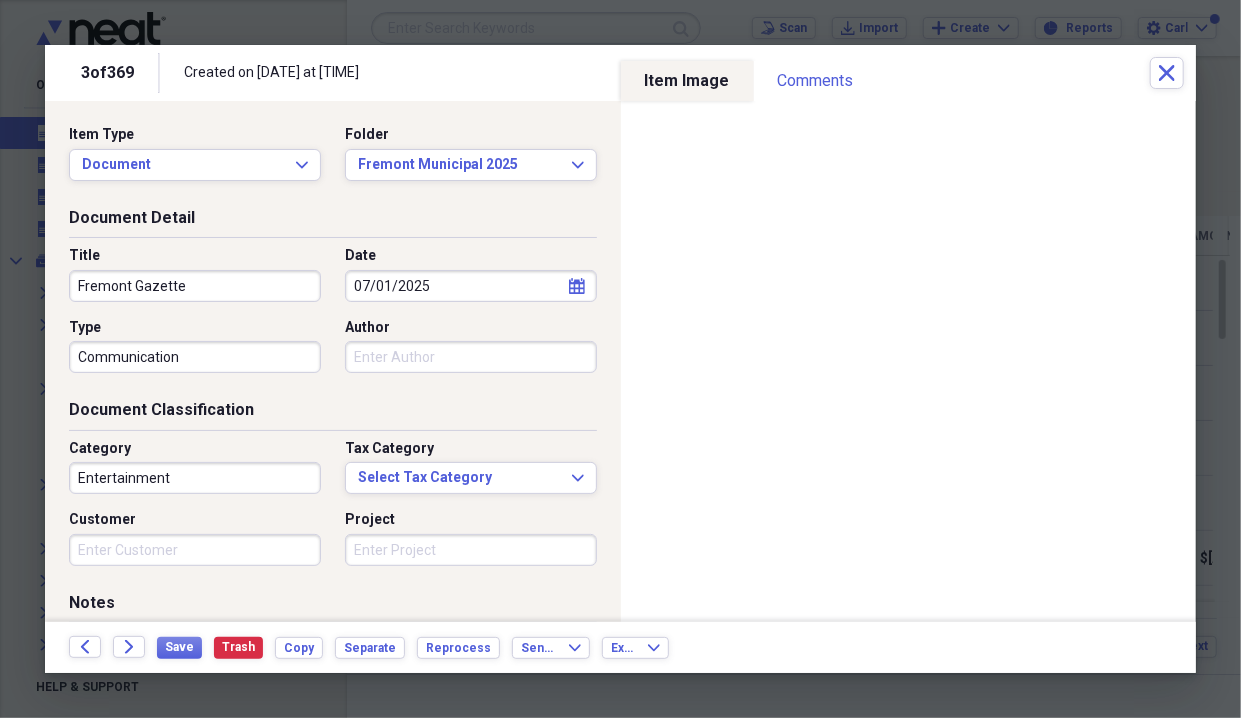 click on "Author" at bounding box center [471, 357] 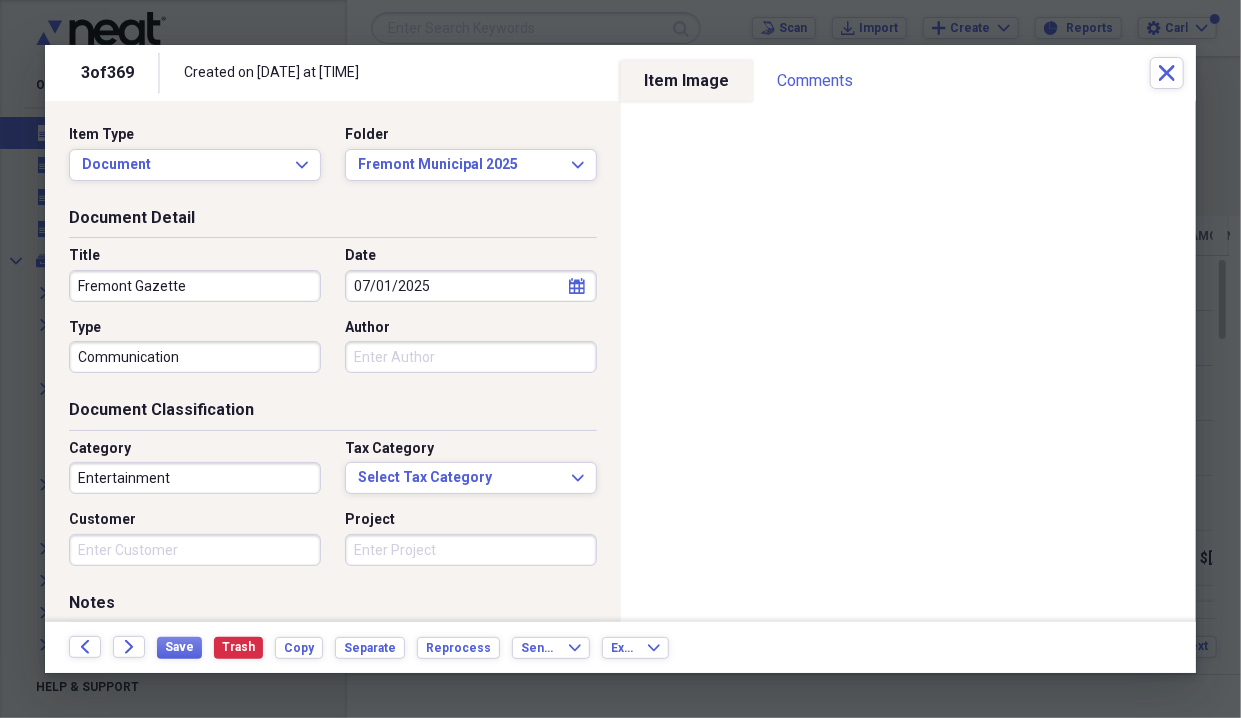 click on "Author" at bounding box center (471, 357) 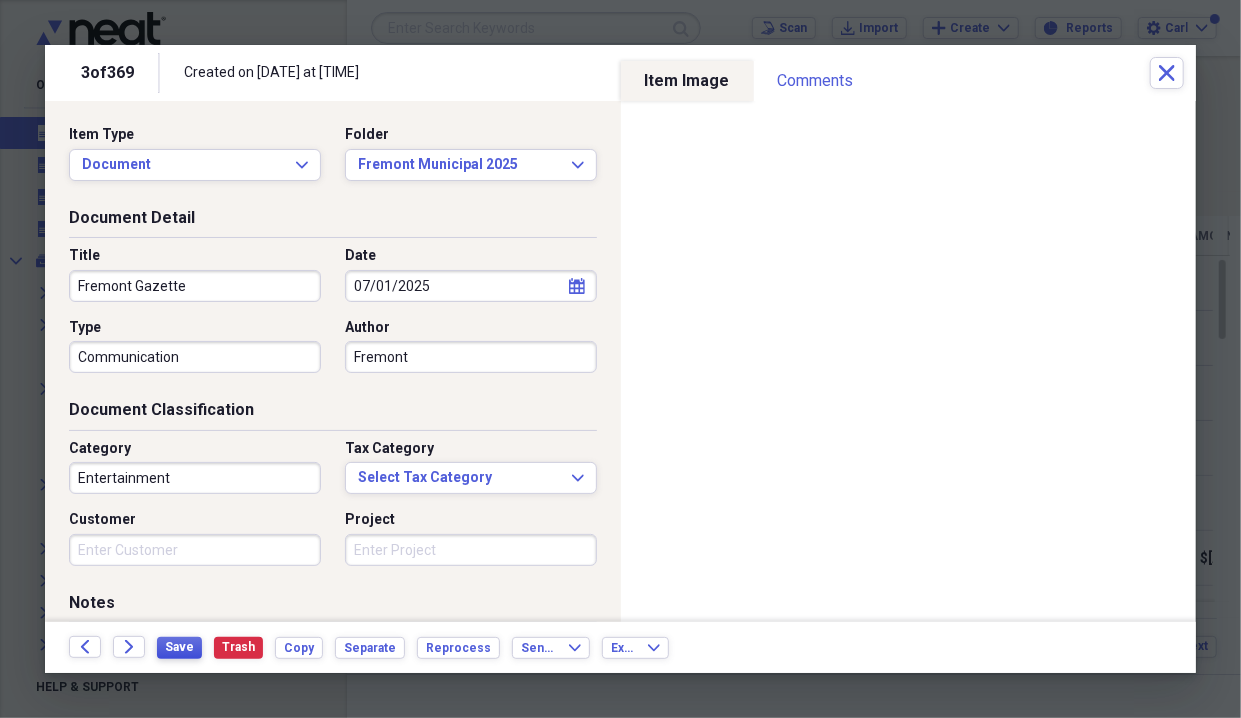 type on "Fremont" 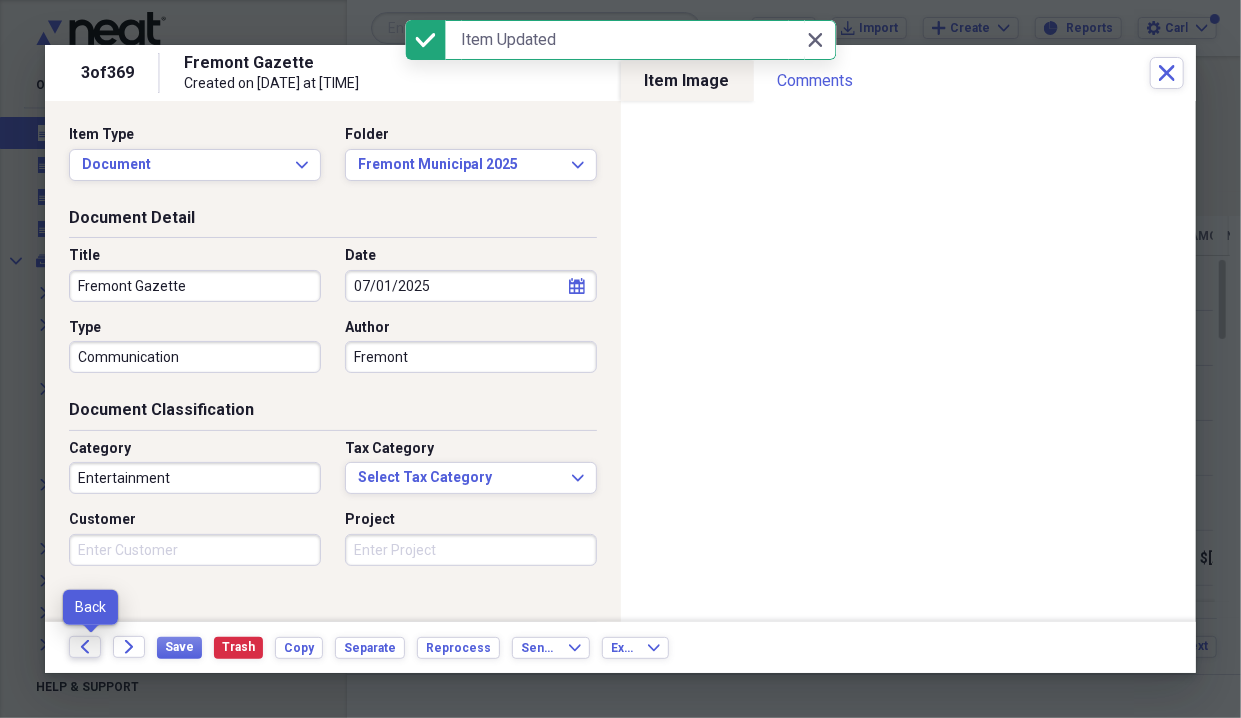 click on "Back" 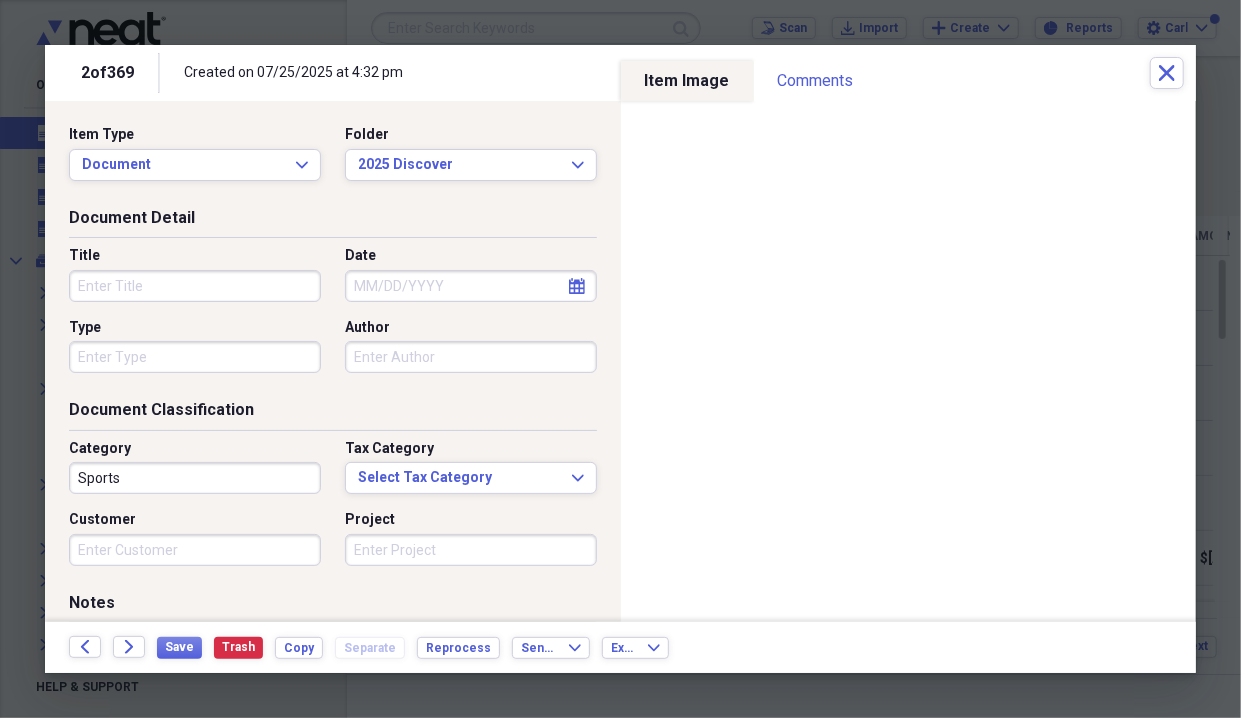 click on "Title" at bounding box center [195, 286] 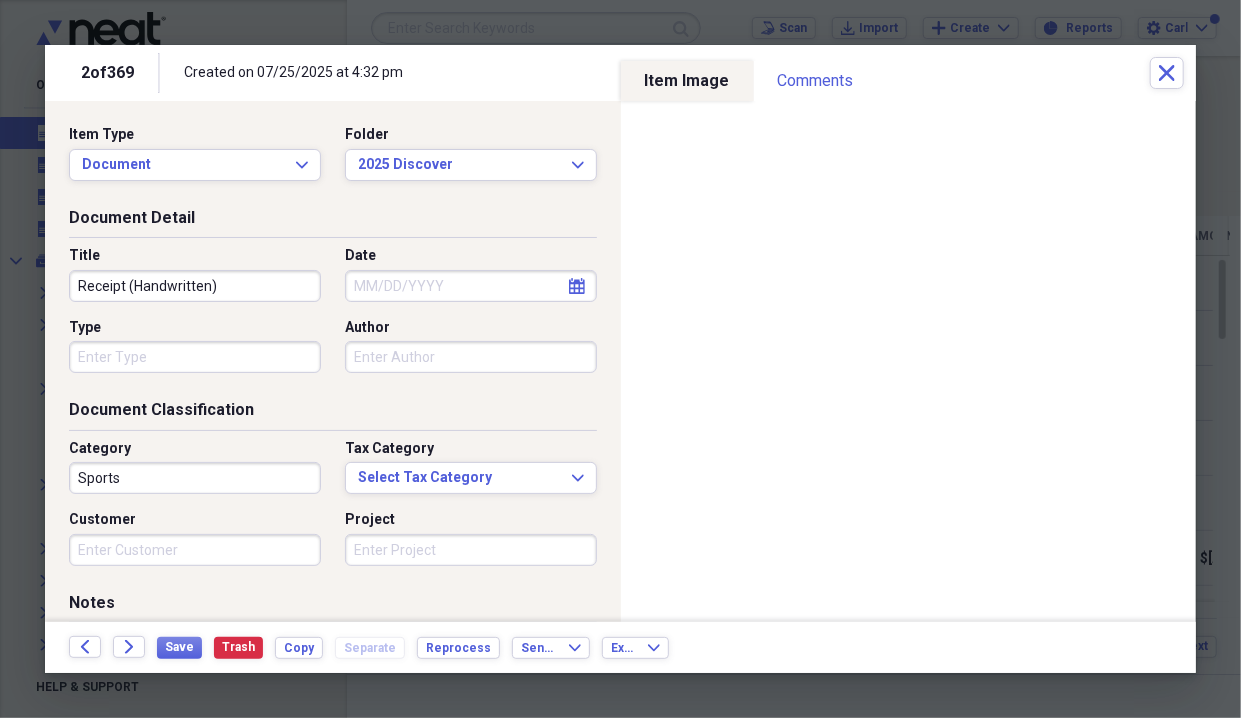 type on "Receipt (Handwritten)" 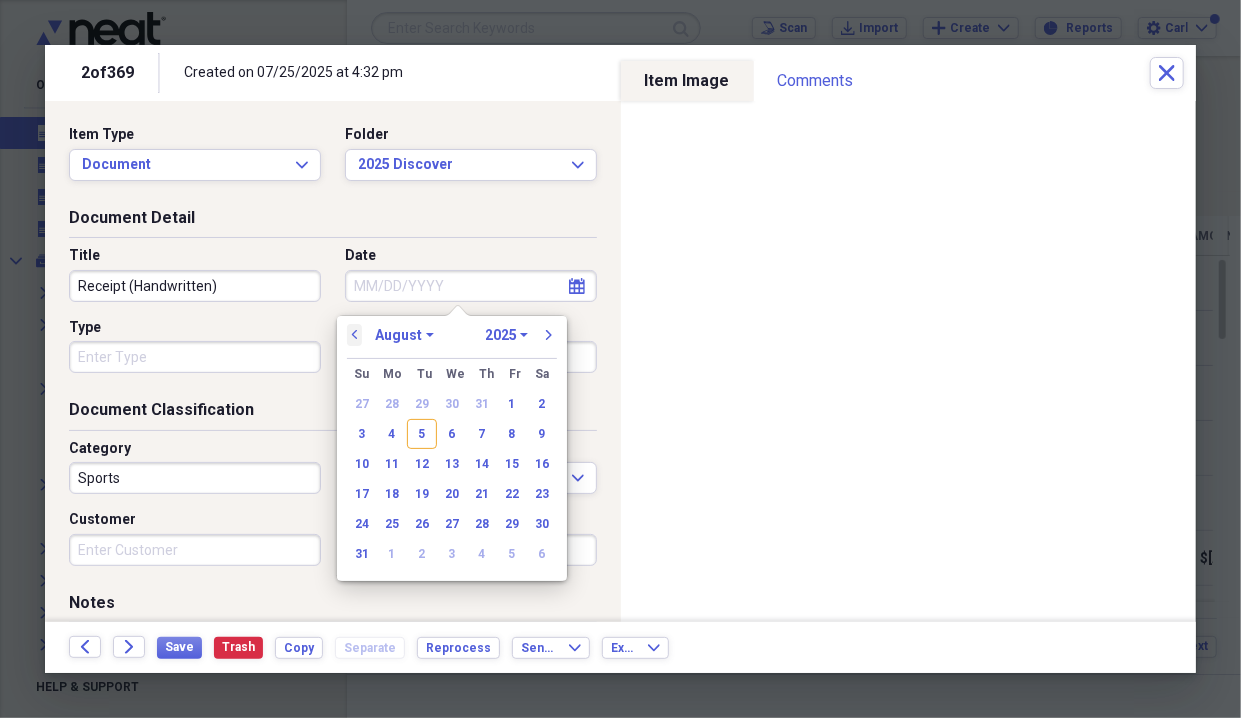 click on "previous" at bounding box center [355, 335] 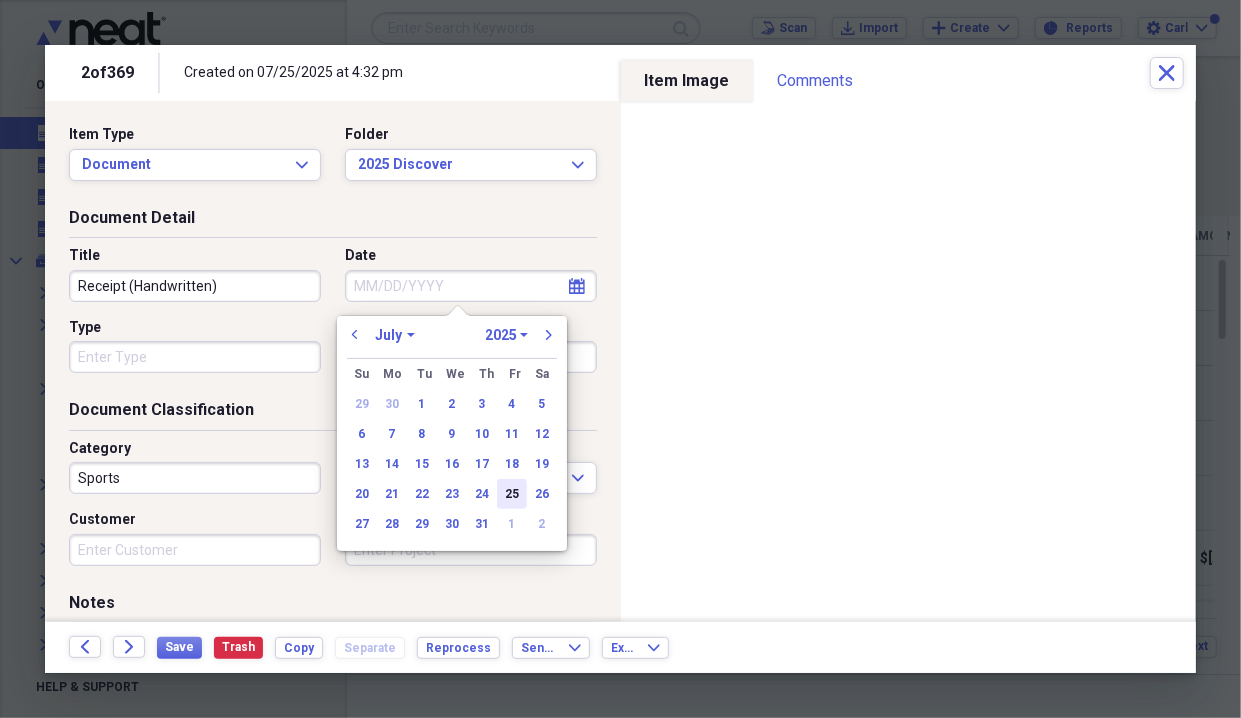 click on "25" at bounding box center (512, 494) 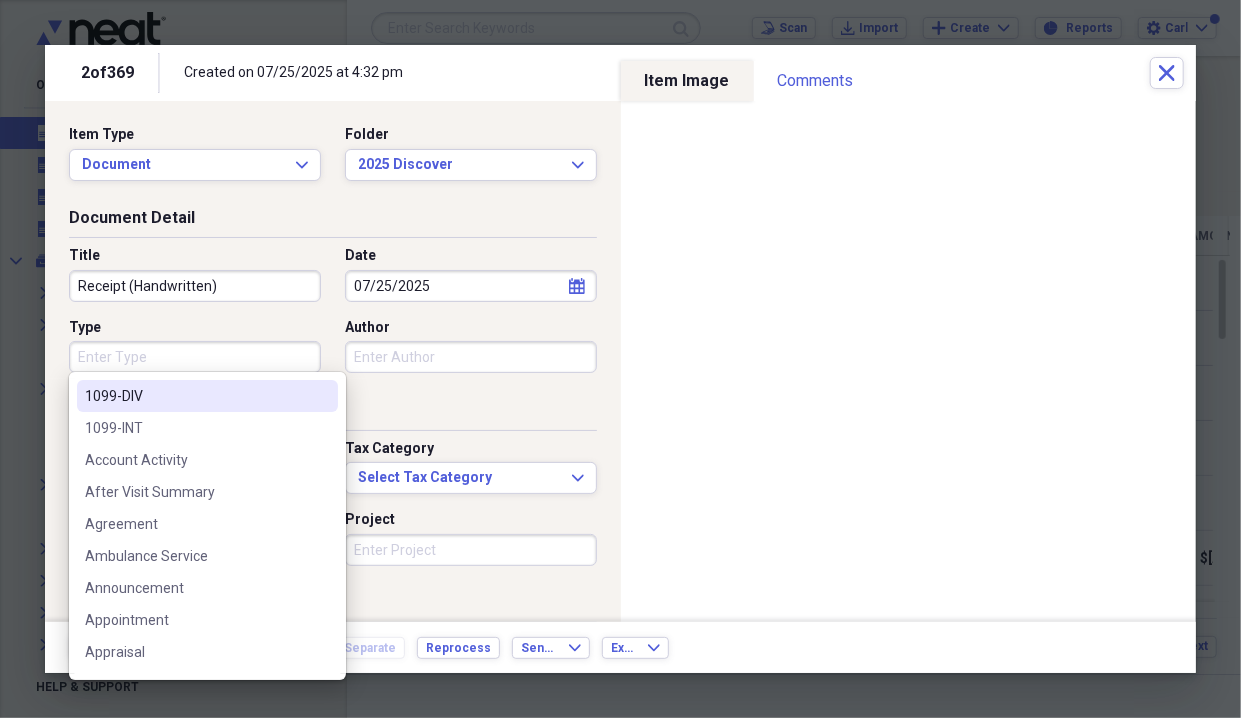 click on "Type" at bounding box center [195, 357] 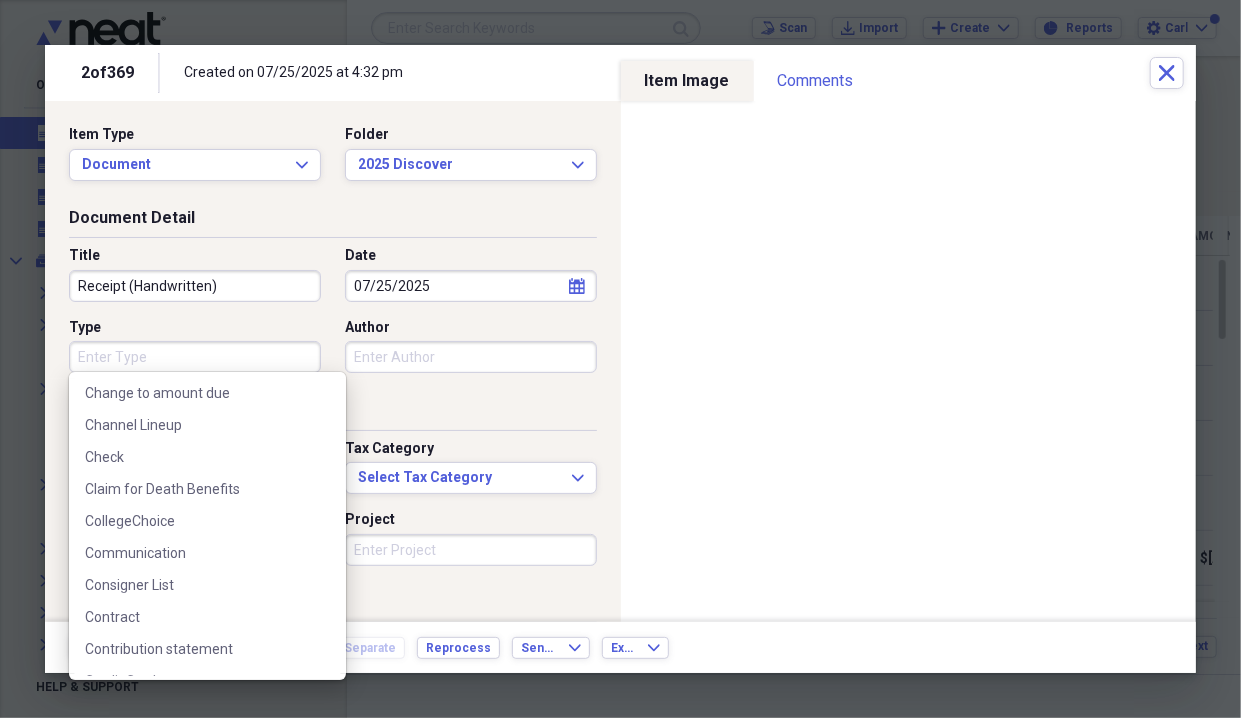 scroll, scrollTop: 500, scrollLeft: 0, axis: vertical 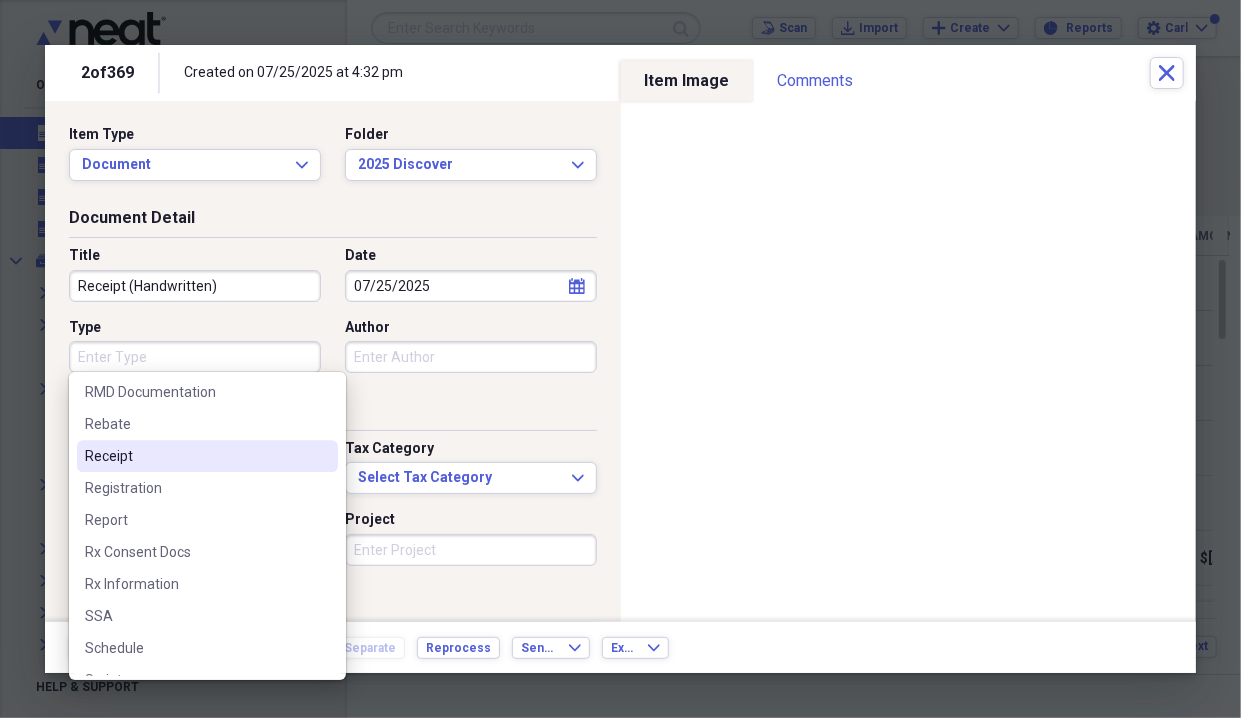 click on "Receipt" at bounding box center [195, 456] 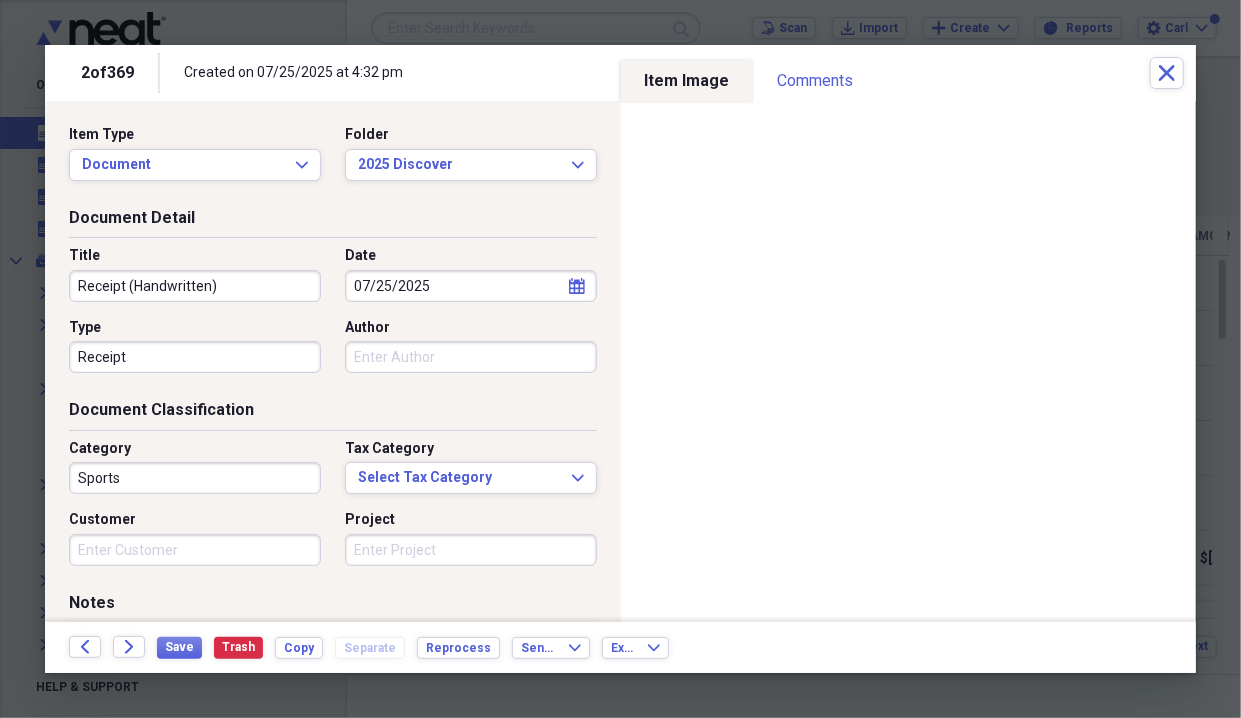 click on "Author" at bounding box center (471, 357) 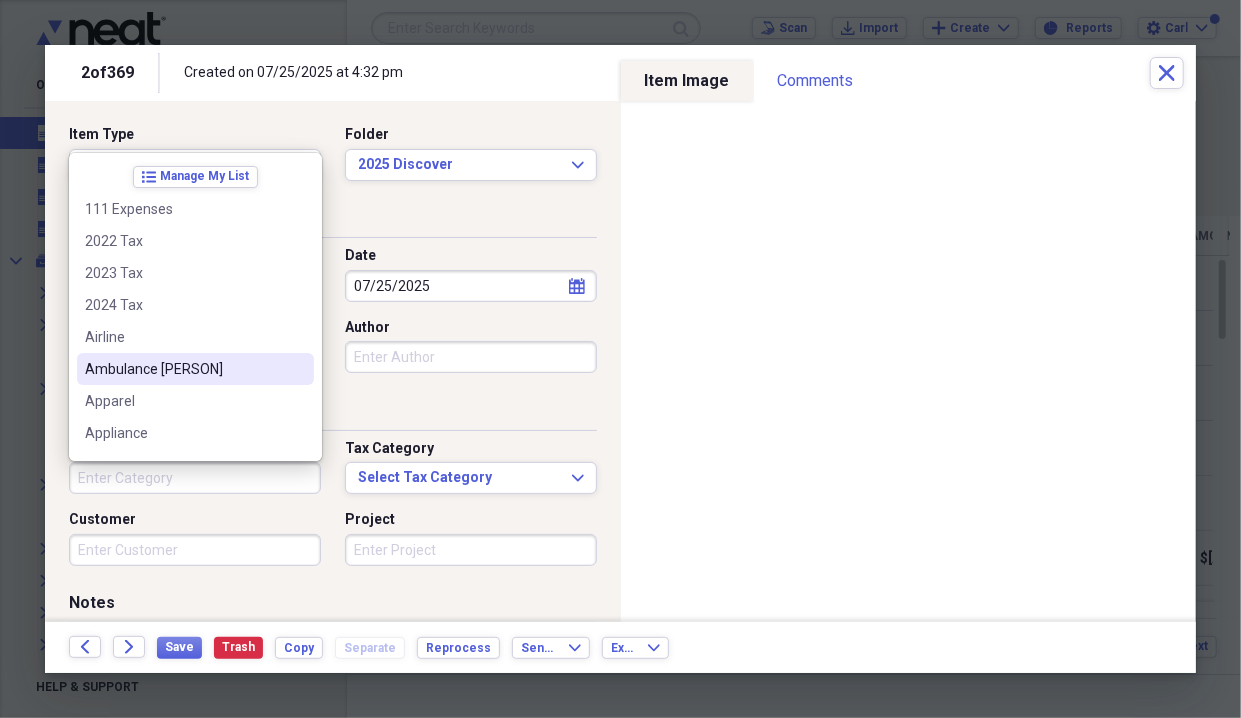 type 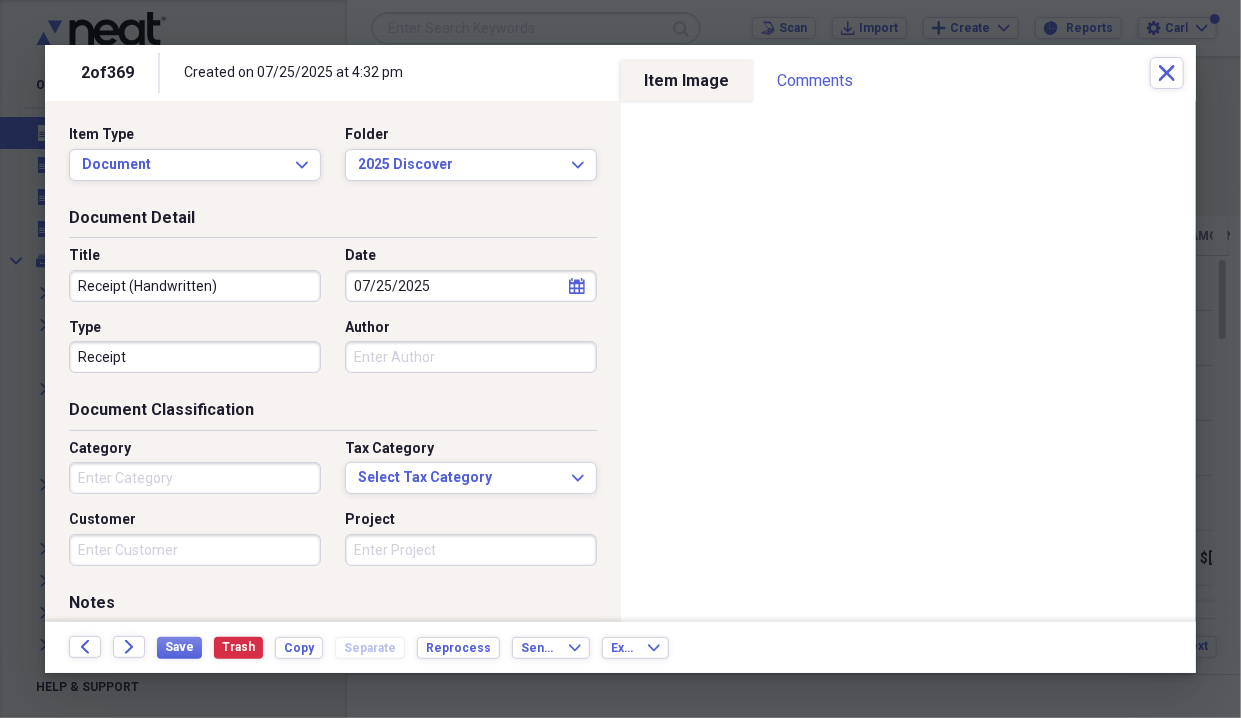 click on "Item Type" at bounding box center (195, 135) 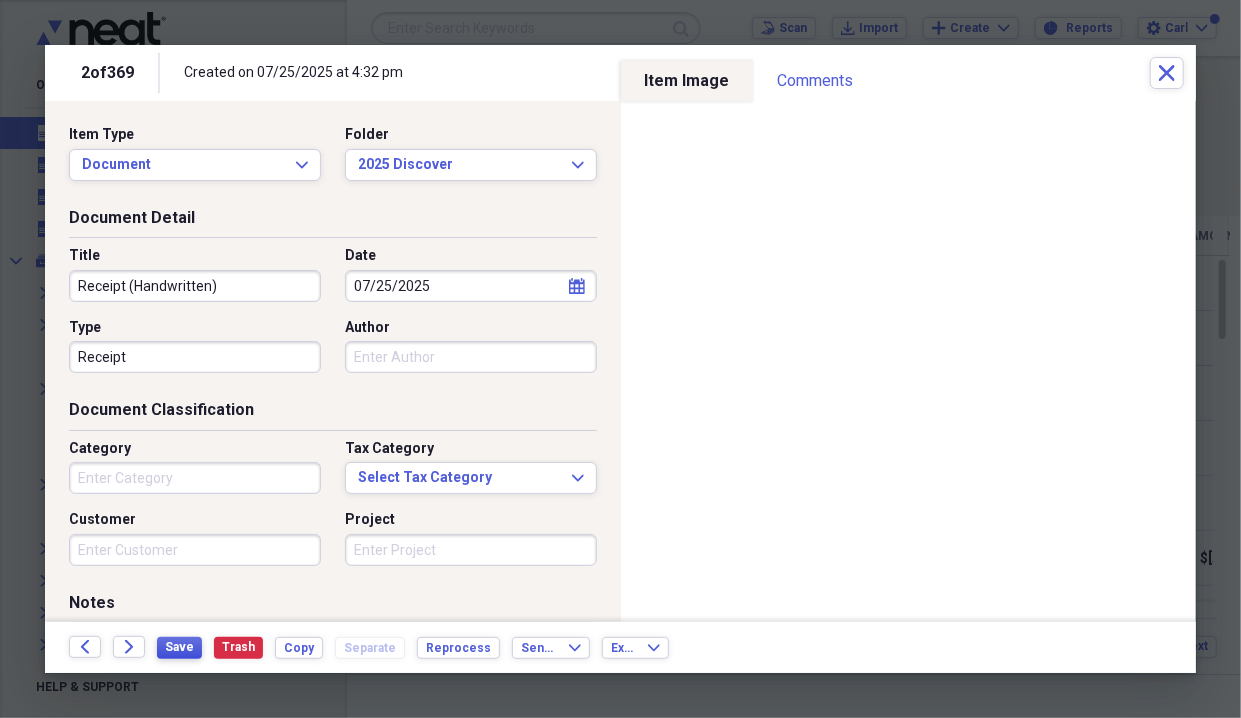 click on "Save" at bounding box center (179, 647) 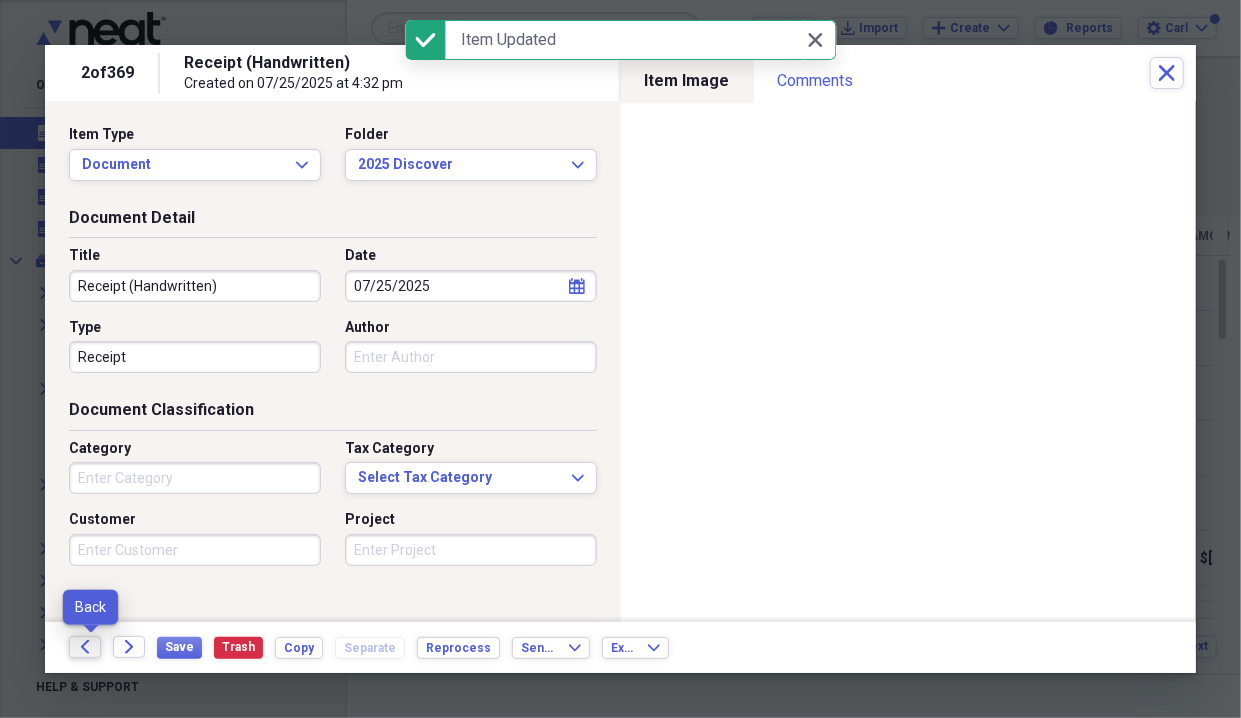 click 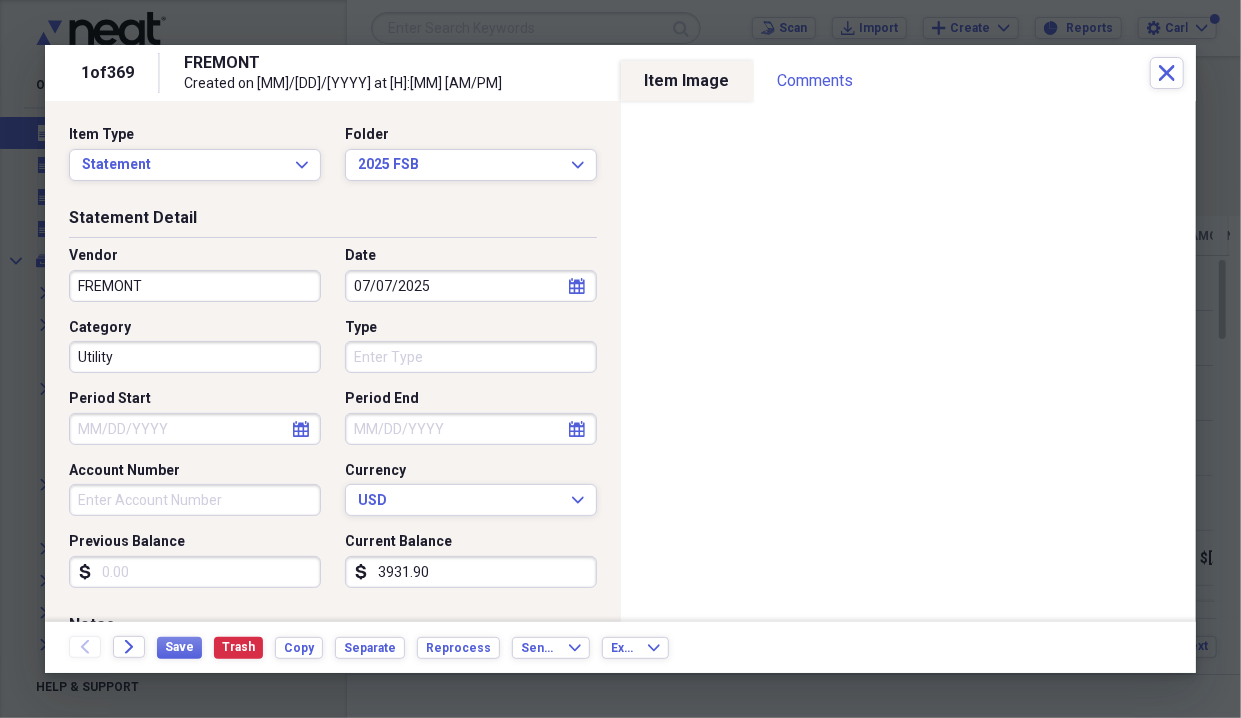 click on "FREMONT" at bounding box center [195, 286] 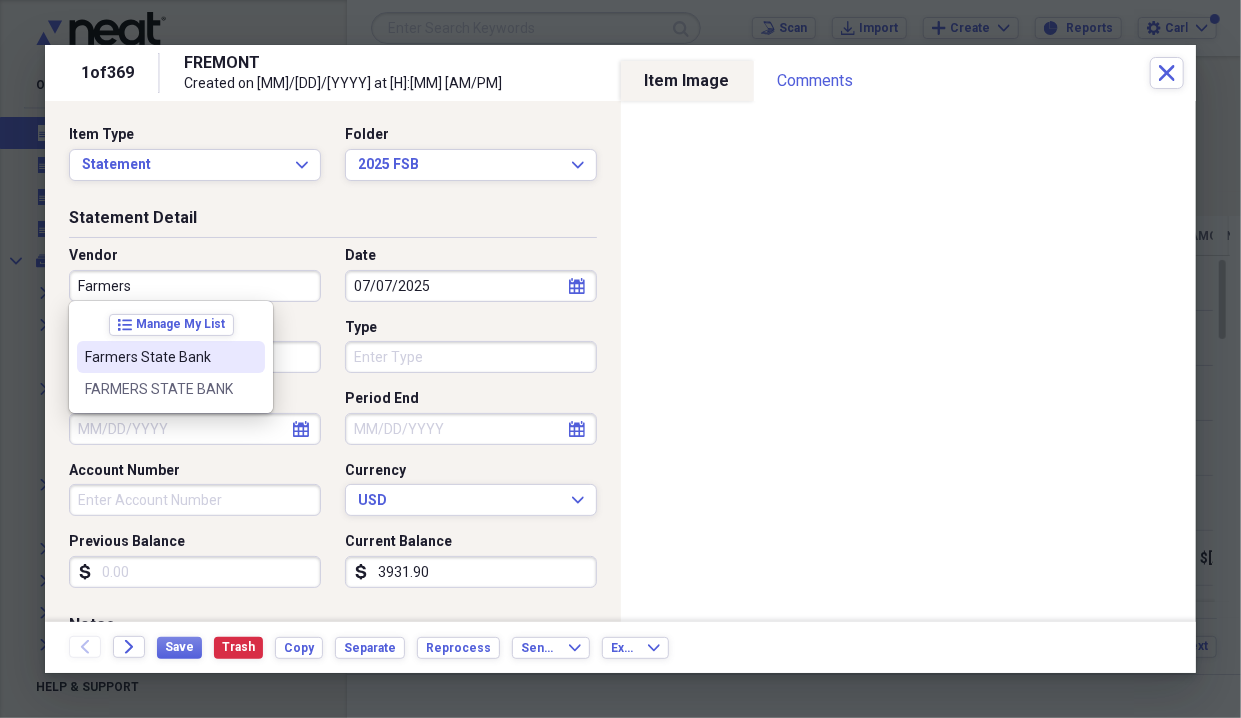 click on "Farmers State Bank" at bounding box center [159, 357] 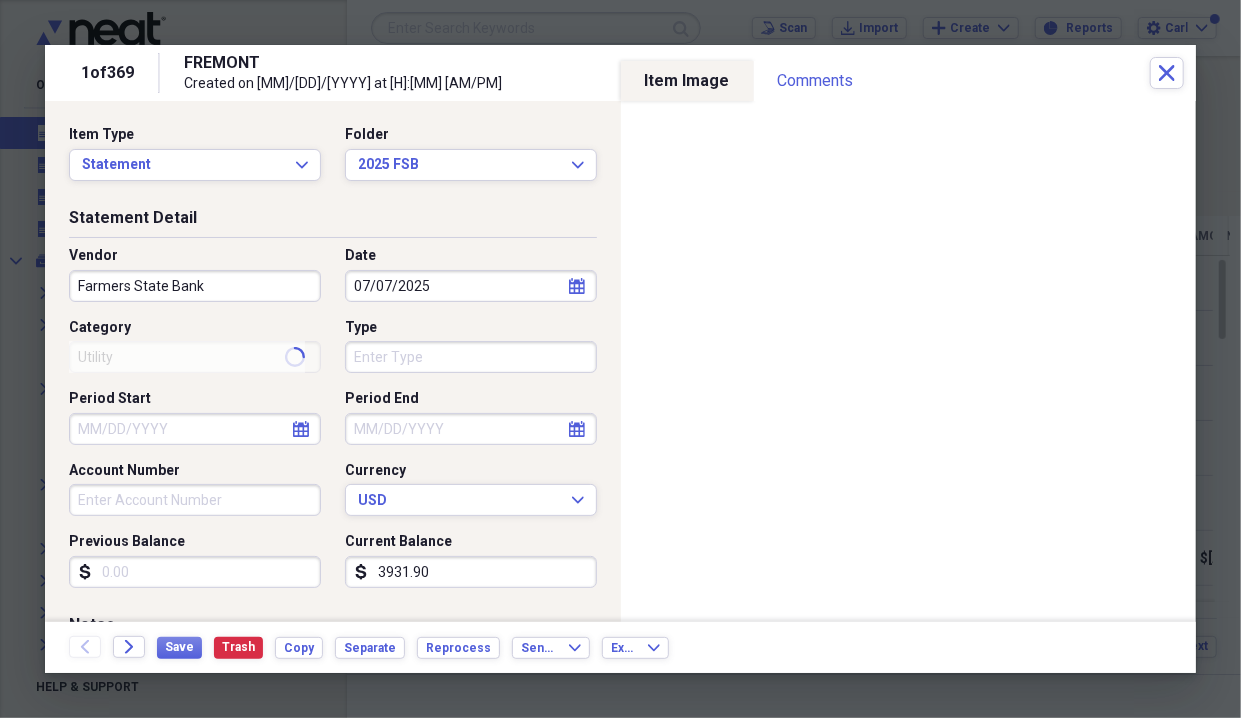 type on "Financial" 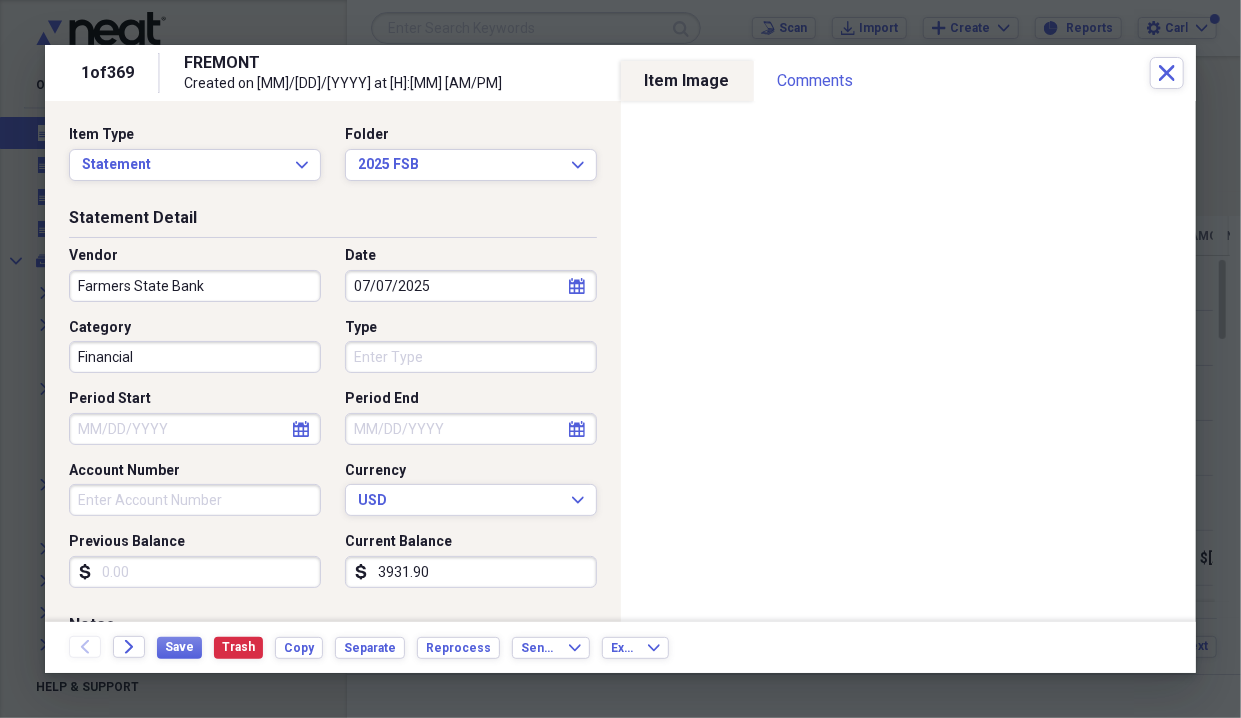 click 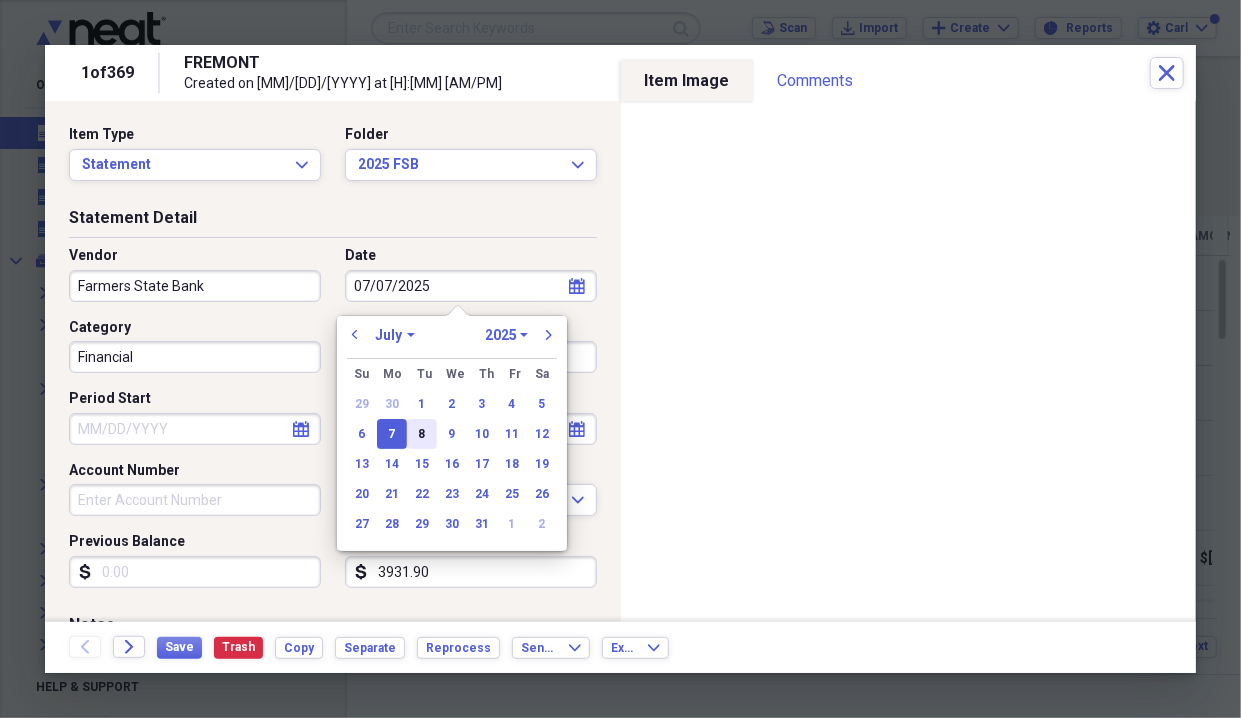 click on "8" at bounding box center [422, 434] 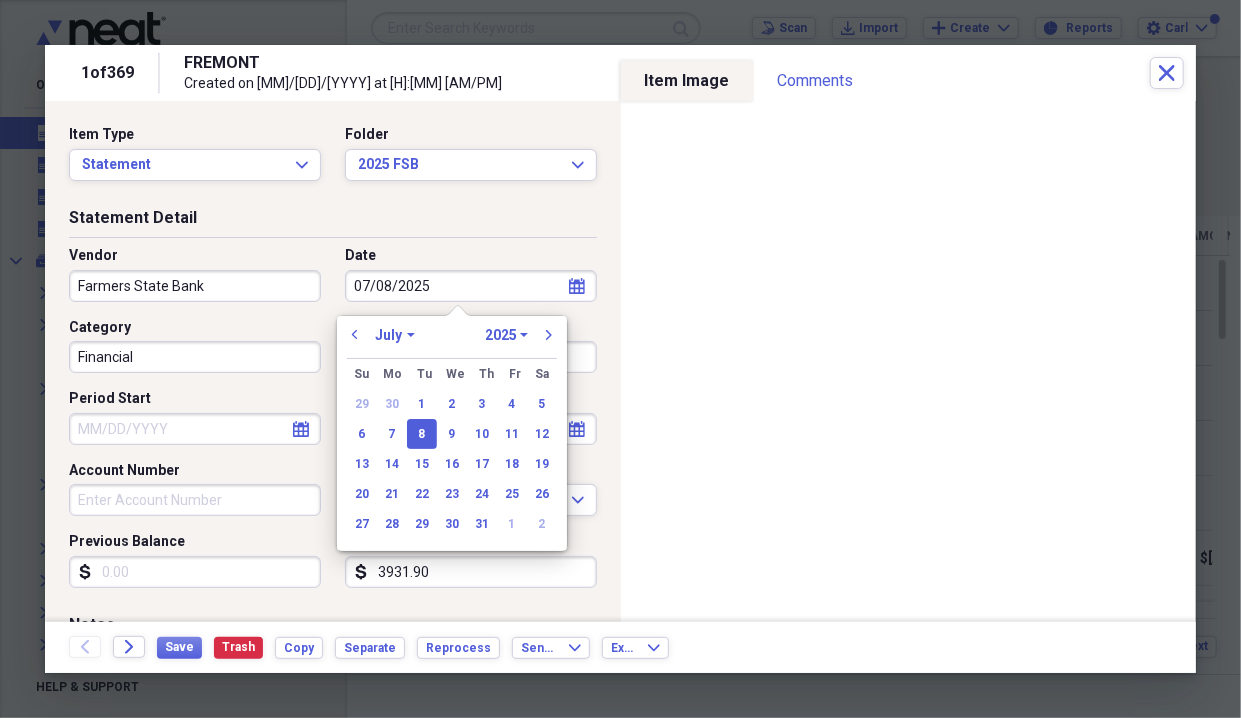 type on "07/08/2025" 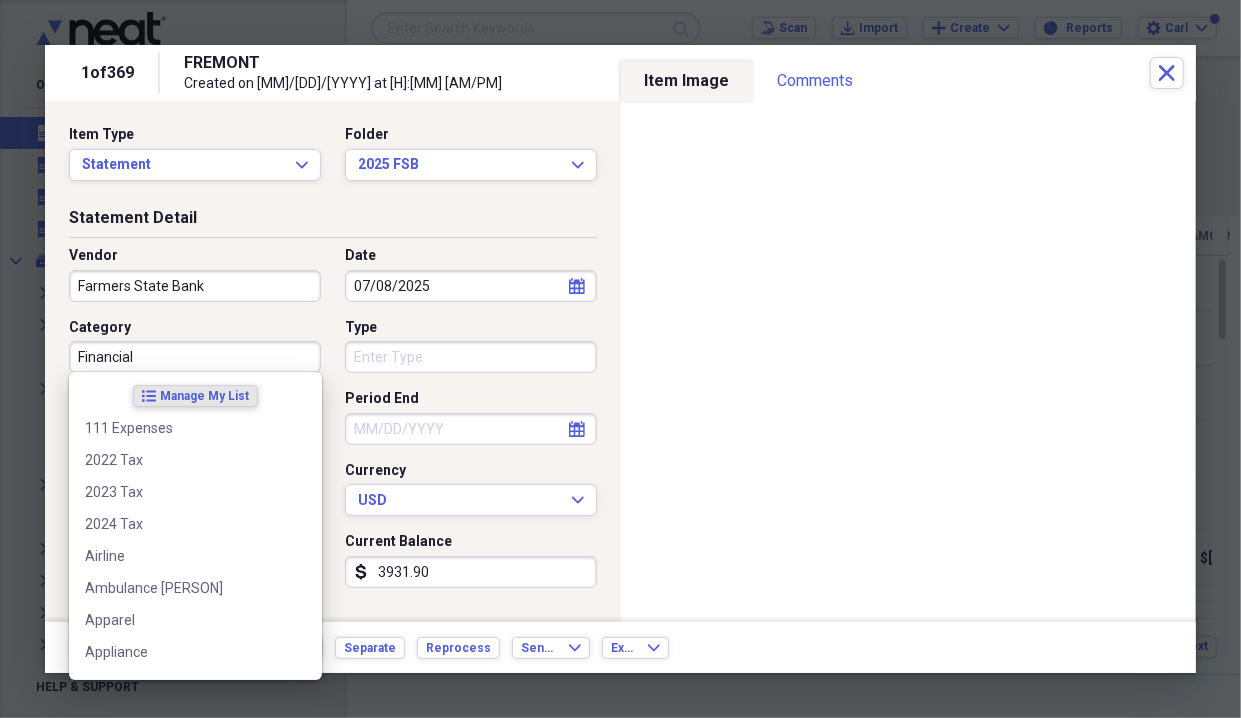 click on "Financial" at bounding box center [195, 357] 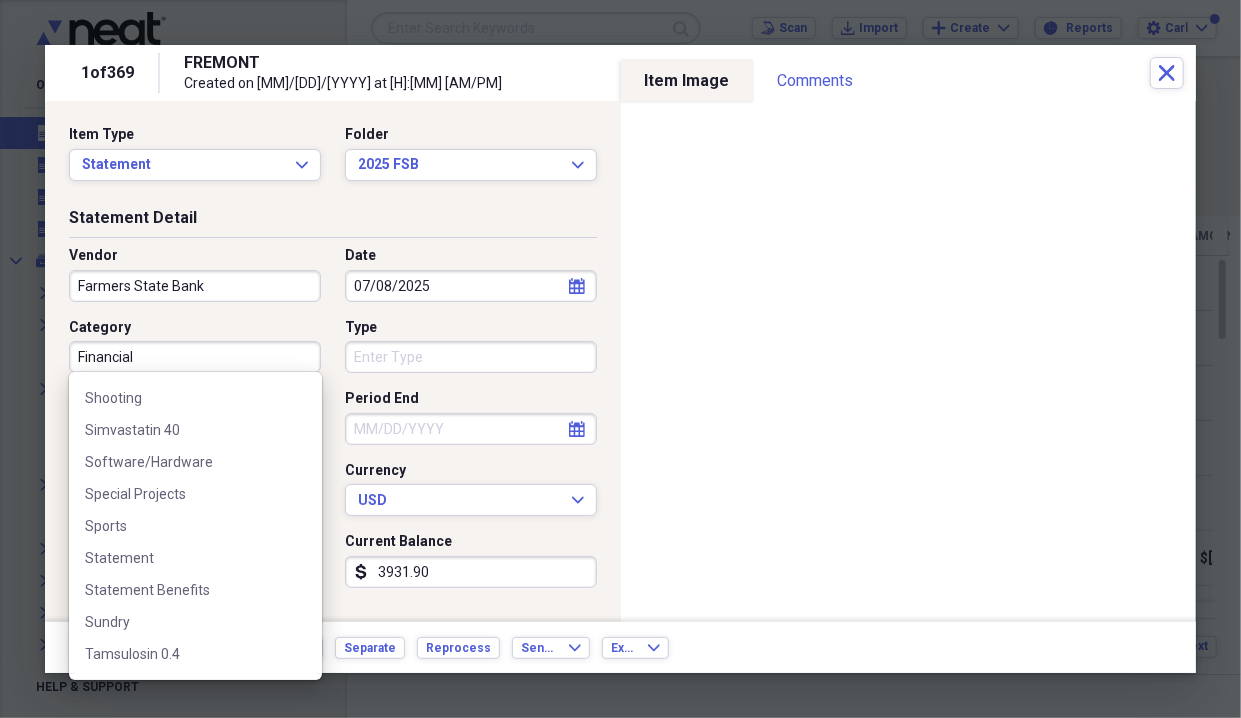 scroll, scrollTop: 4287, scrollLeft: 0, axis: vertical 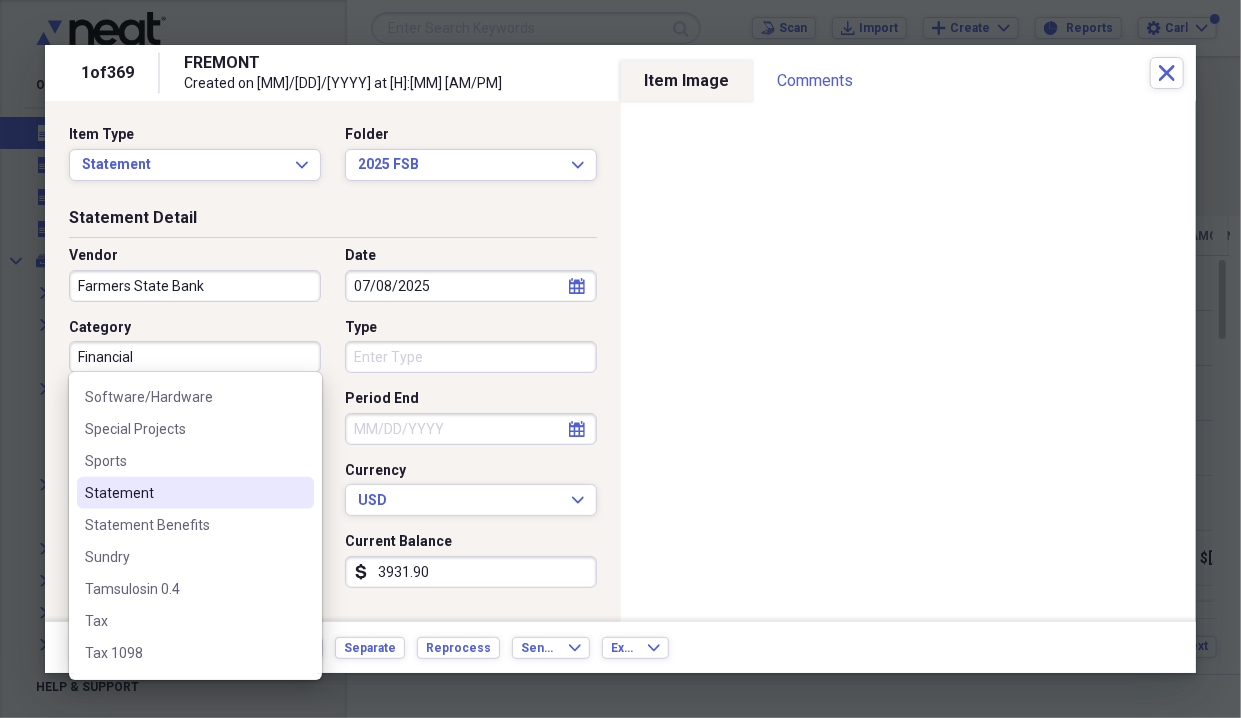 click on "Statement" at bounding box center [183, 493] 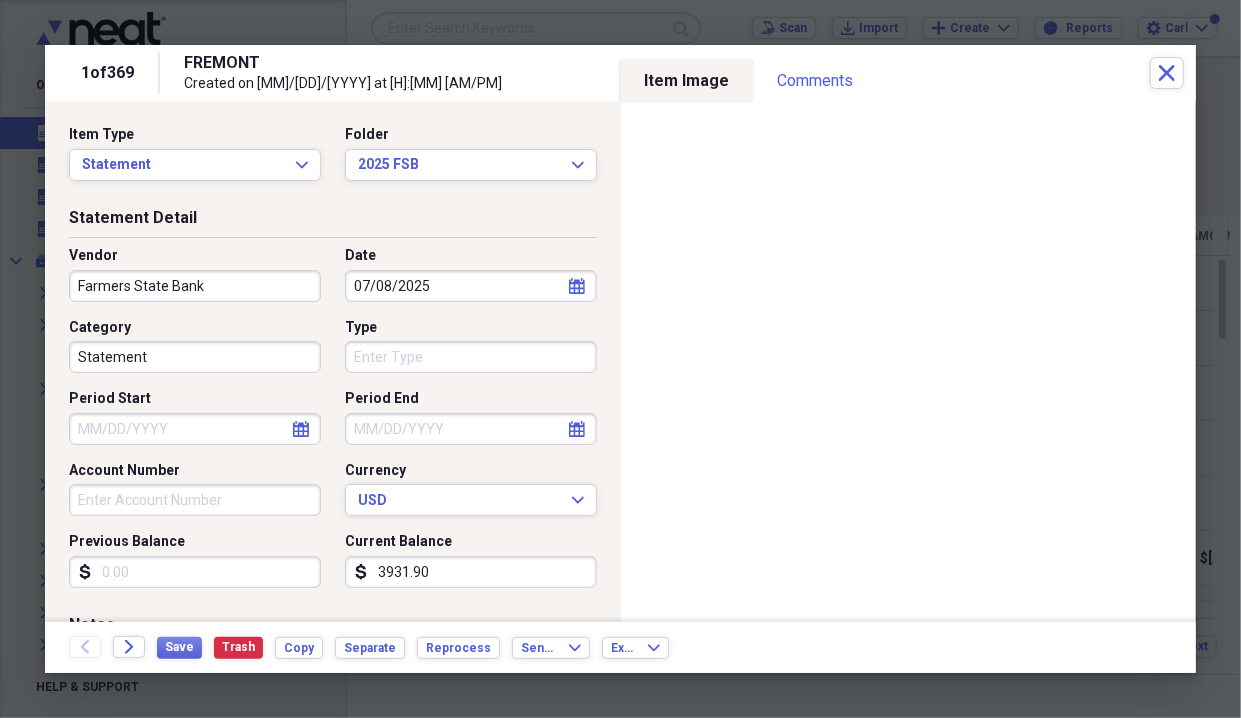 click on "Type" at bounding box center [471, 357] 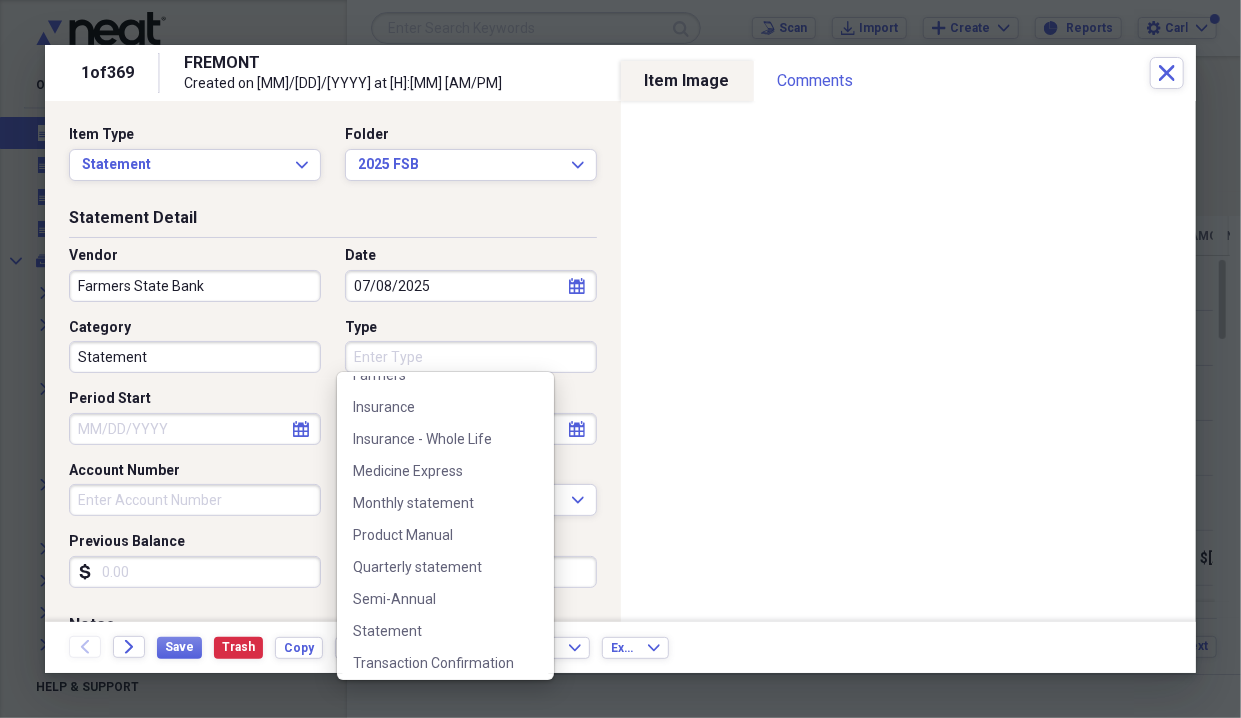 scroll, scrollTop: 892, scrollLeft: 0, axis: vertical 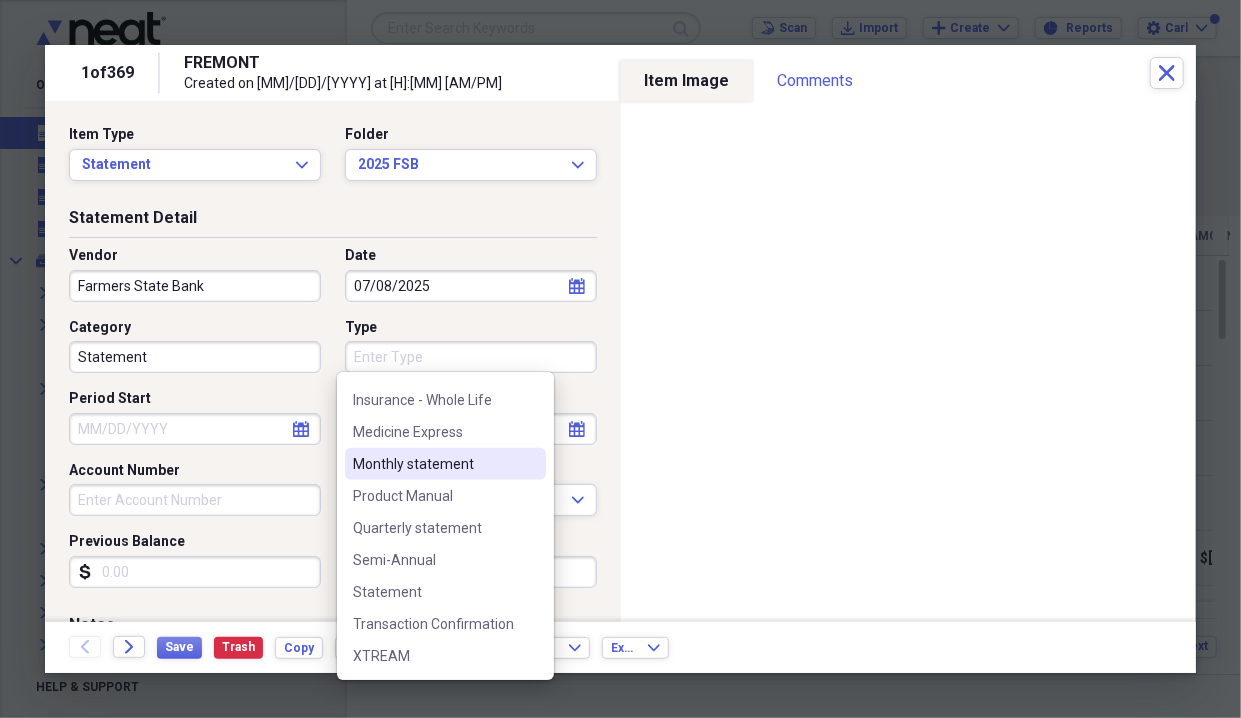 click on "Monthly statement" at bounding box center (433, 464) 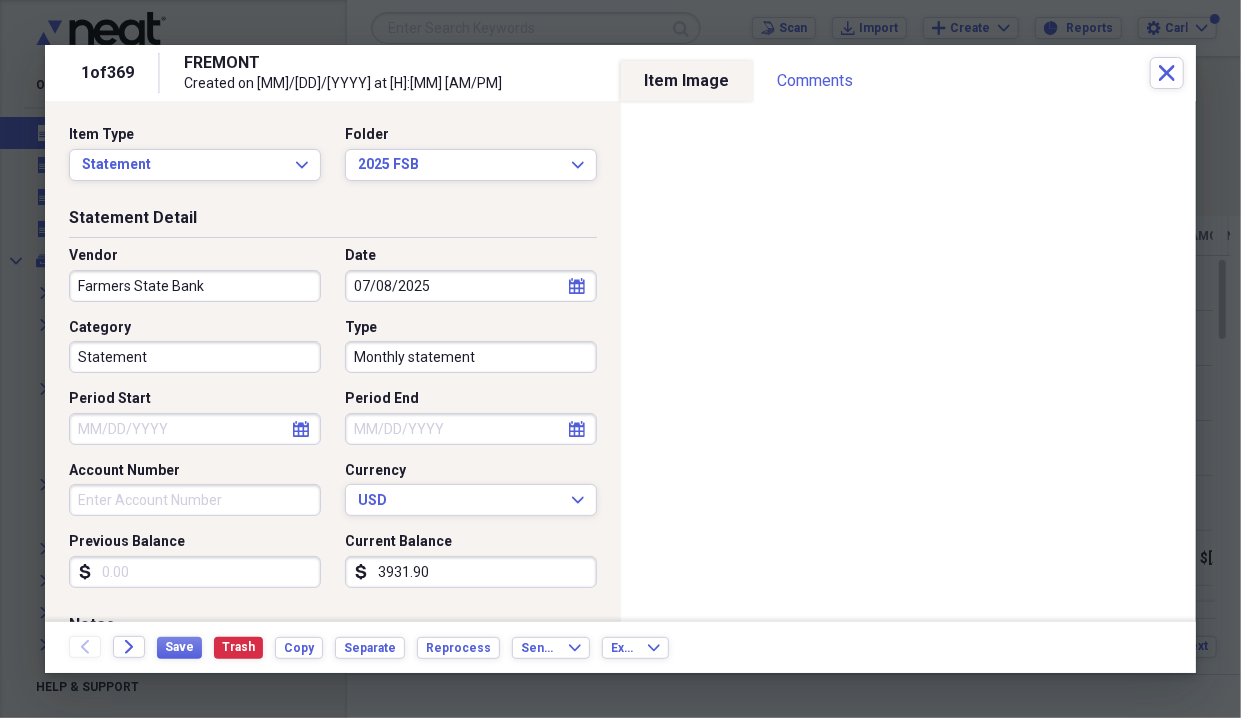 click on "Account Number" at bounding box center [195, 500] 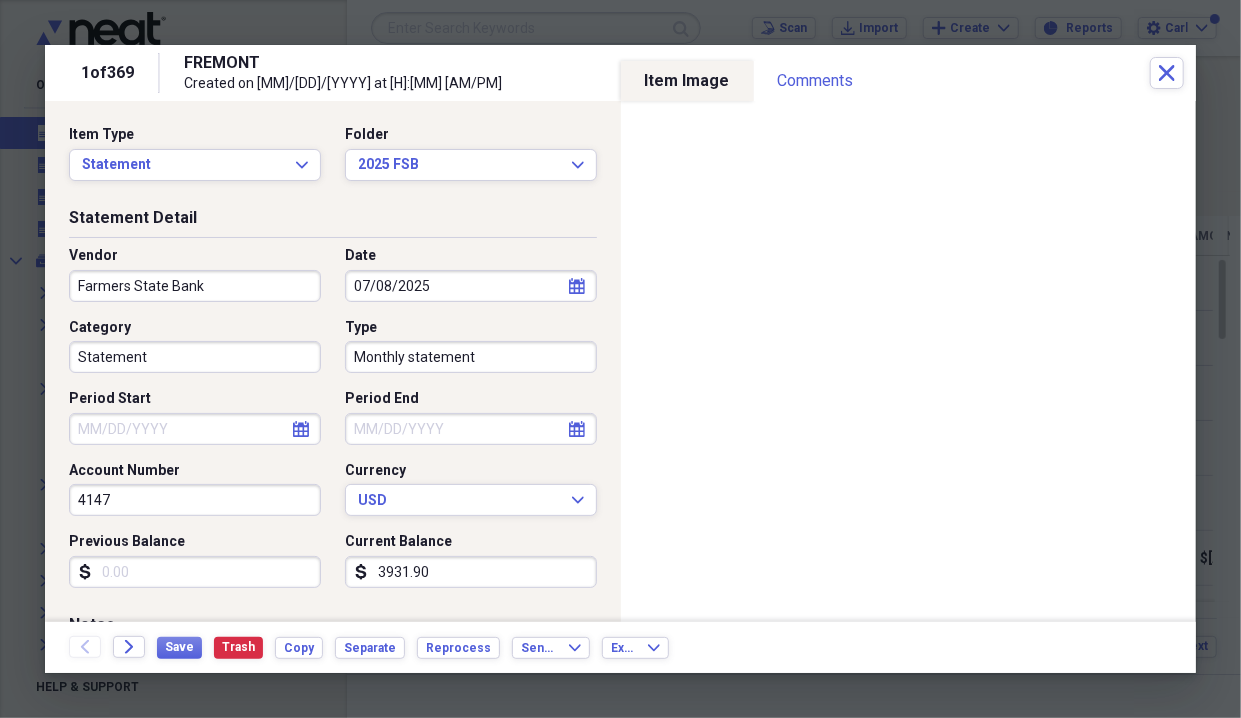 type on "4147" 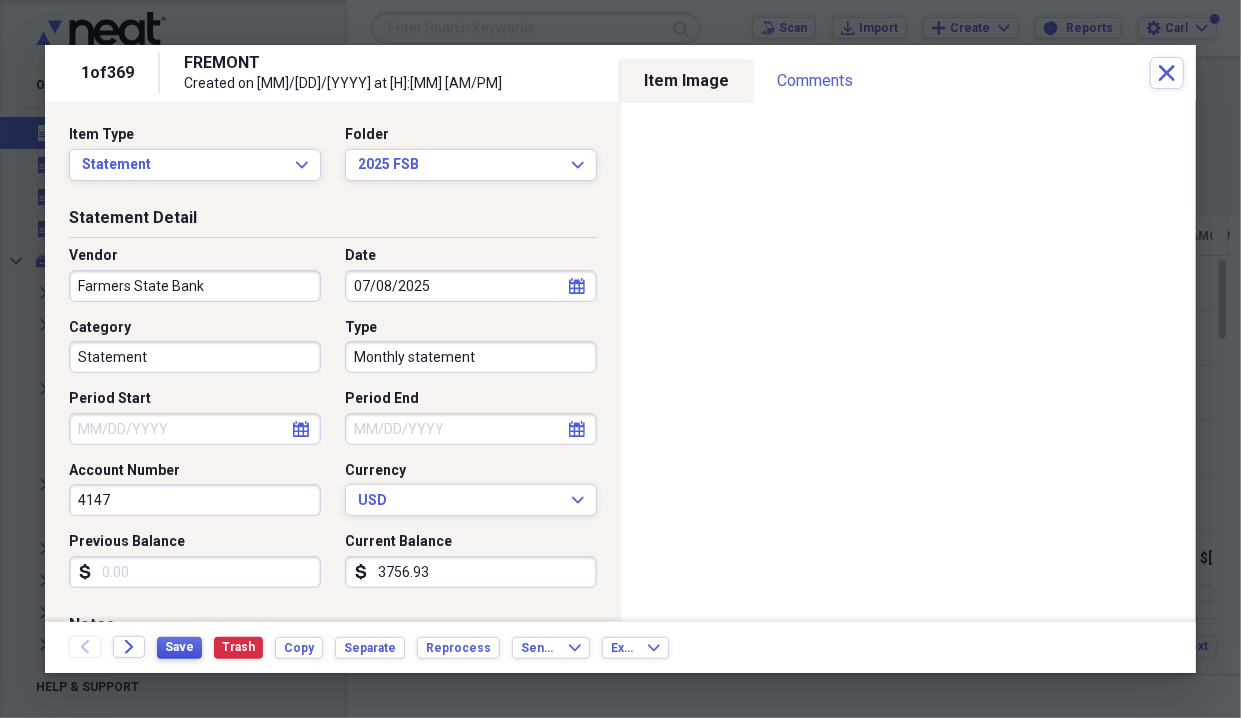 type on "3756.93" 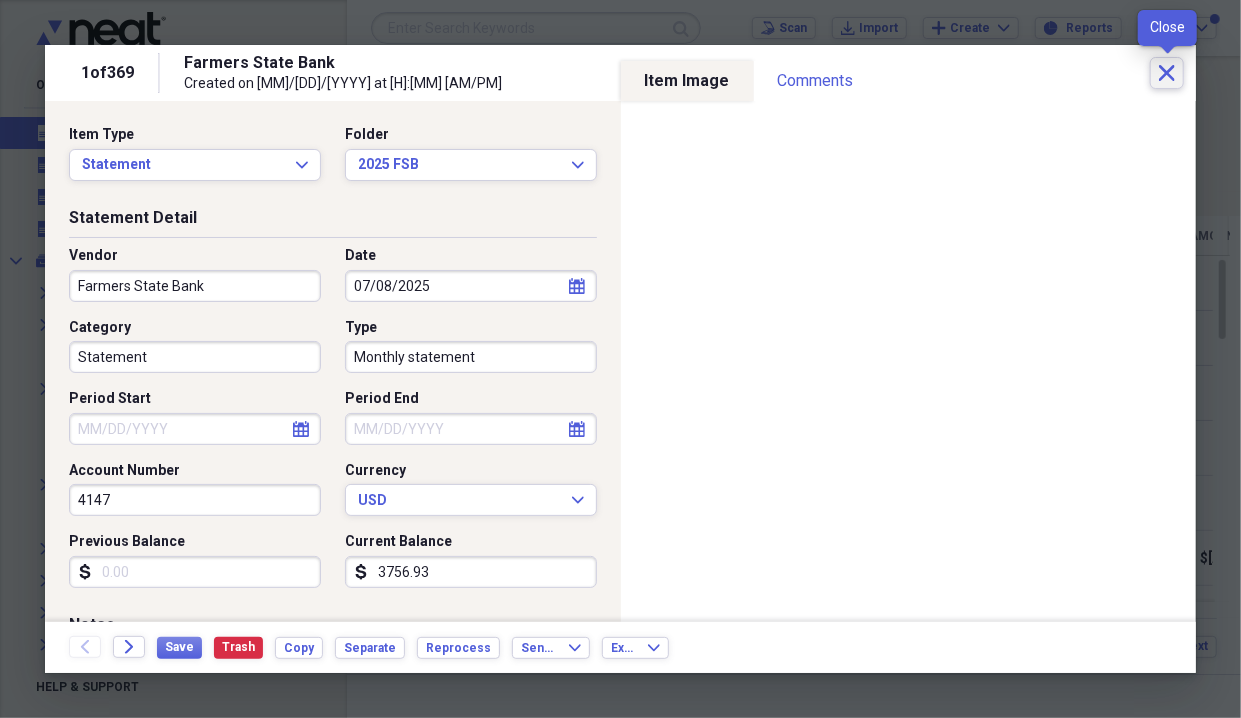 click 